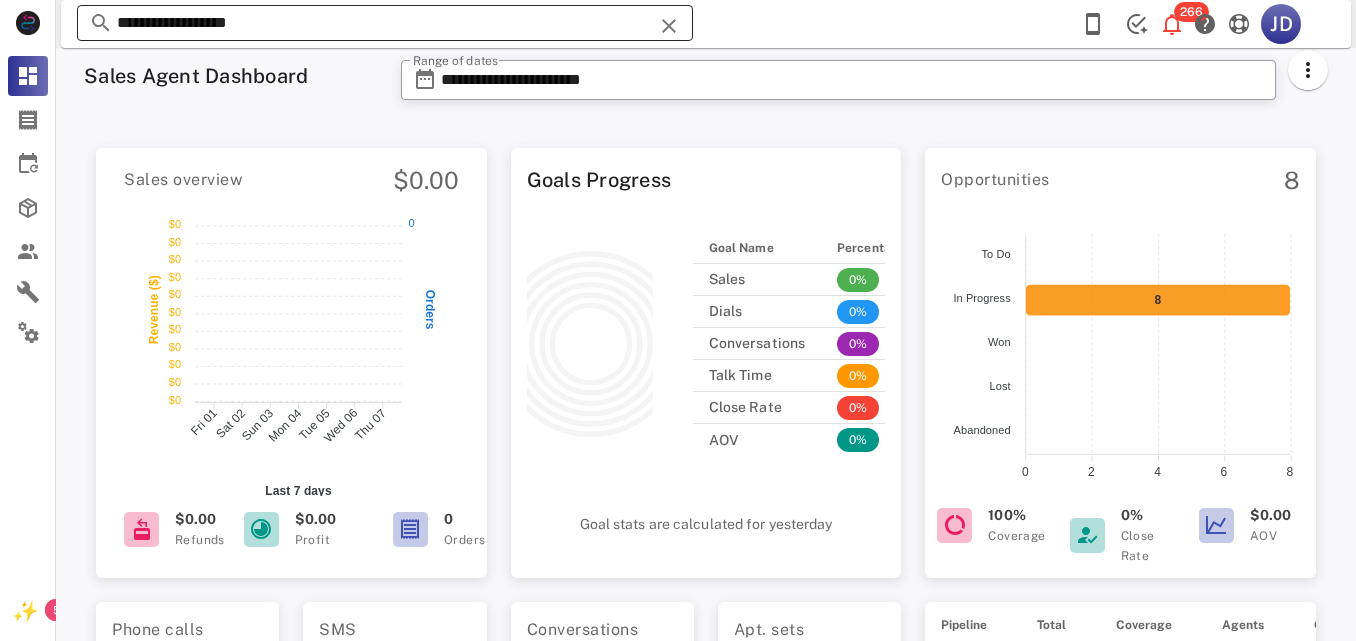 click on "**********" at bounding box center (385, 23) 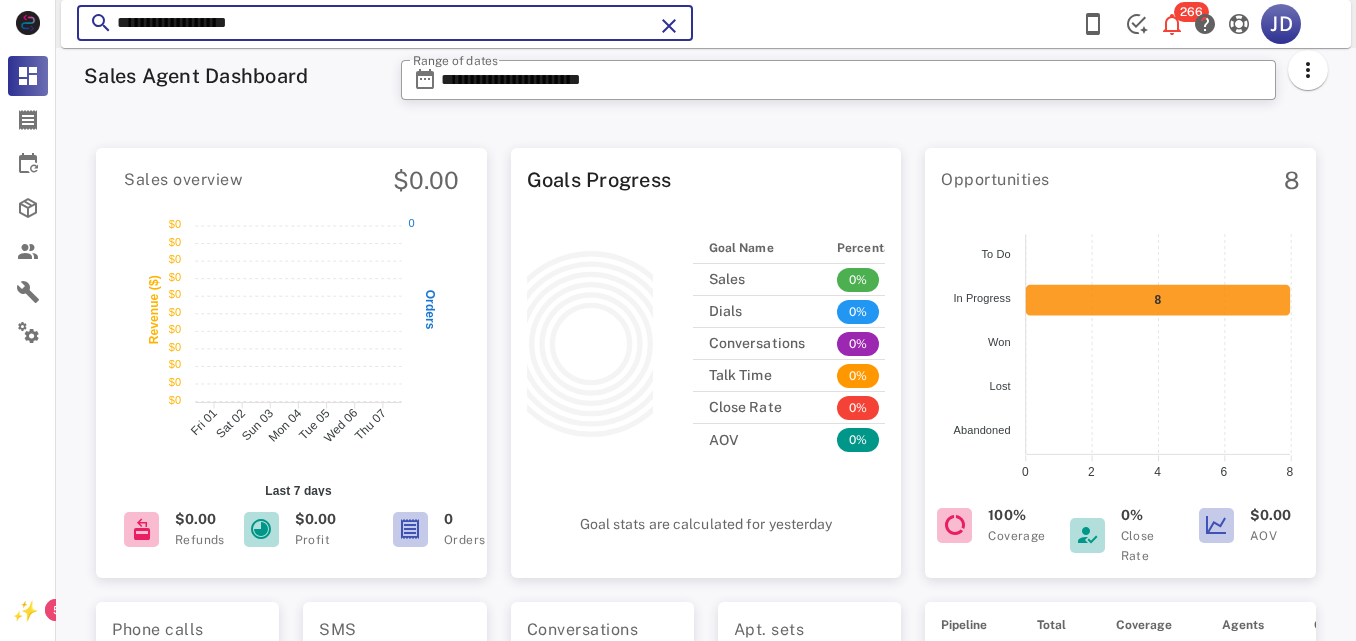 scroll, scrollTop: 20, scrollLeft: 0, axis: vertical 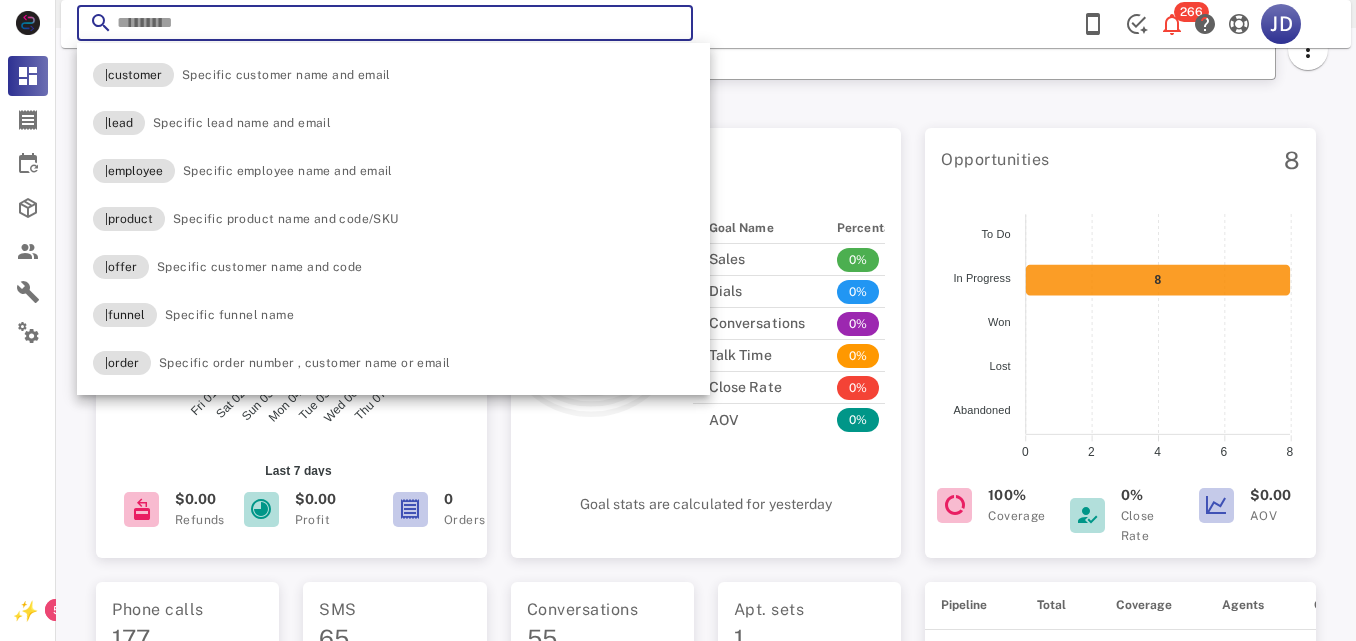 paste on "**********" 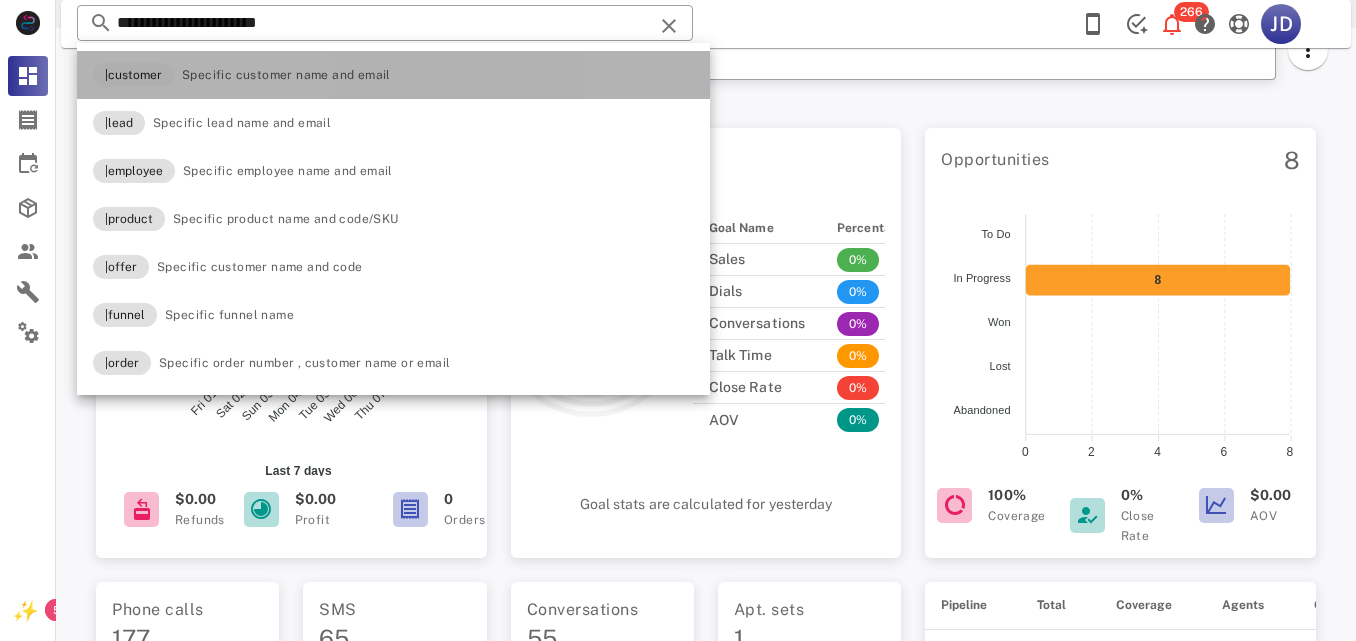 click on "|customer  [FIRST] [LAST] and [EMAIL]" at bounding box center (393, 75) 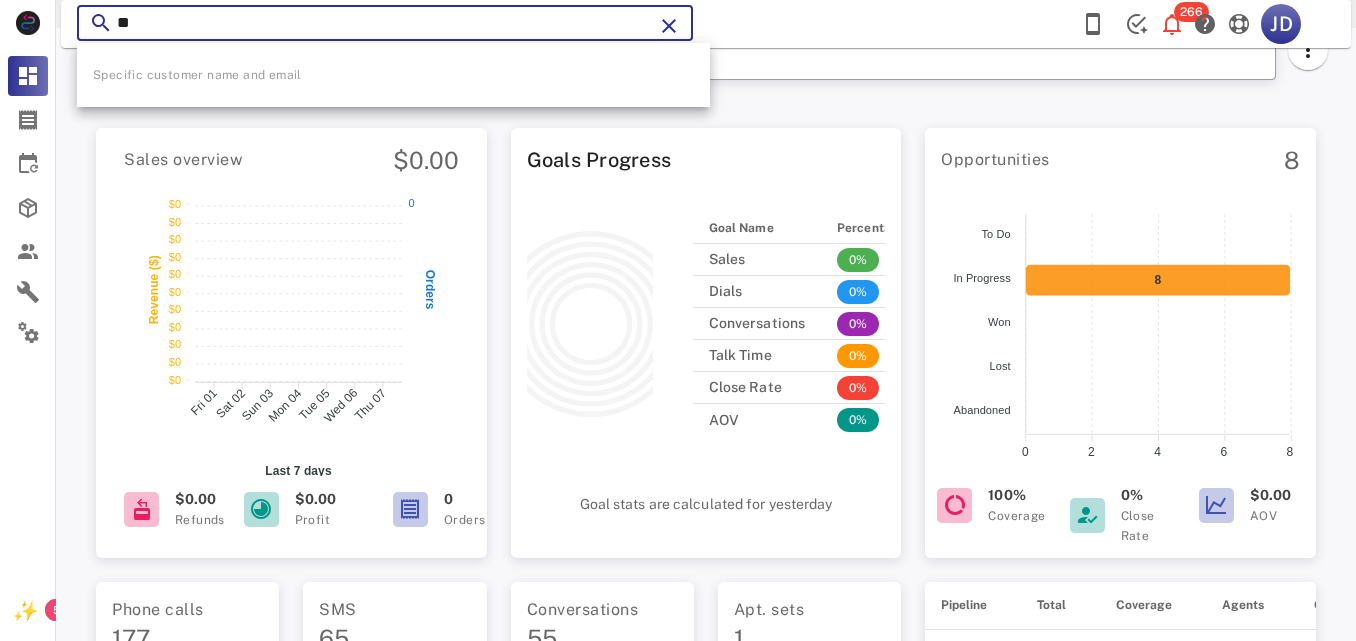type on "*" 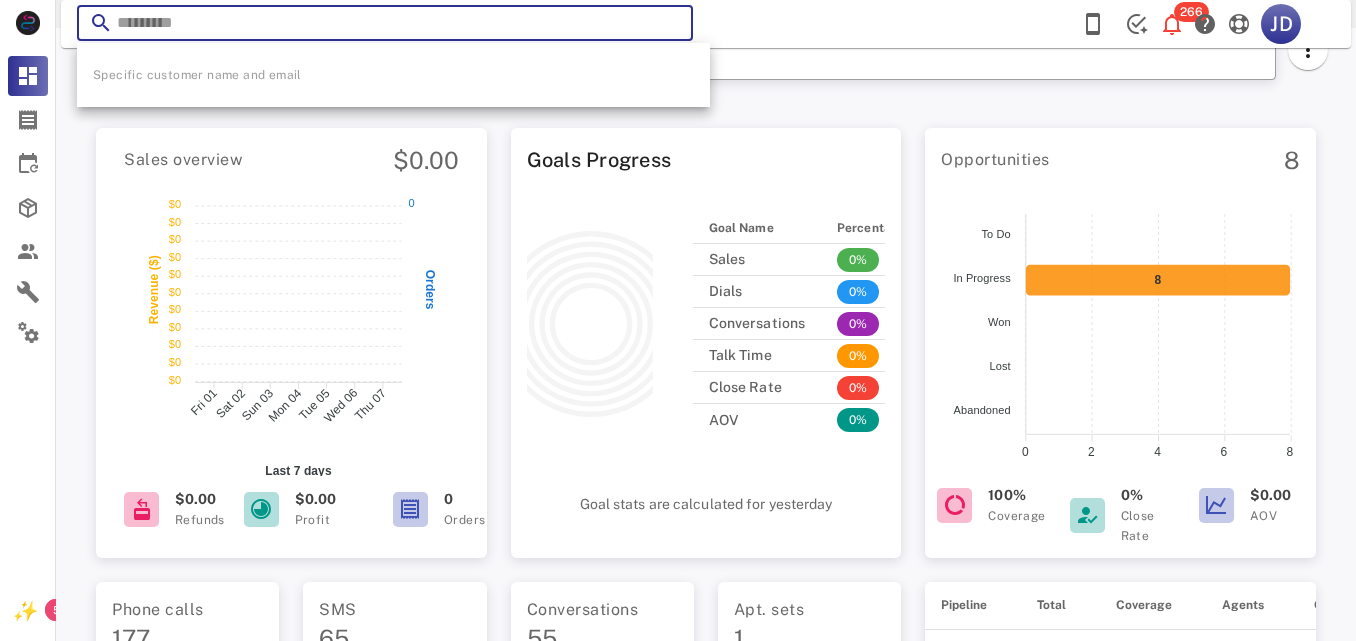 paste on "**********" 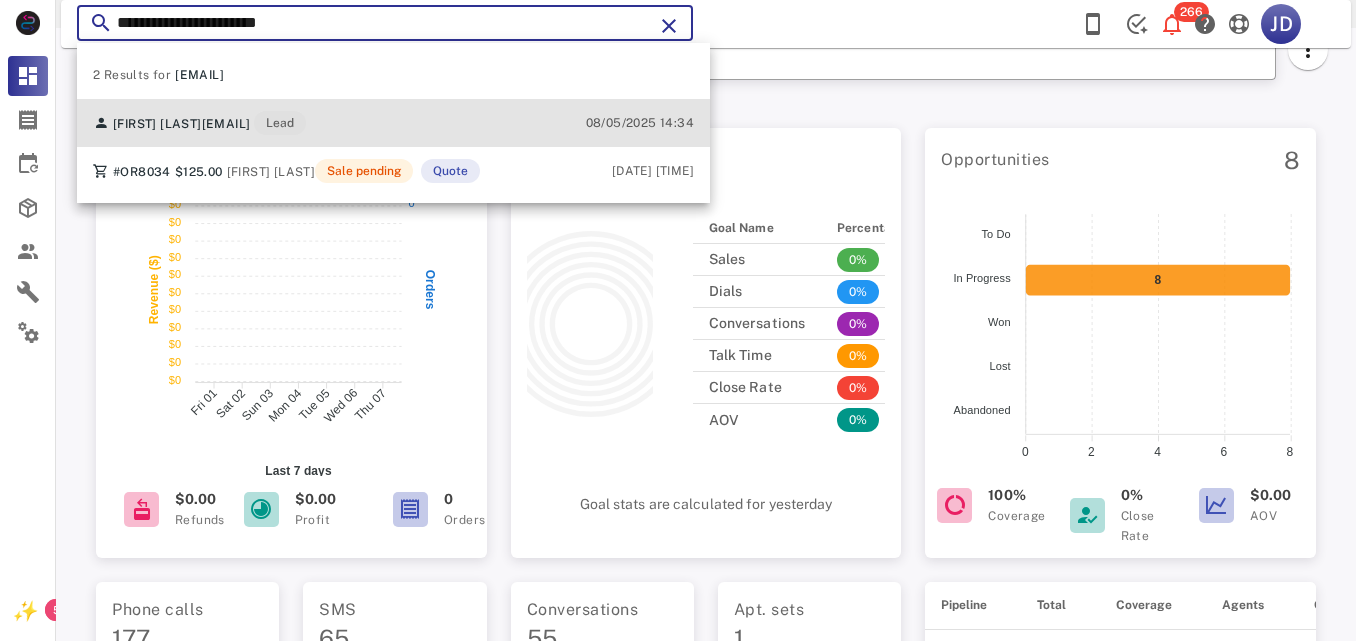 click on "[EMAIL]" at bounding box center [226, 124] 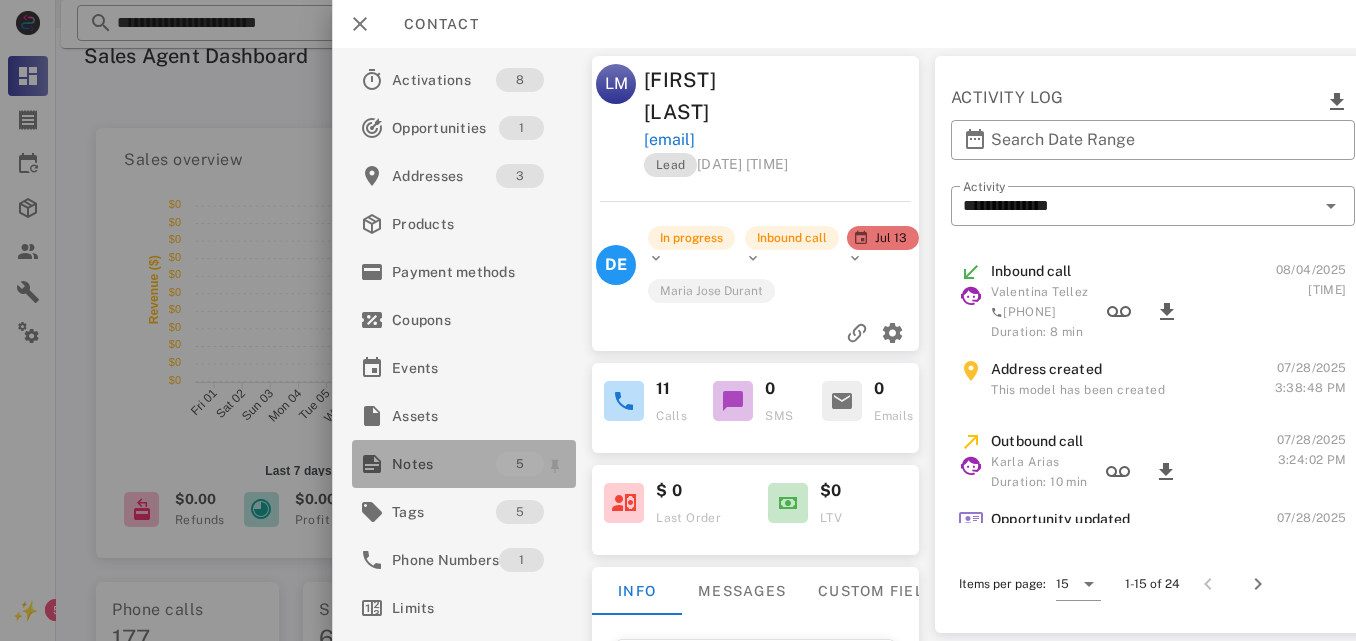 click on "Notes" at bounding box center (444, 464) 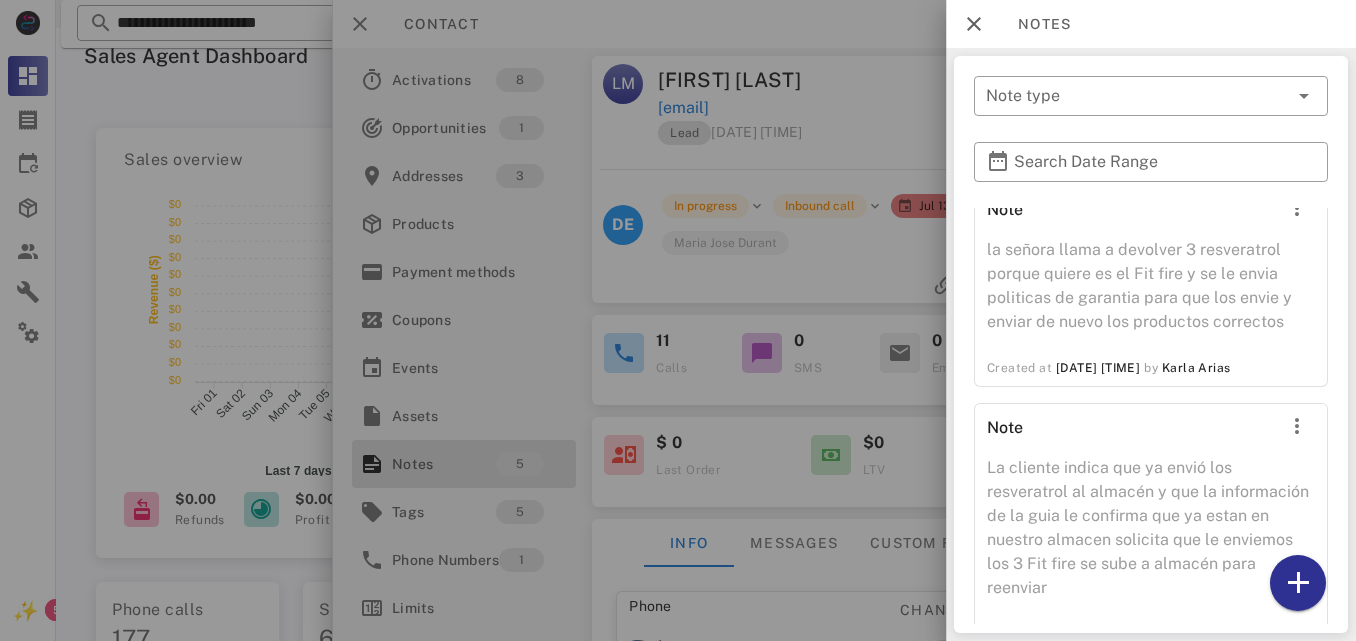 scroll, scrollTop: 650, scrollLeft: 0, axis: vertical 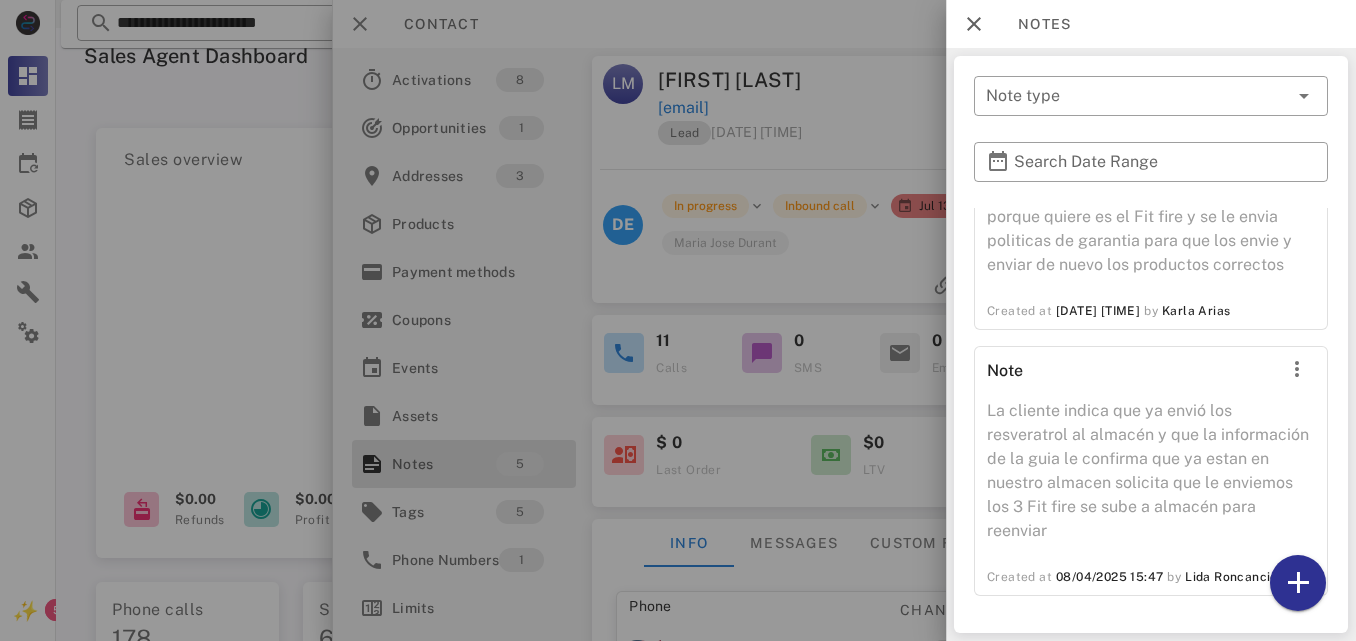 drag, startPoint x: 557, startPoint y: 0, endPoint x: 432, endPoint y: 20, distance: 126.58989 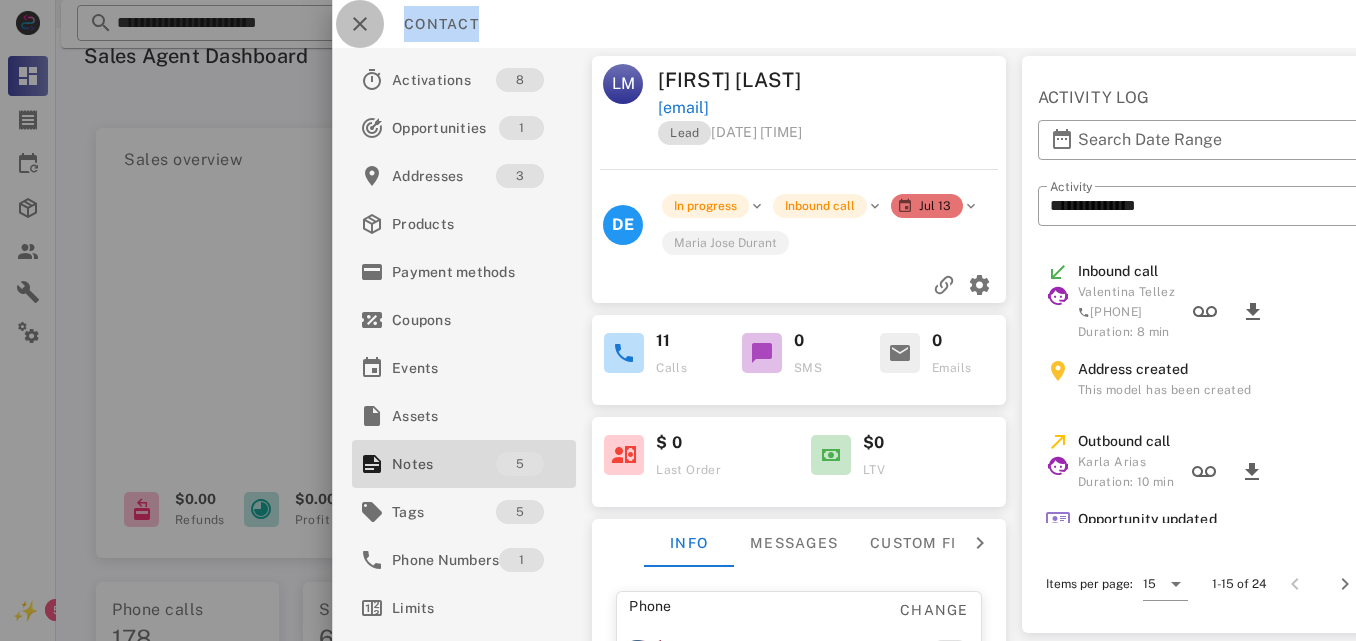 click at bounding box center [360, 24] 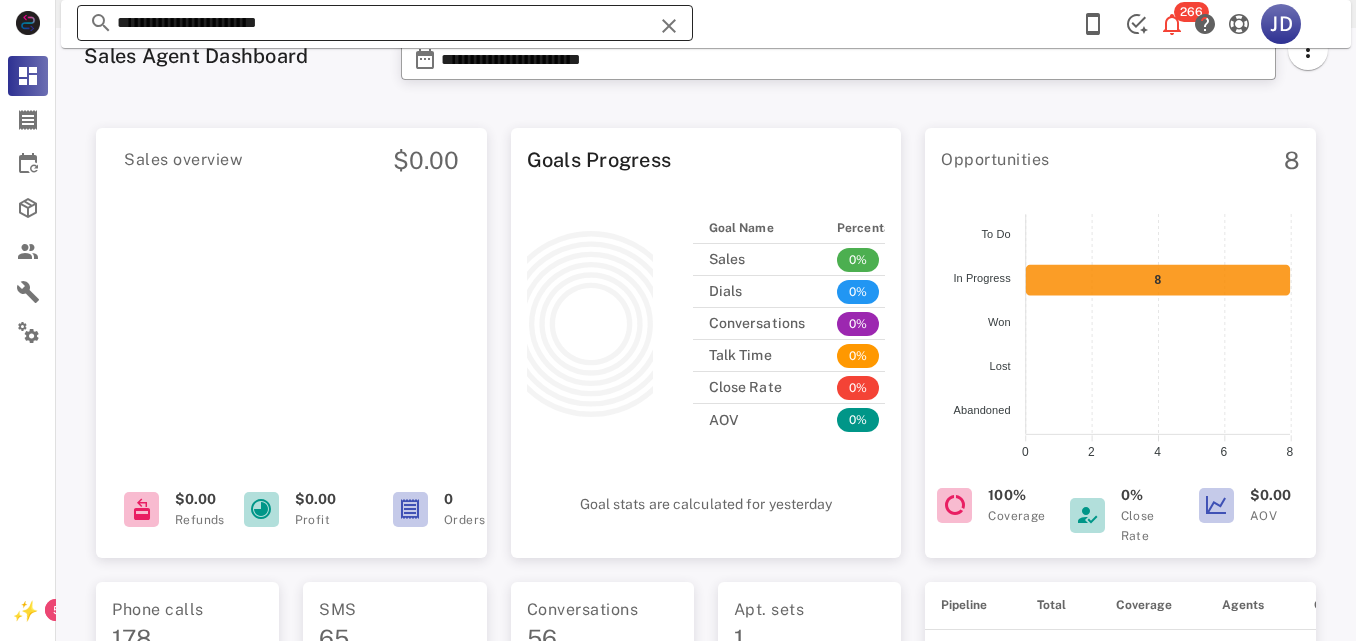 click on "**********" at bounding box center (385, 23) 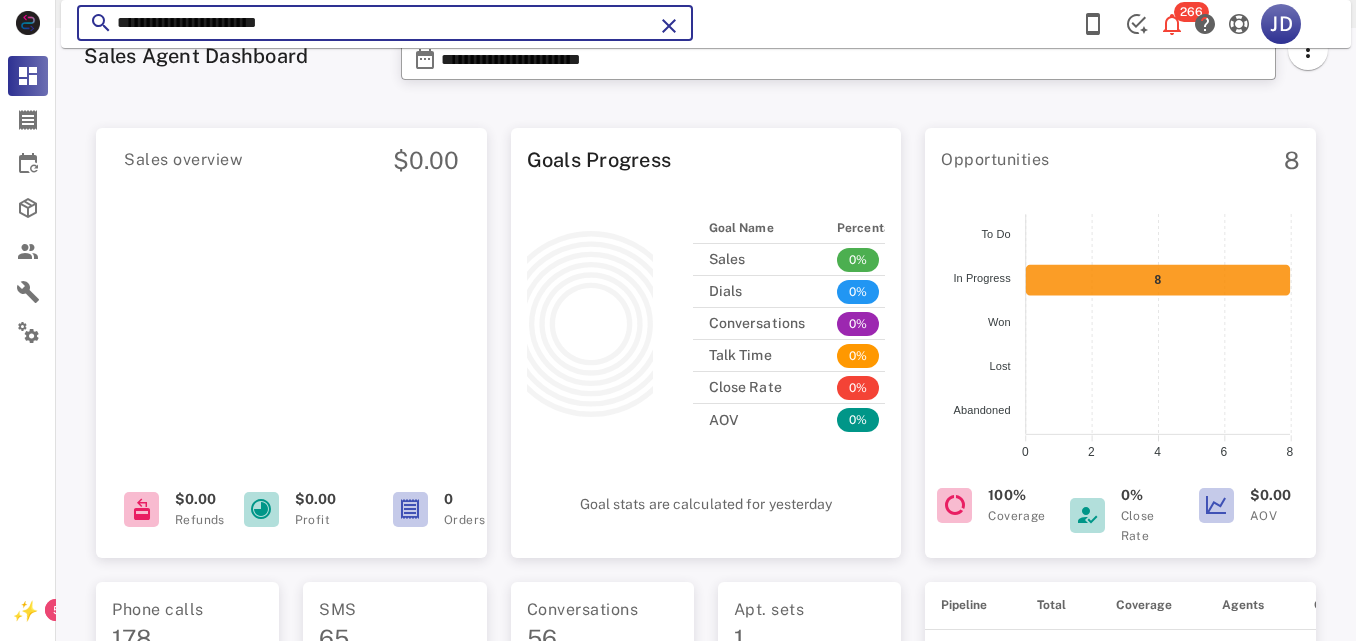 click on "**********" at bounding box center [385, 23] 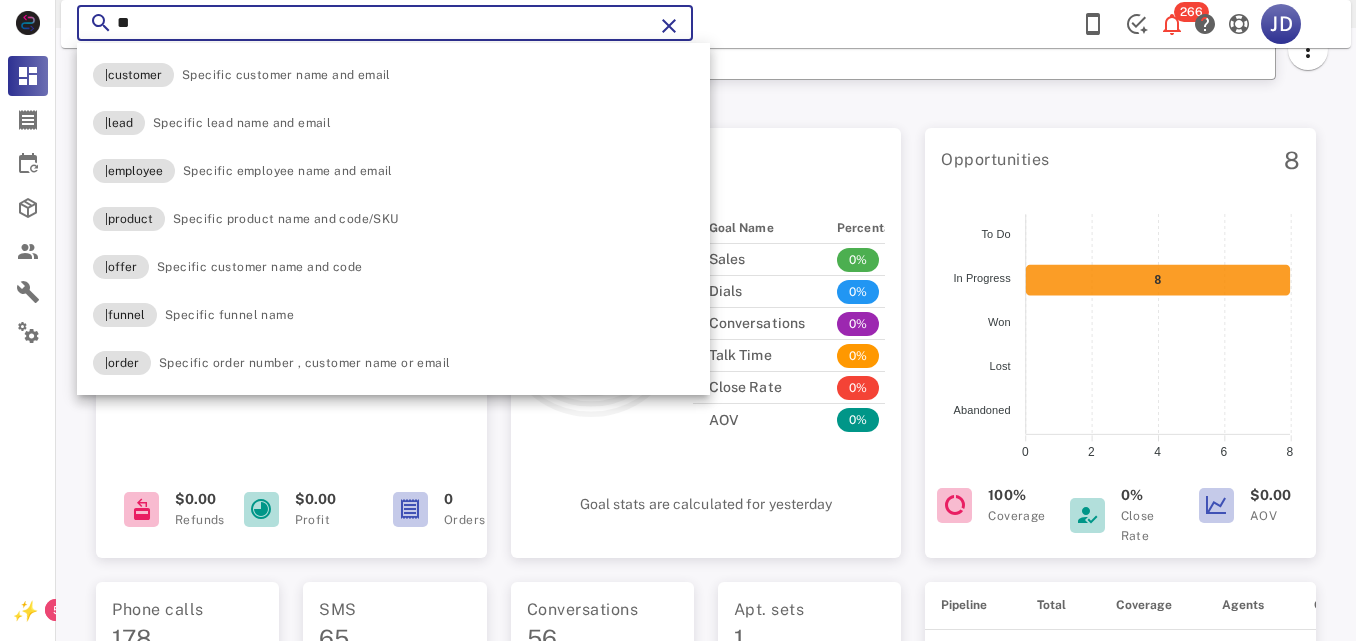 type on "*" 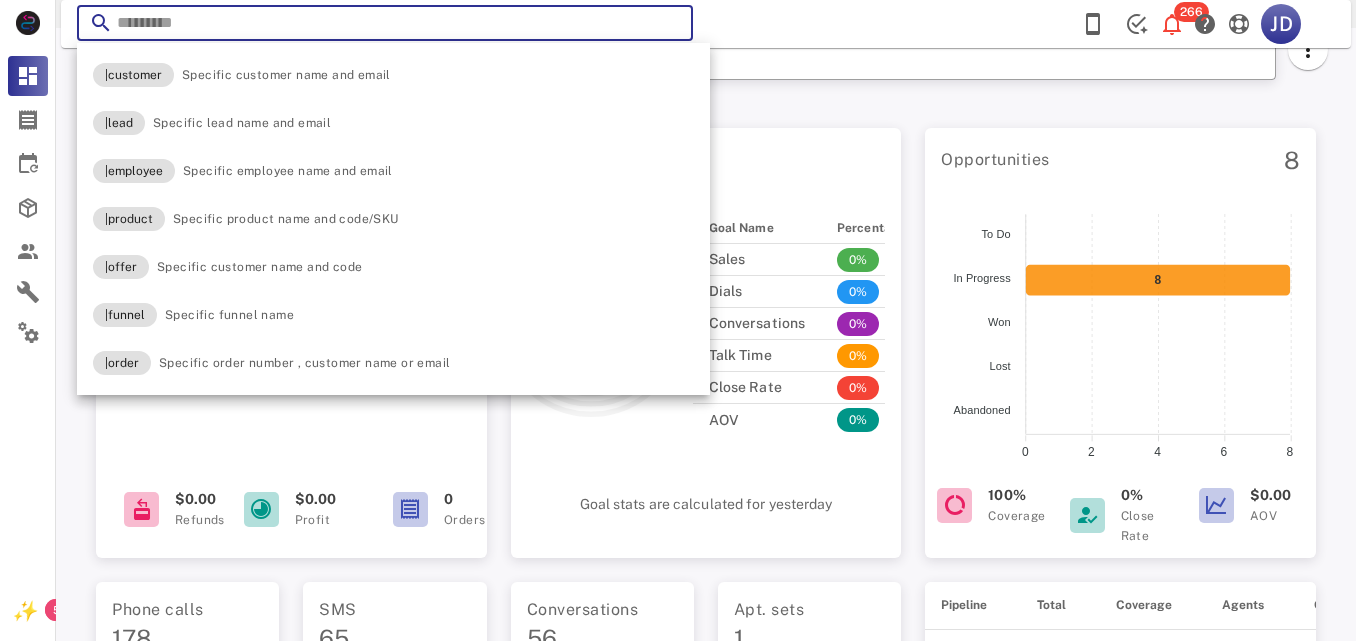 paste on "**********" 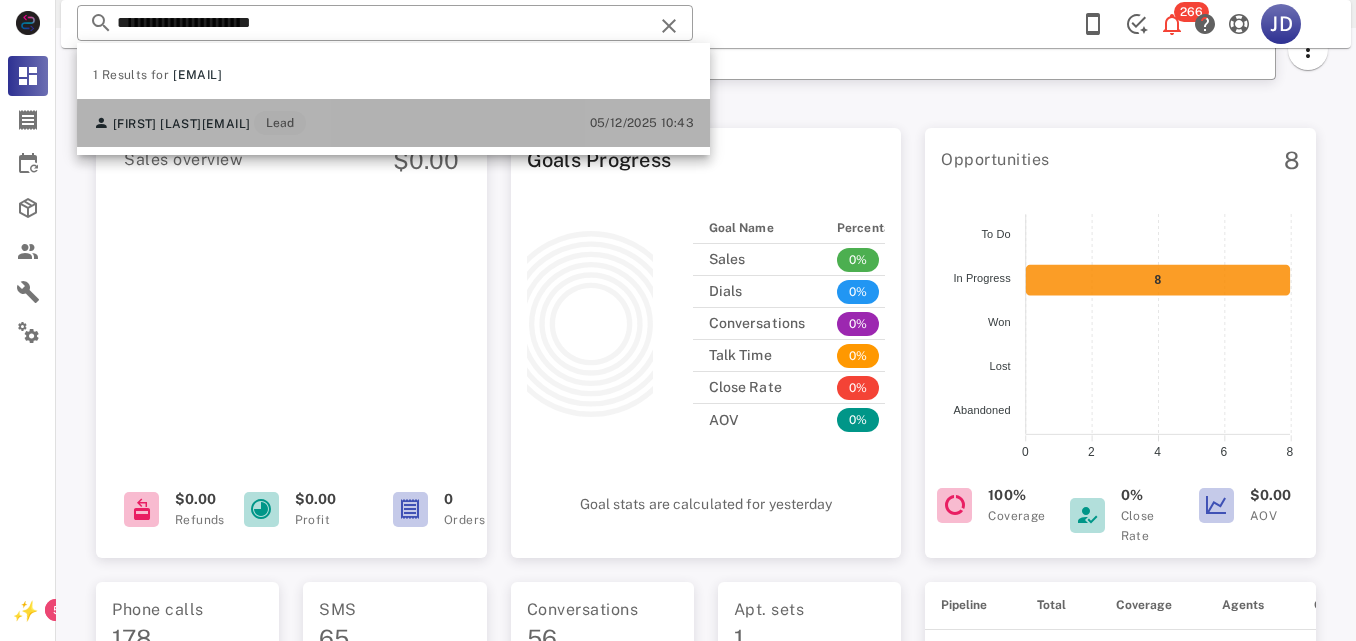 click on "[EMAIL]" at bounding box center [226, 124] 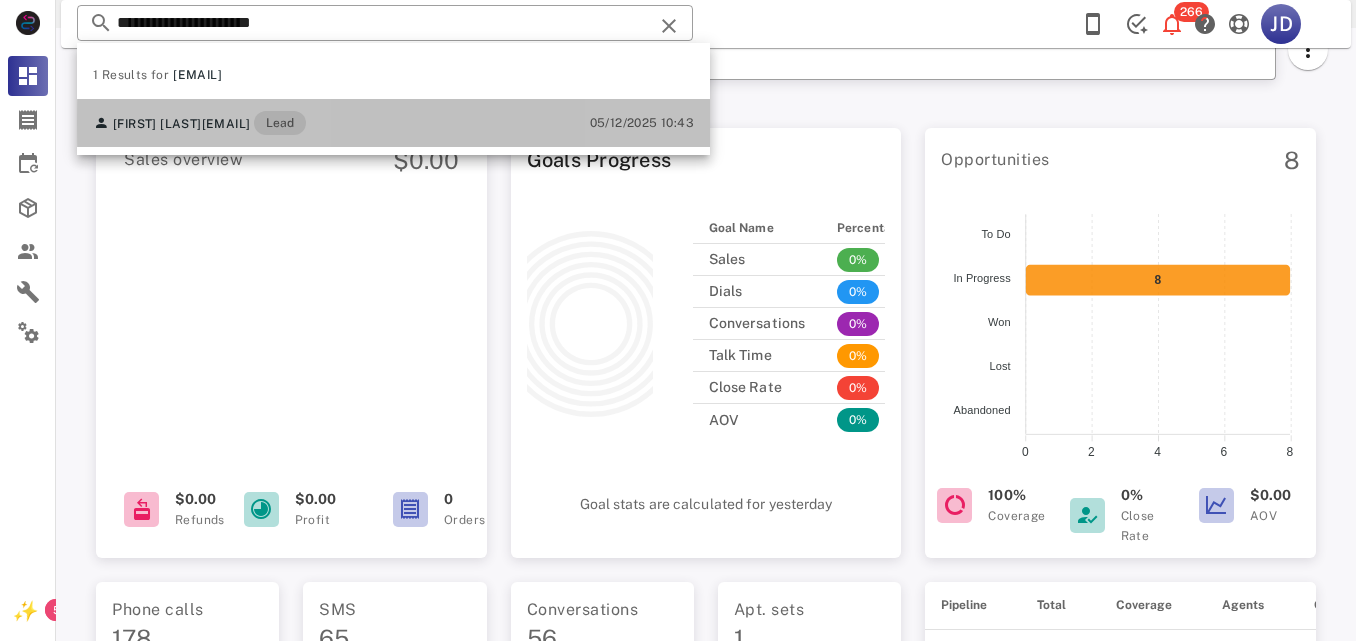 click on "Sales overview  $0.00 $0.00 Refunds $0.00 Profit 0 Orders" at bounding box center (291, 337) 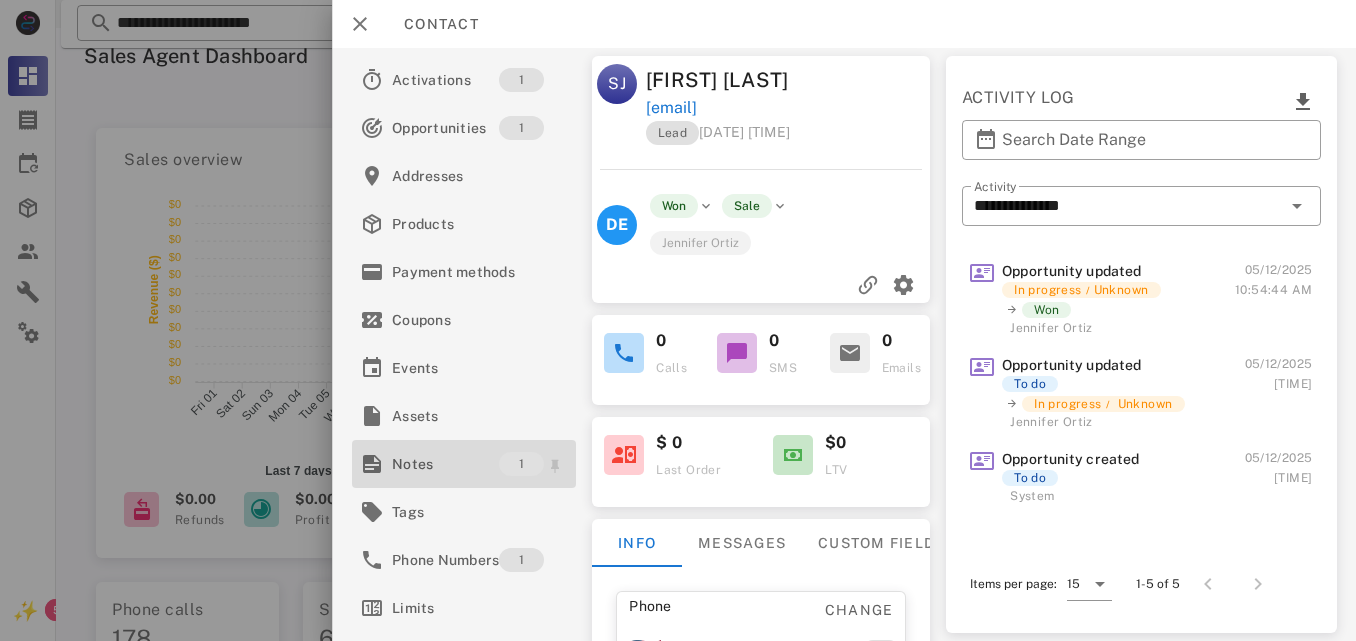 click on "Notes" at bounding box center (445, 464) 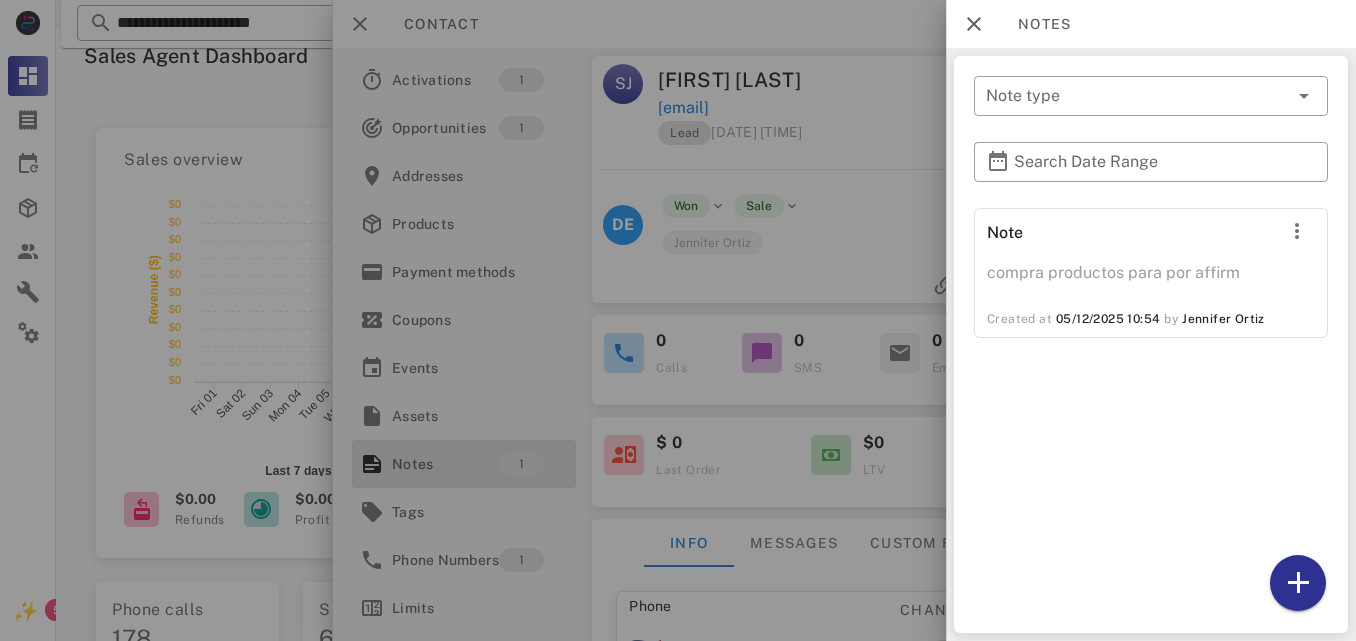 click at bounding box center (678, 320) 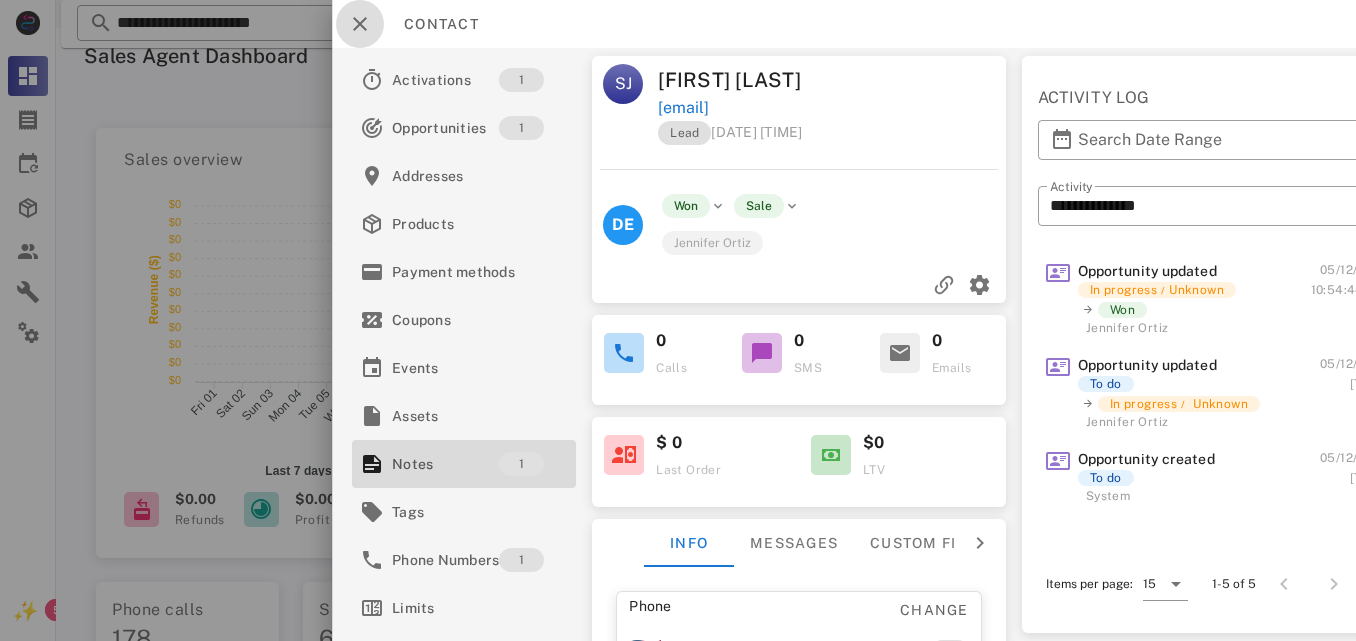 click at bounding box center [360, 24] 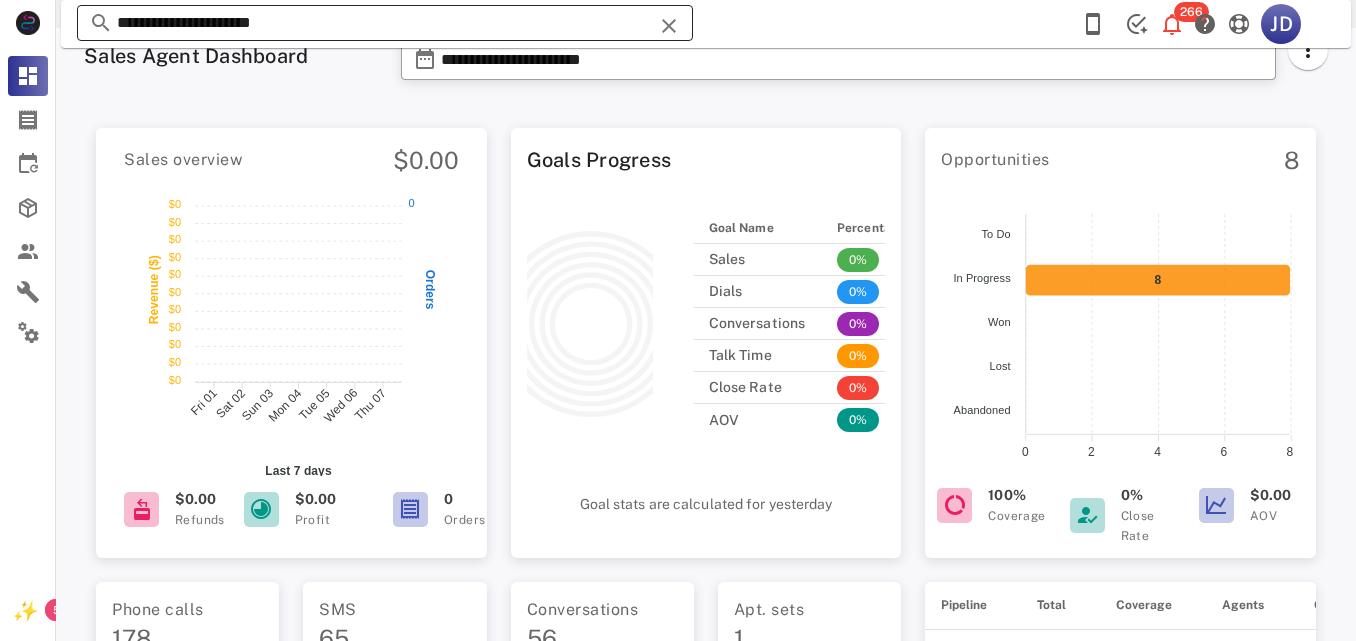 click on "**********" at bounding box center (385, 23) 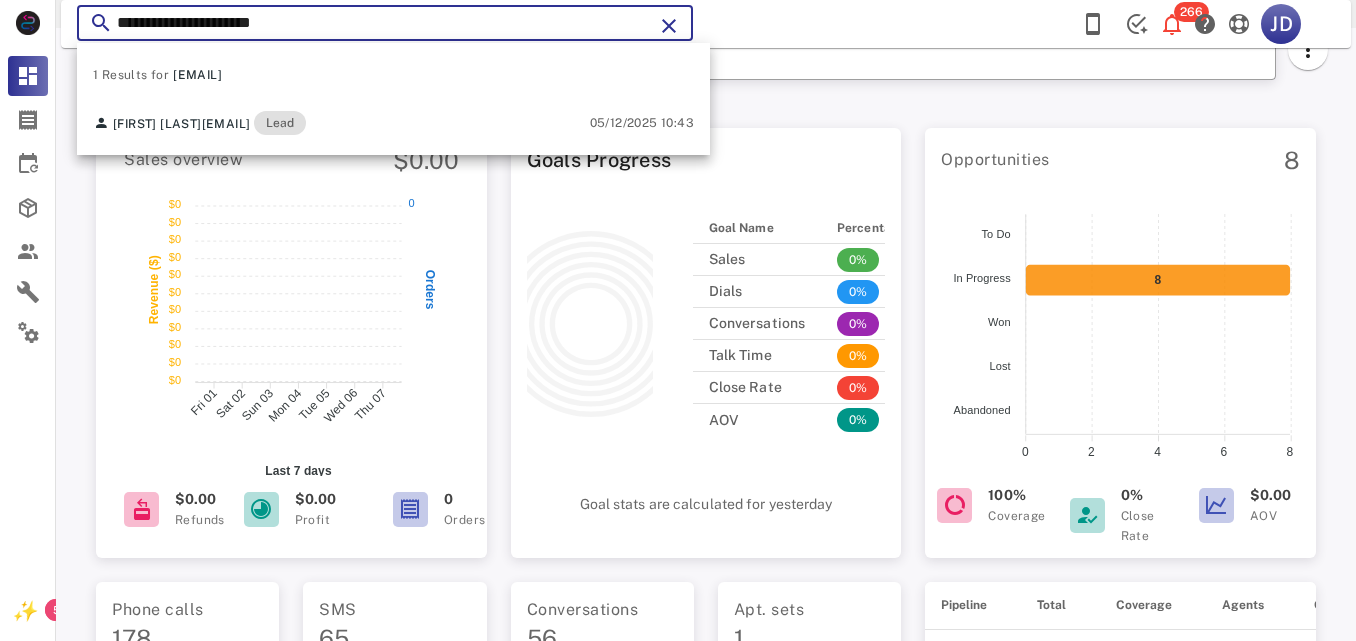 click on "**********" at bounding box center (385, 23) 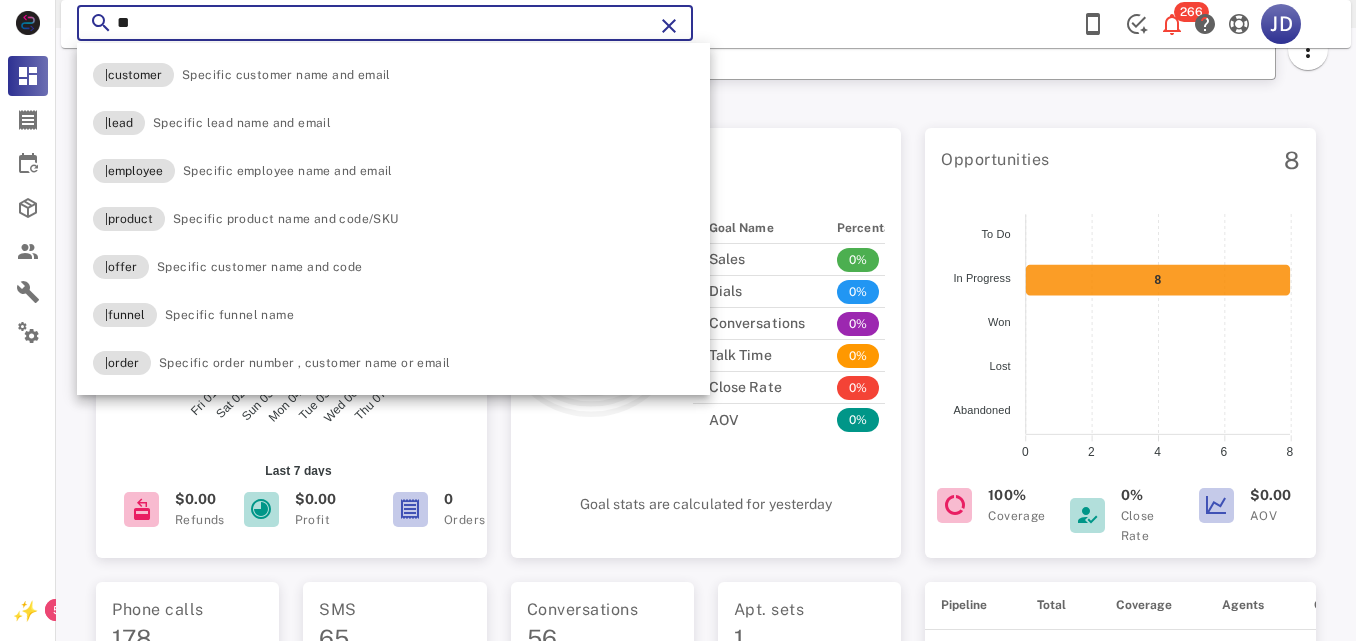 type on "*" 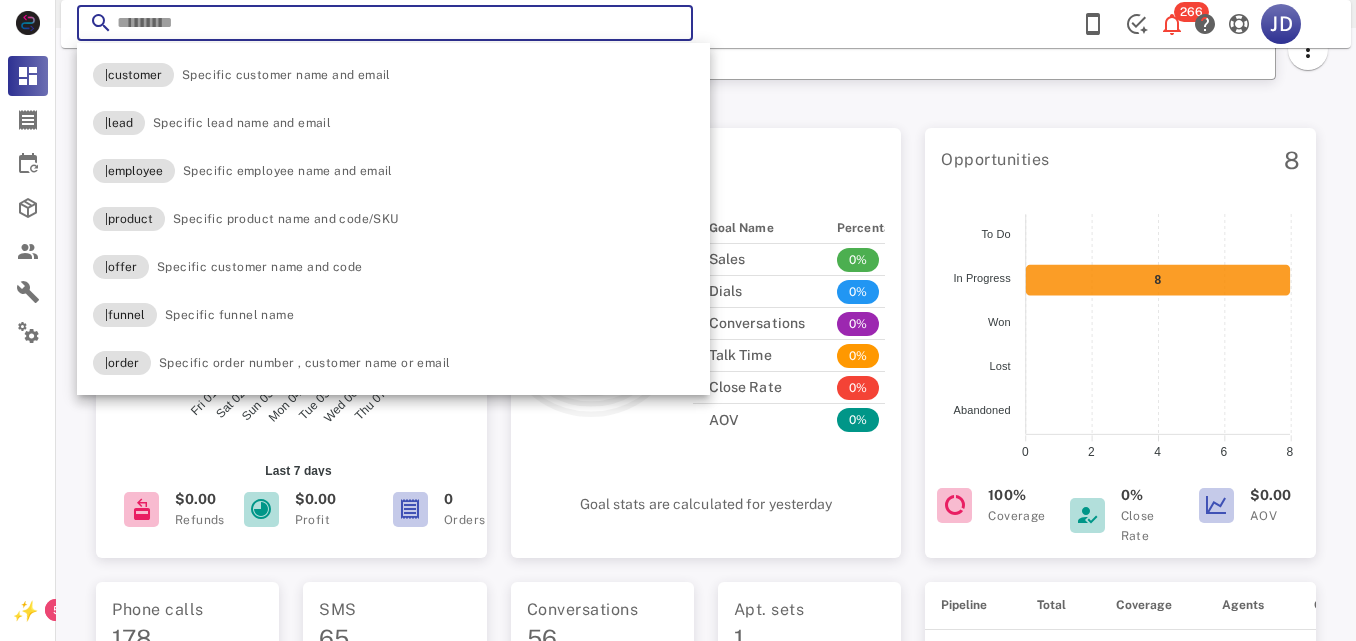 paste on "**********" 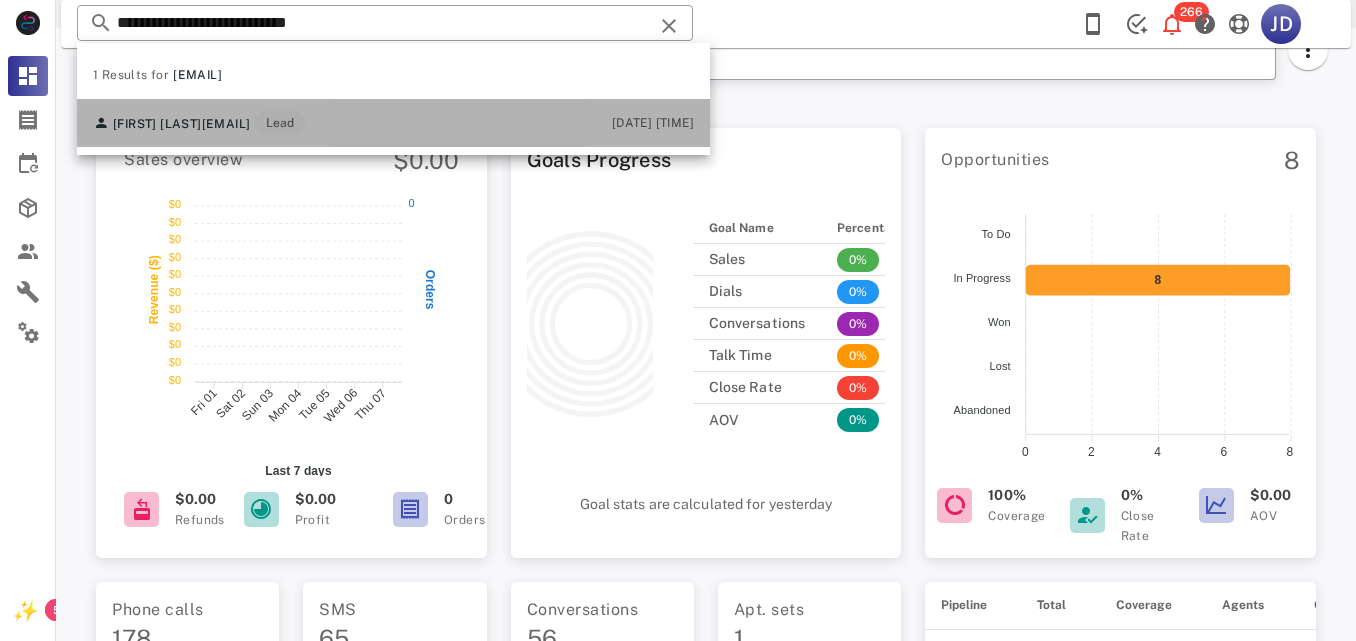 click on "[EMAIL]" at bounding box center (226, 124) 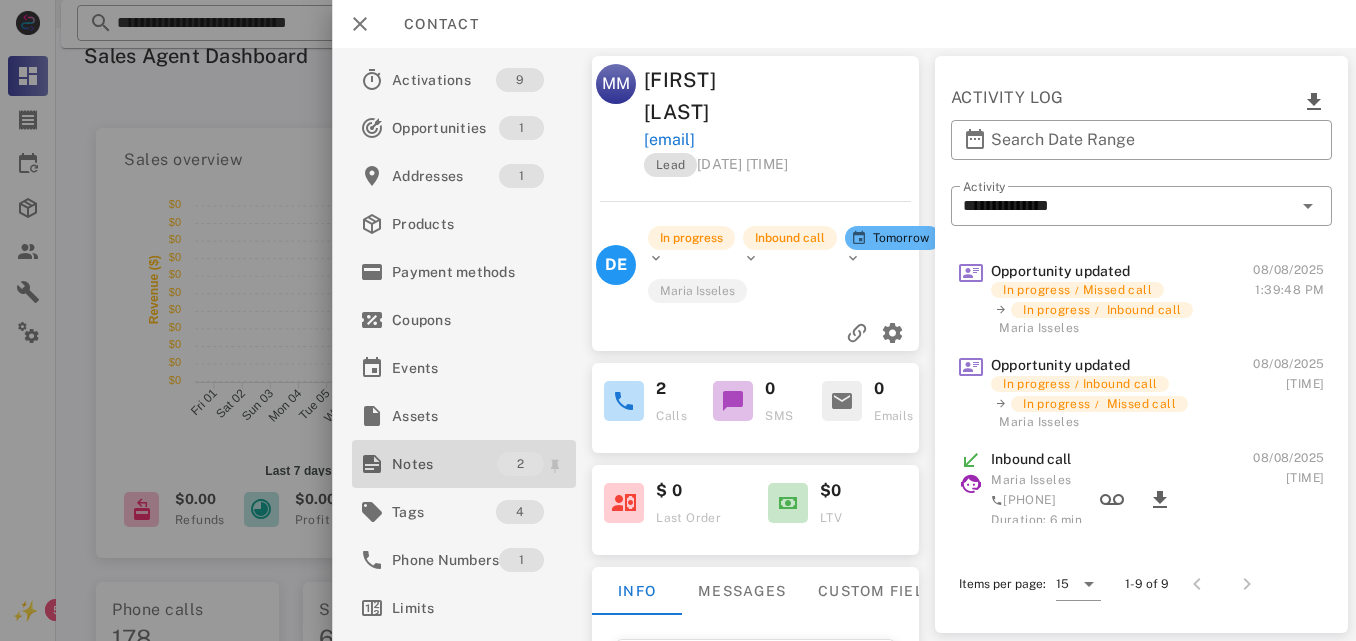 click on "Notes" at bounding box center [444, 464] 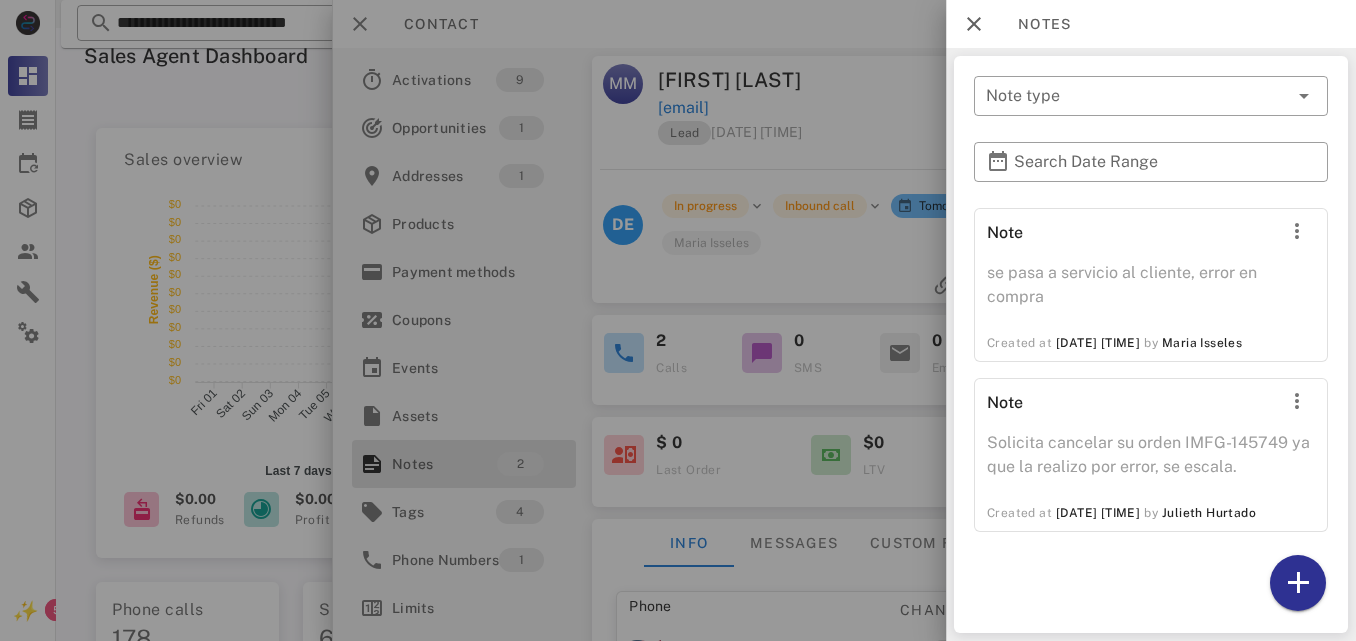 click at bounding box center (678, 320) 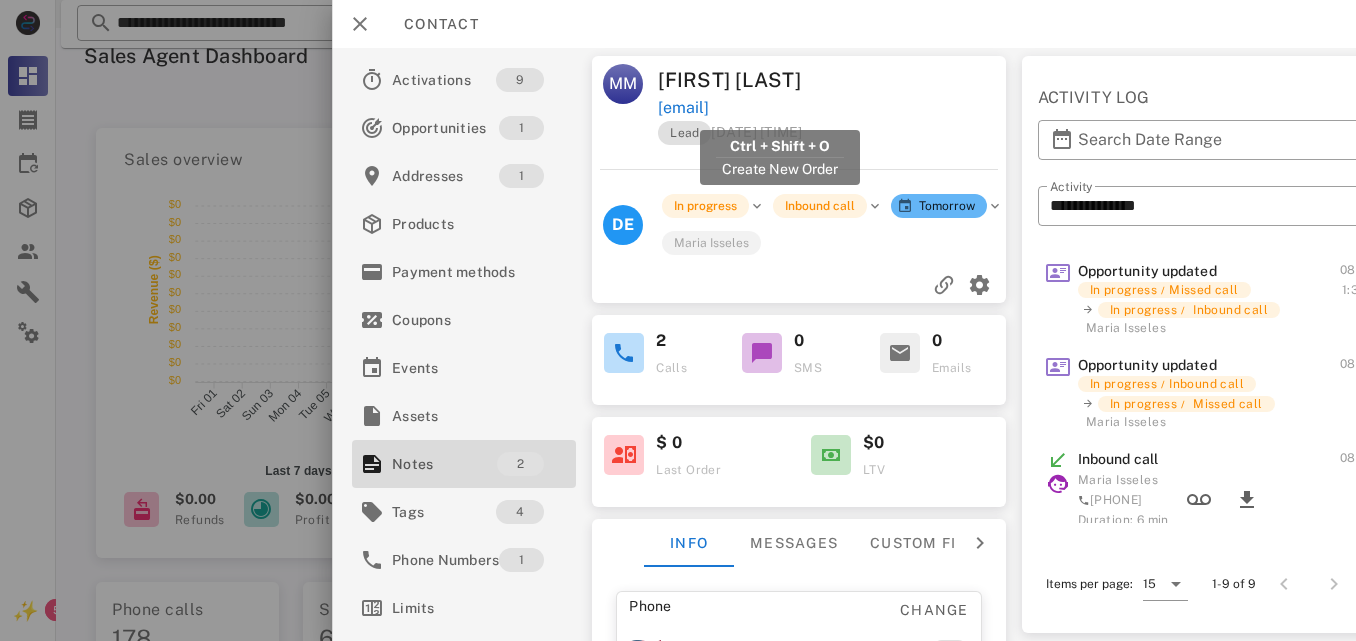 drag, startPoint x: 924, startPoint y: 105, endPoint x: 660, endPoint y: 116, distance: 264.22906 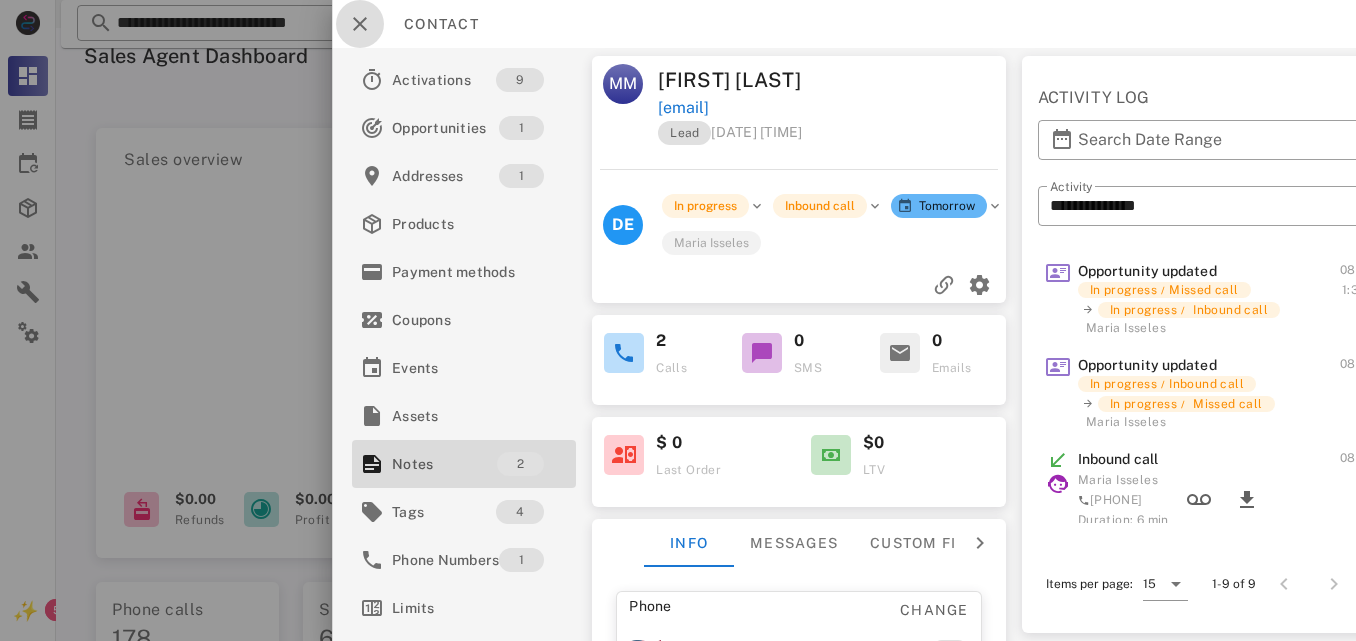 click at bounding box center [360, 24] 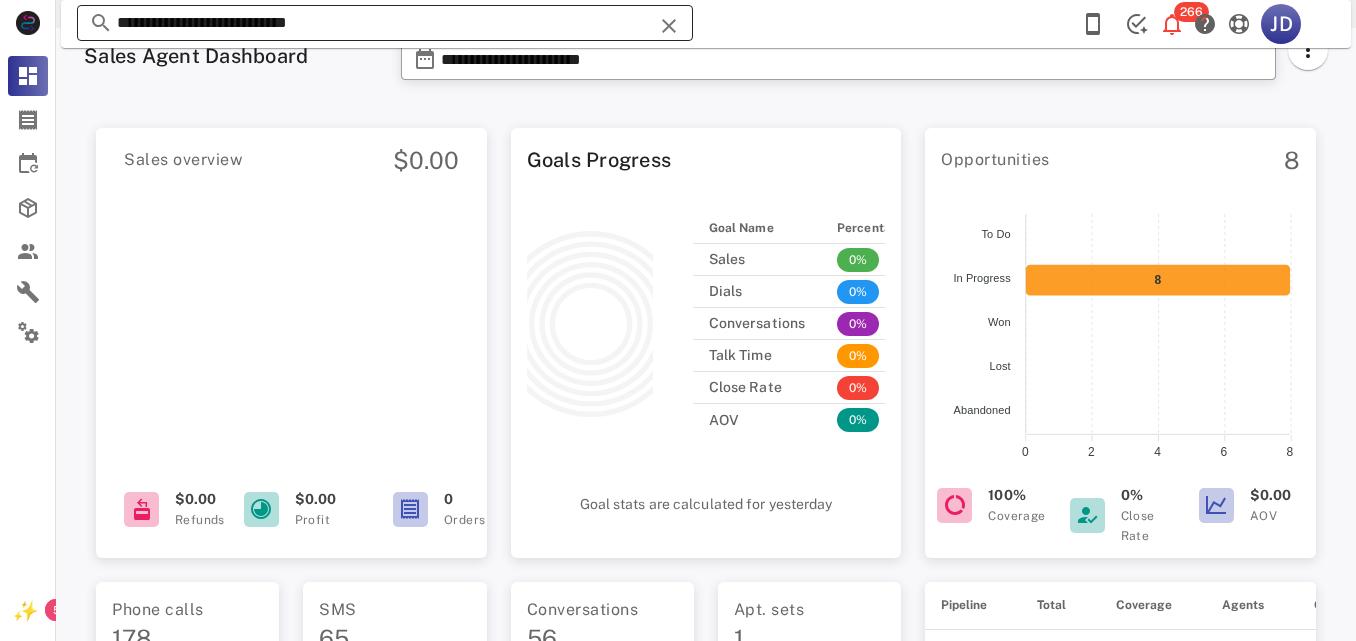 click on "**********" at bounding box center [385, 23] 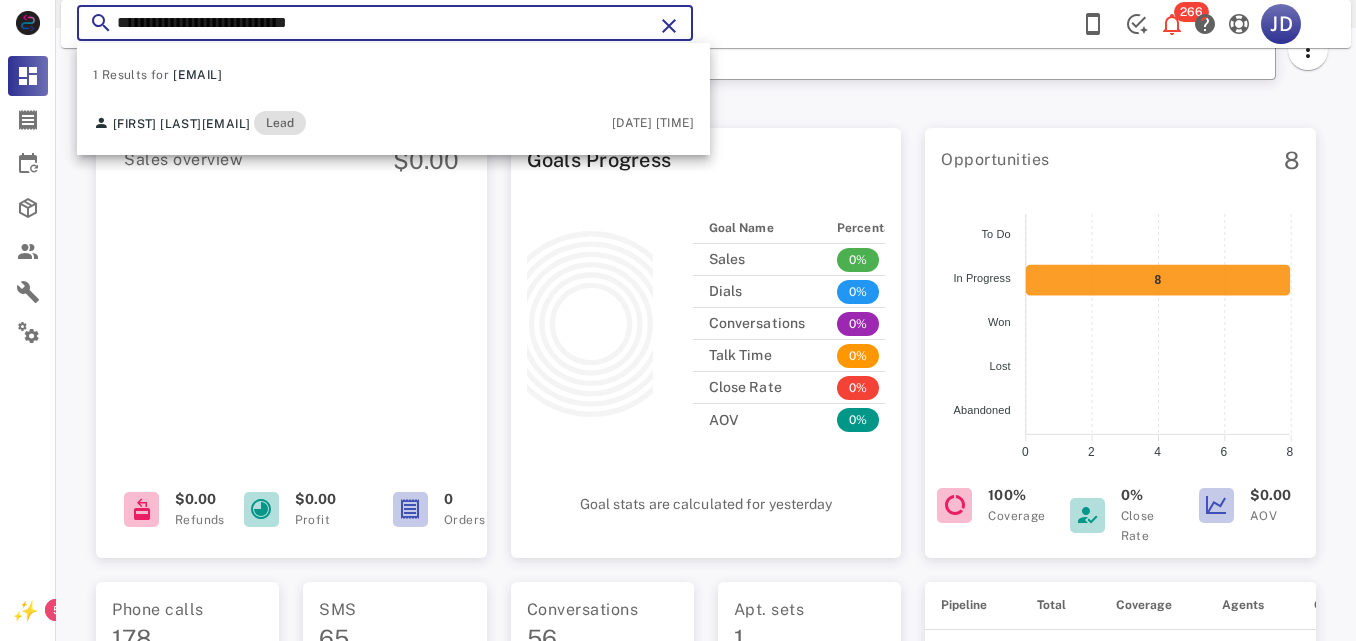 click on "**********" at bounding box center [385, 23] 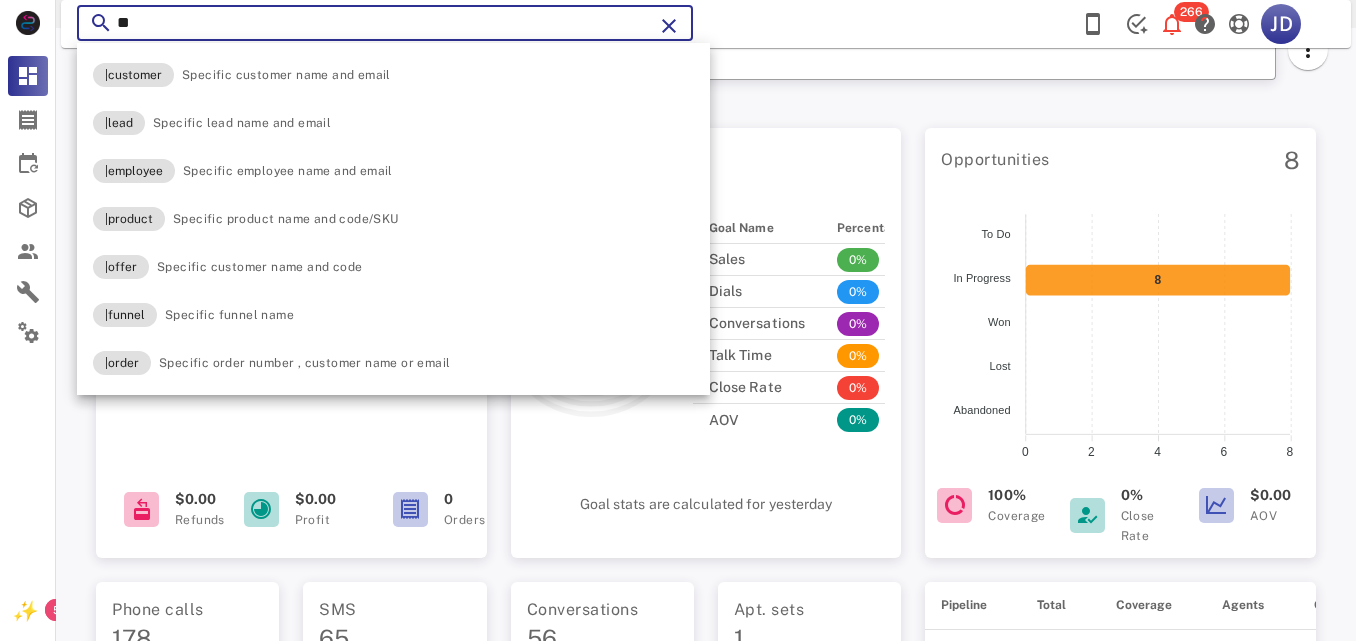 type on "*" 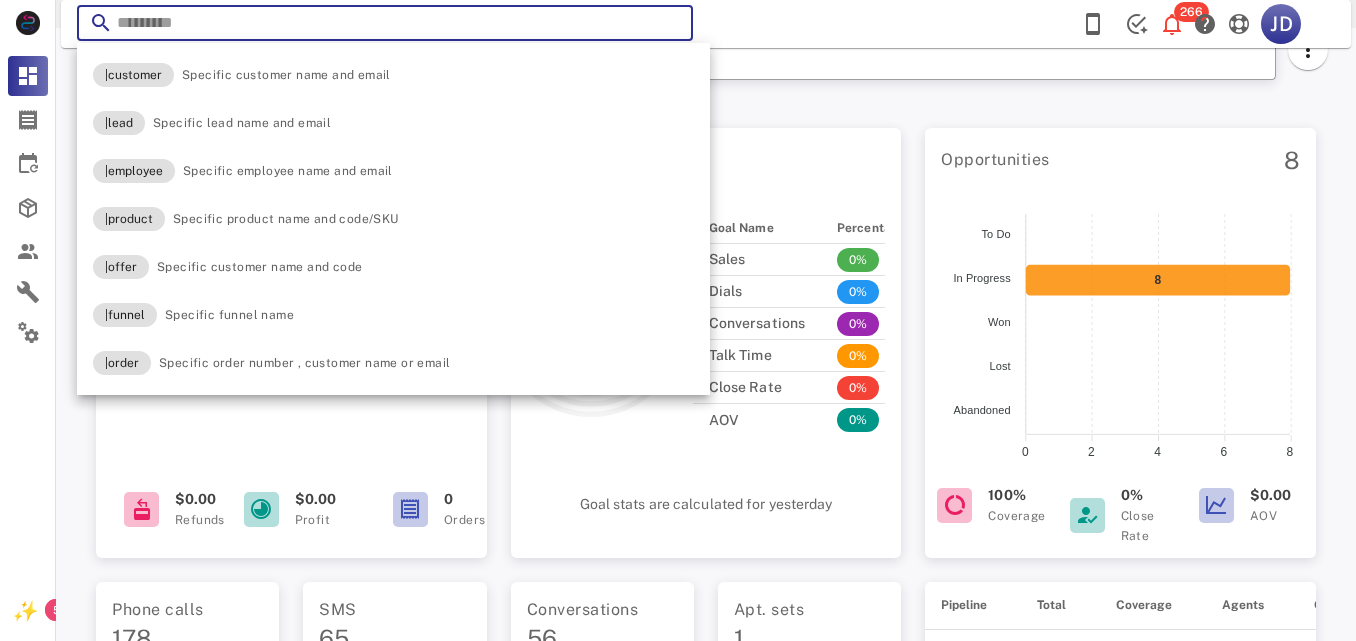 paste on "**********" 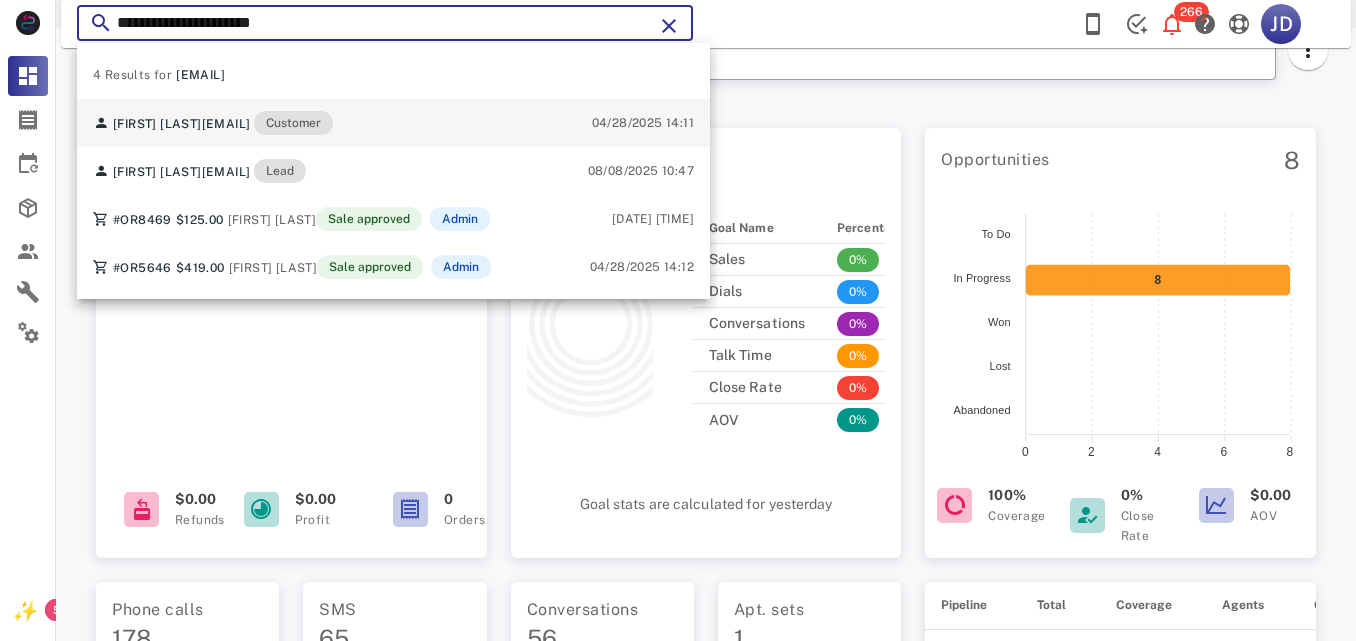type on "**********" 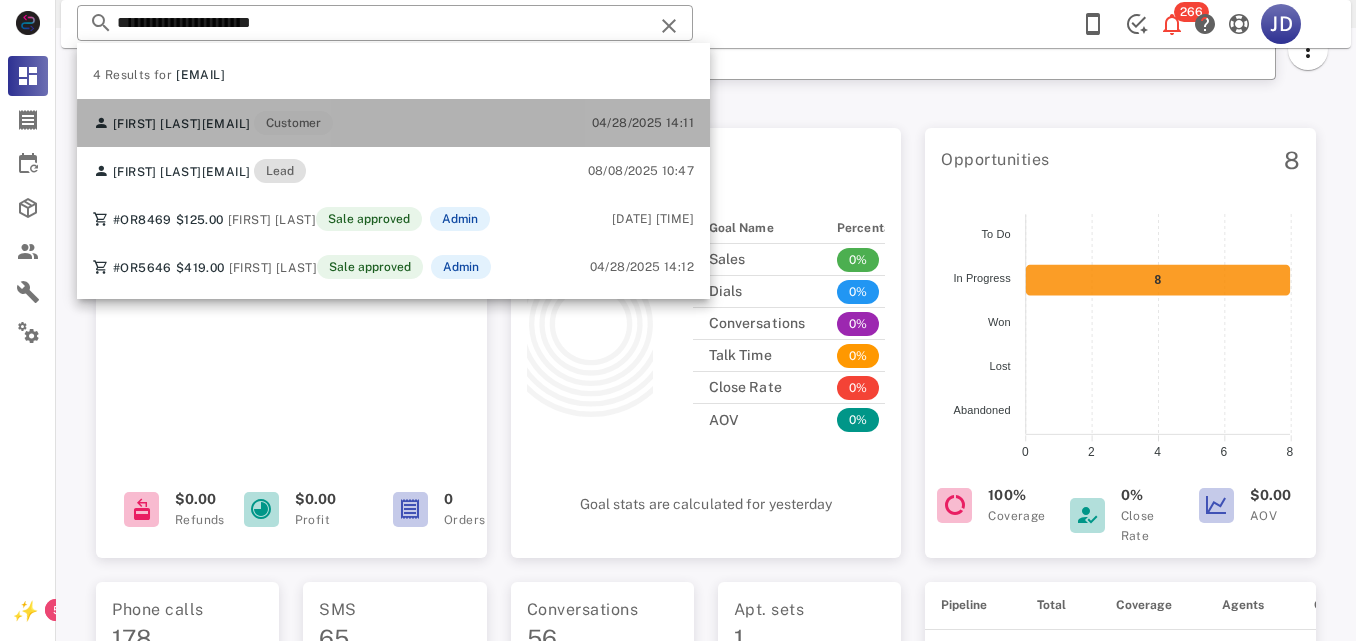 click on "[FIRST] [LAST]   [EMAIL]   Customer   [DATE] [TIME]" at bounding box center (393, 123) 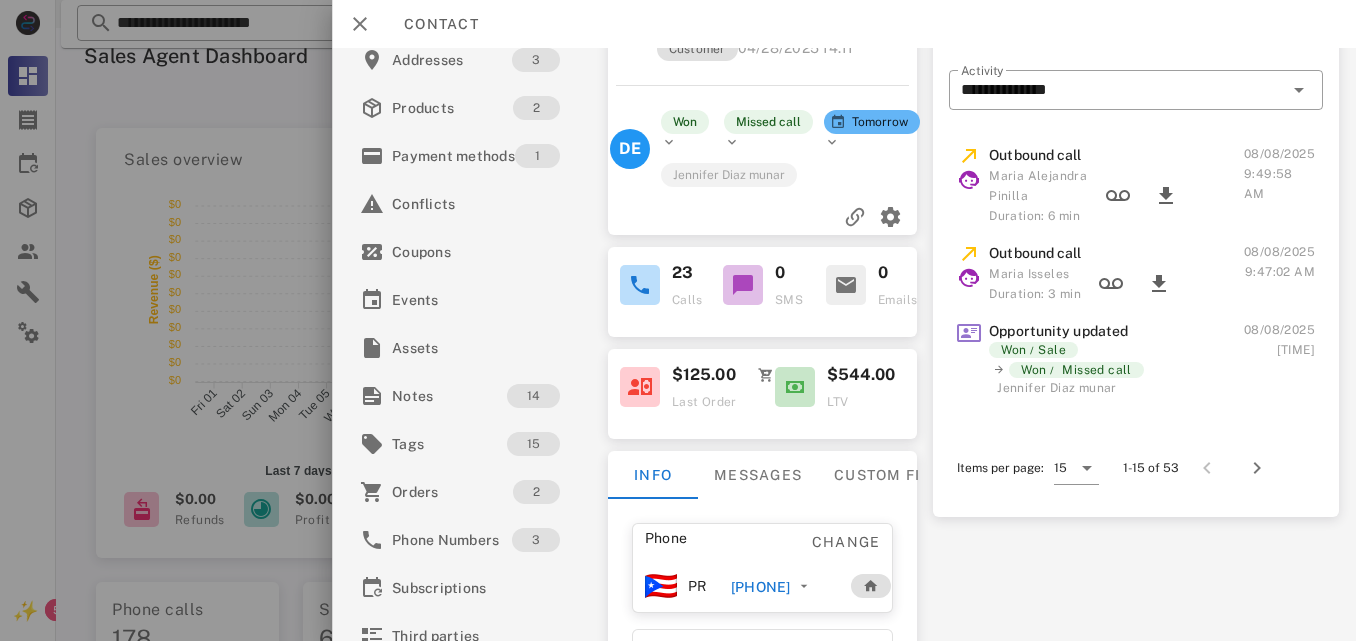 scroll, scrollTop: 118, scrollLeft: 0, axis: vertical 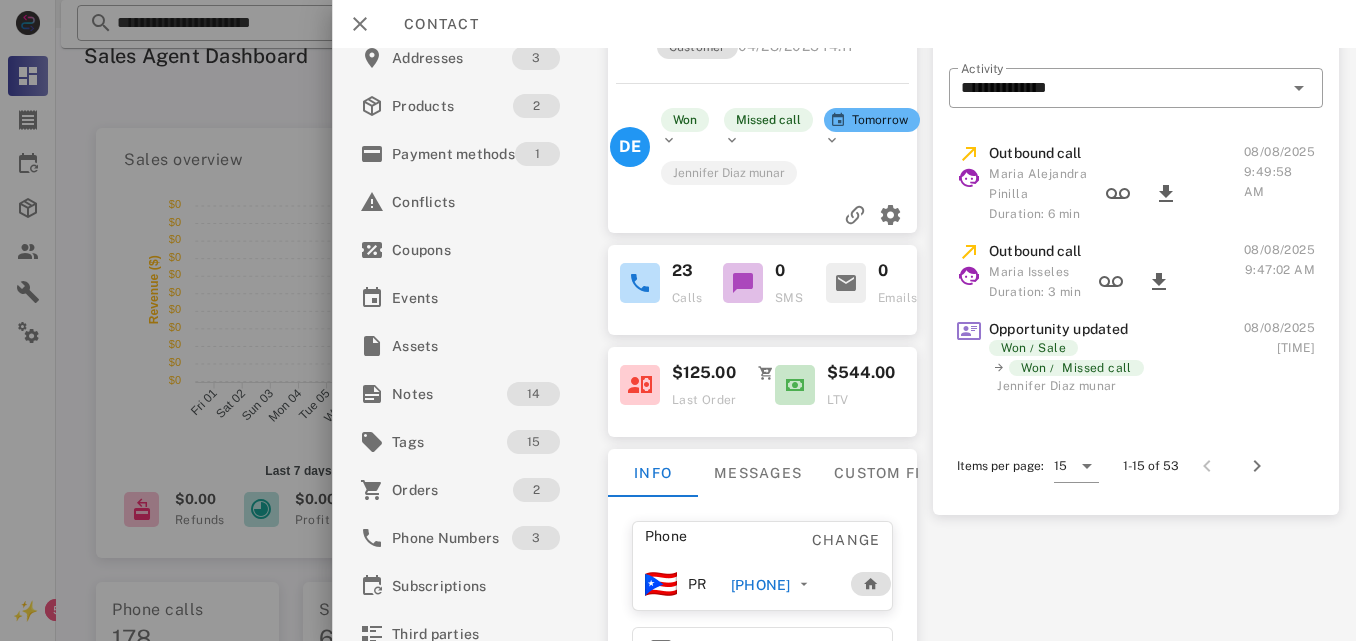 click on "[PHONE]" at bounding box center [760, 585] 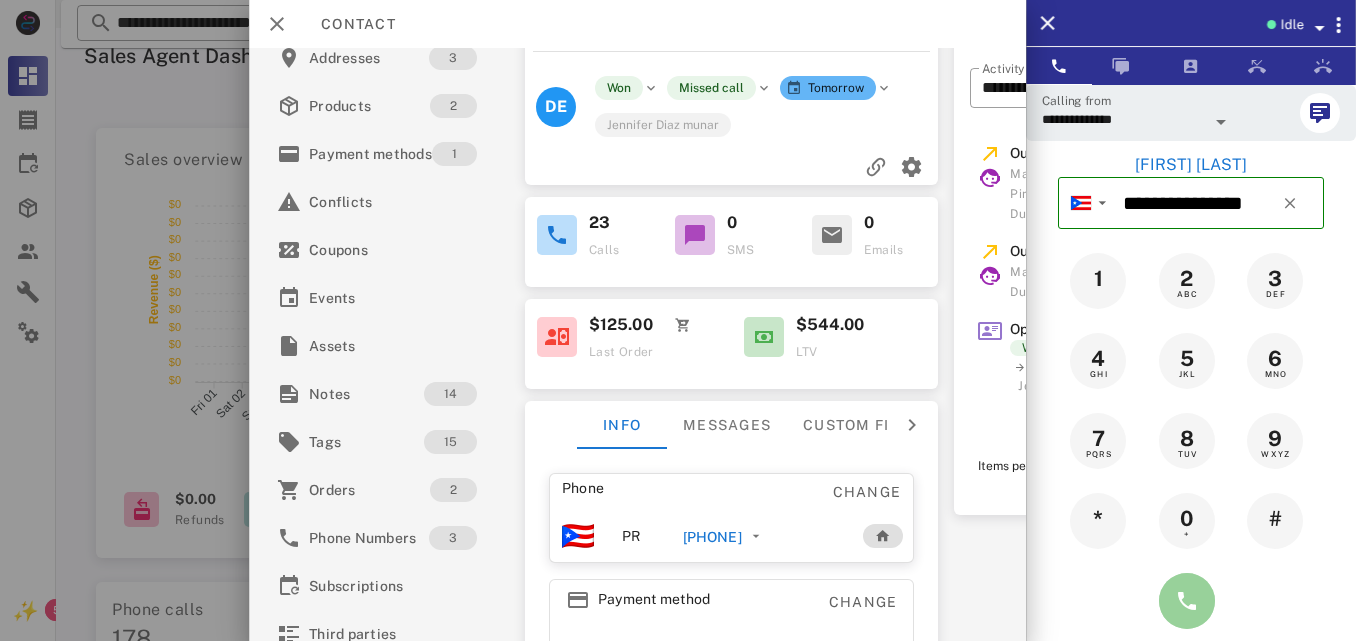 click at bounding box center [1187, 601] 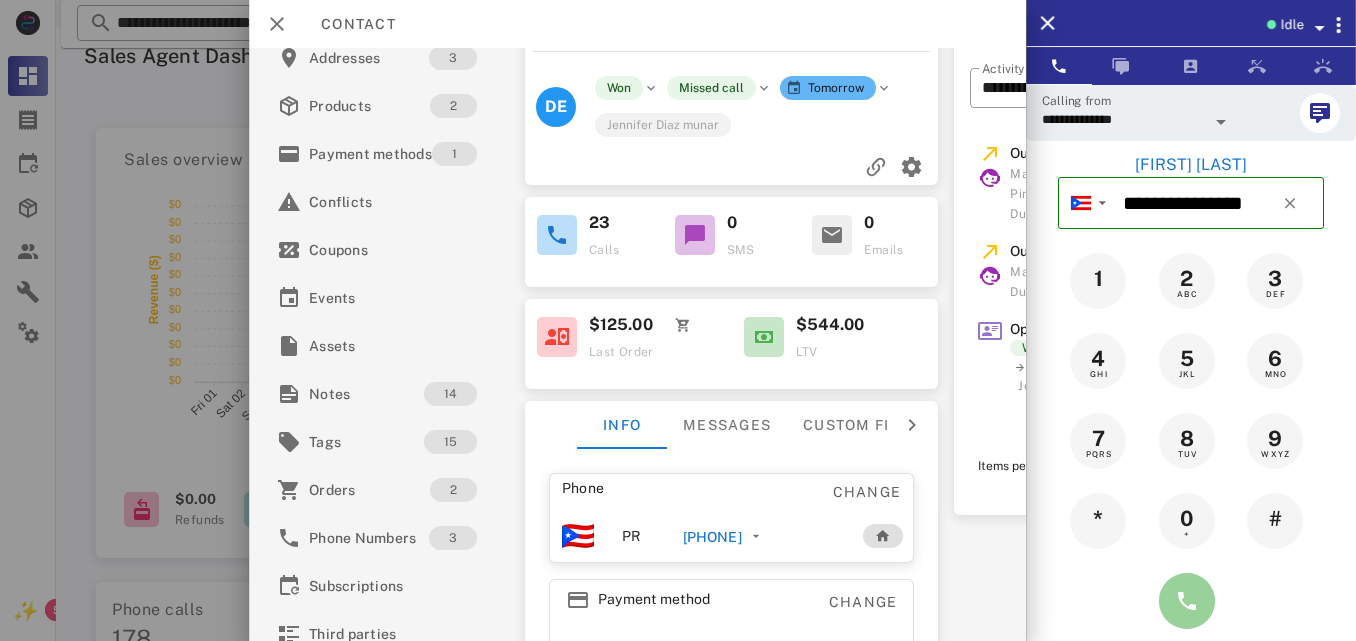 click at bounding box center [1187, 601] 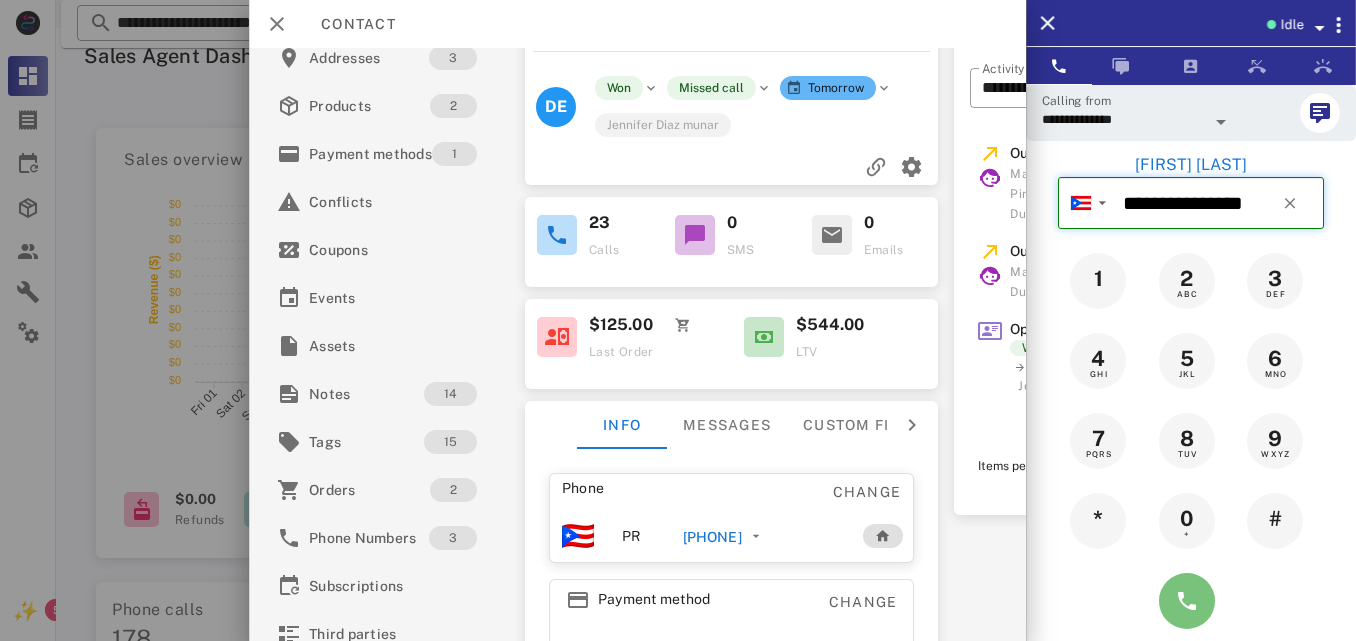 type on "**********" 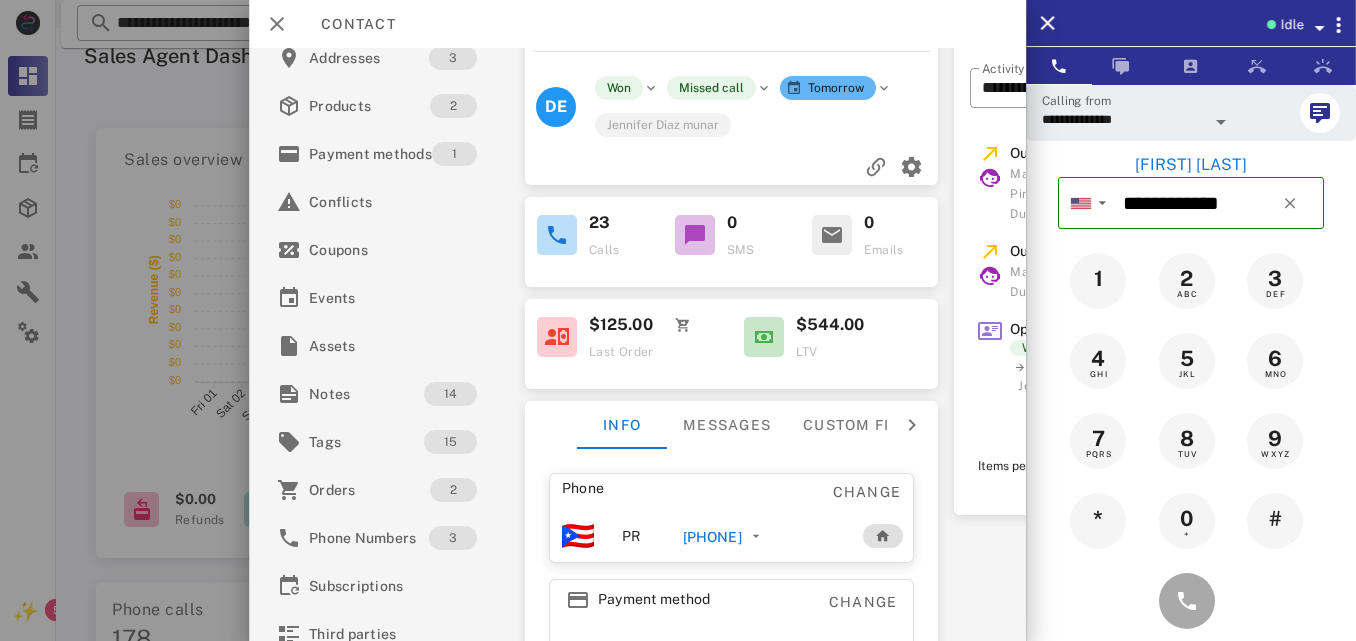 type 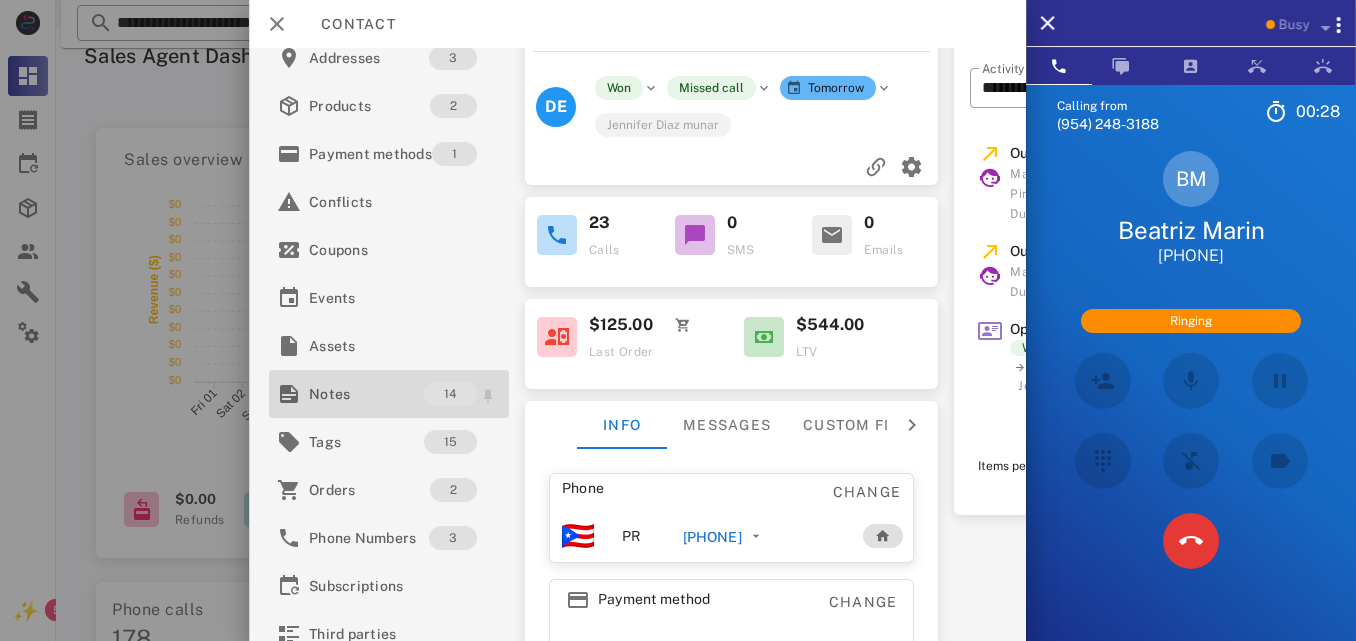 click on "Notes" at bounding box center [366, 394] 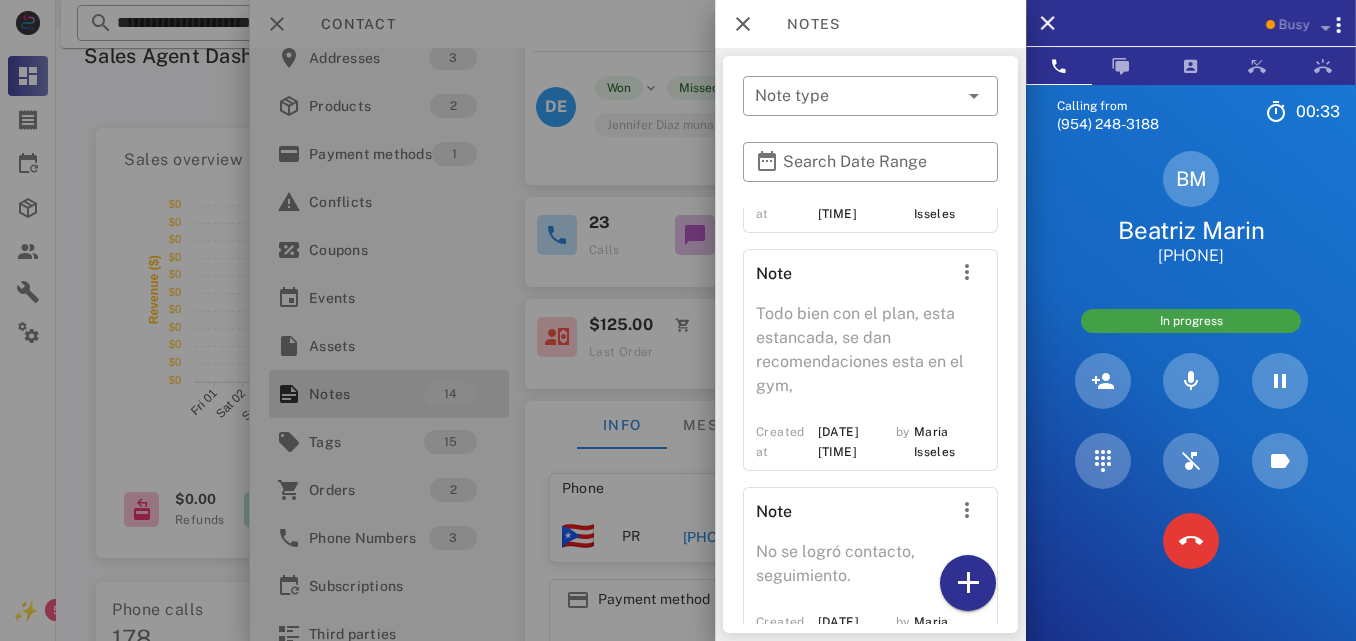 scroll, scrollTop: 3158, scrollLeft: 0, axis: vertical 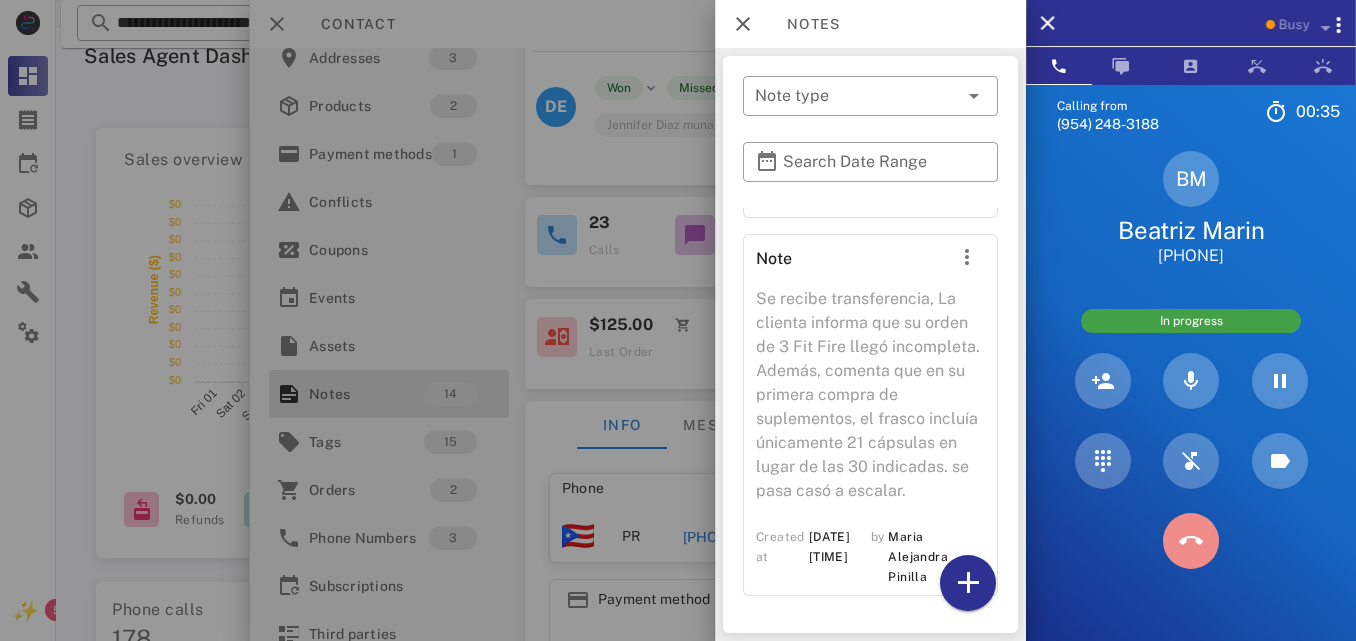 click at bounding box center [1191, 541] 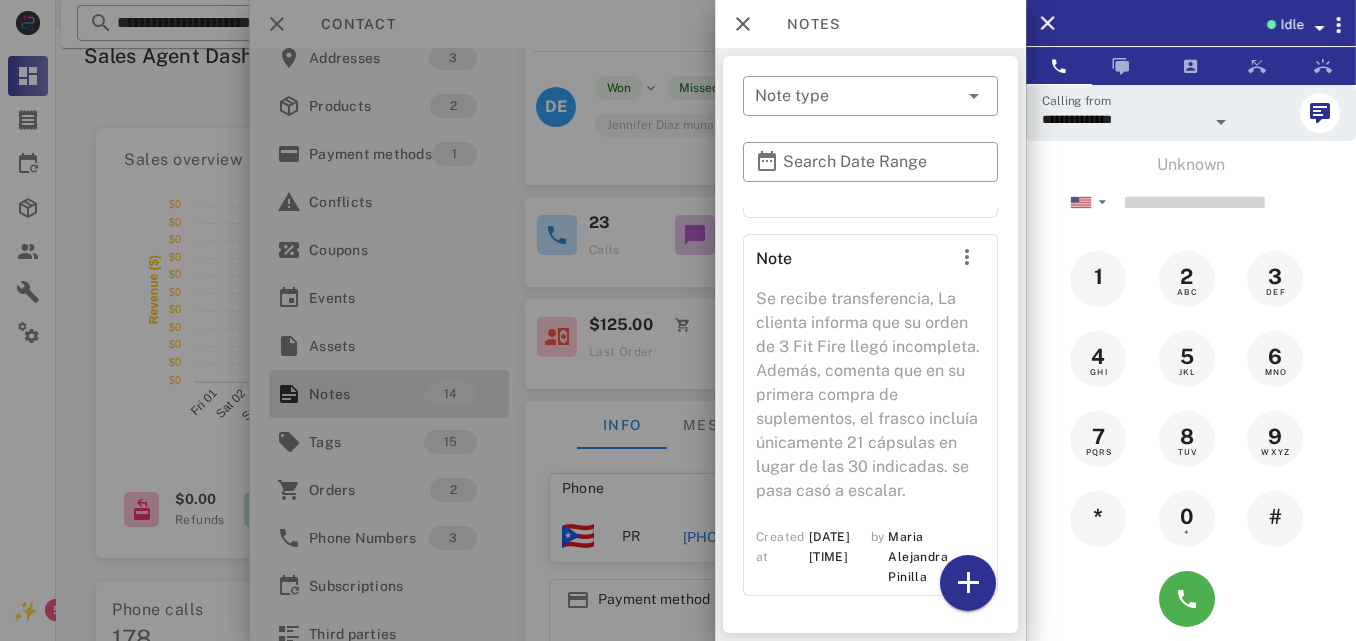 click at bounding box center (678, 320) 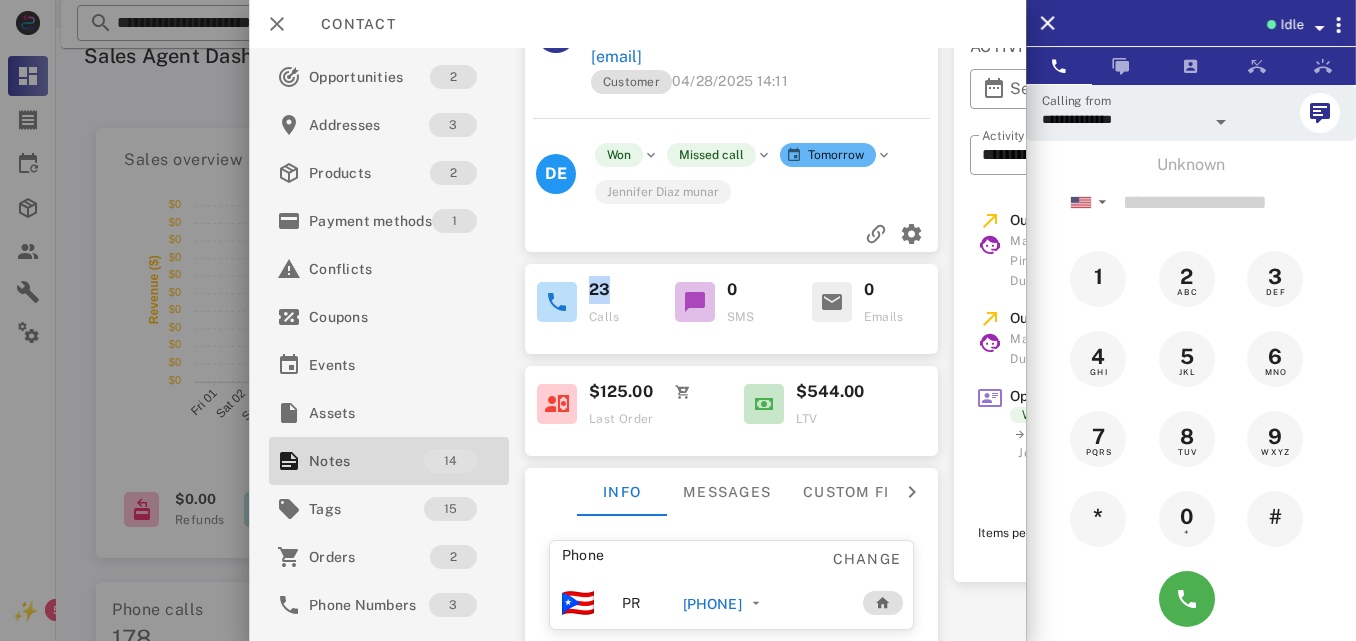 scroll, scrollTop: 0, scrollLeft: 0, axis: both 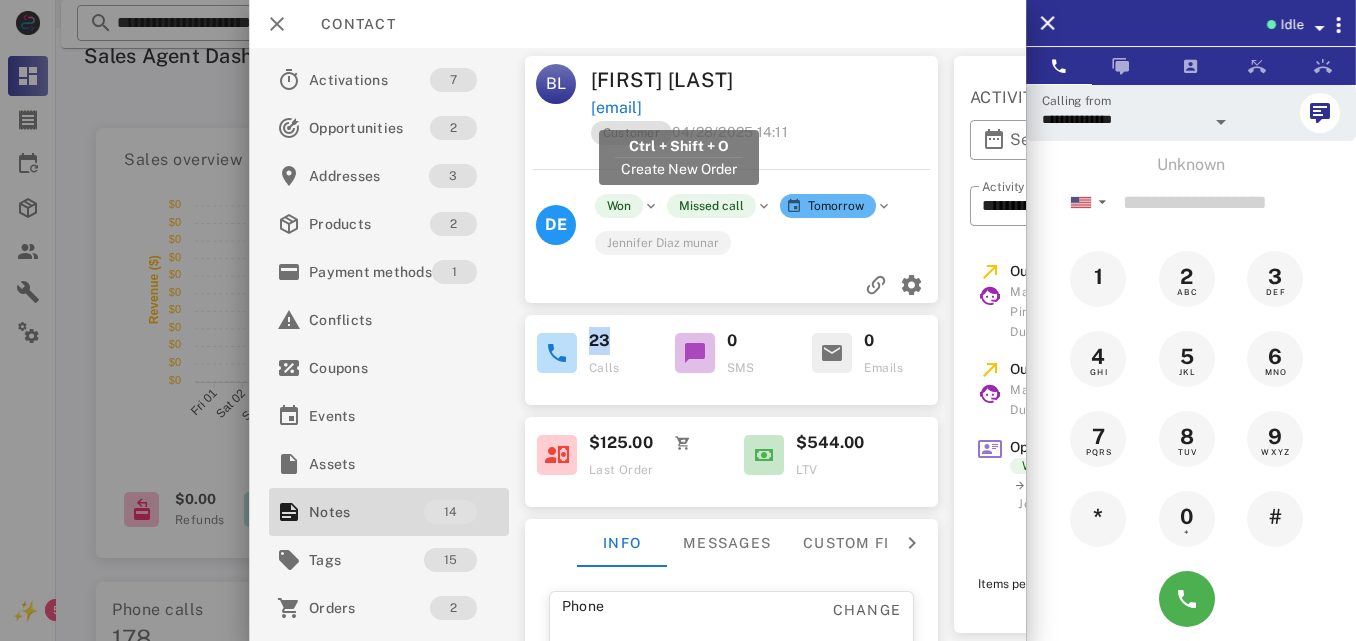 drag, startPoint x: 778, startPoint y: 100, endPoint x: 589, endPoint y: 110, distance: 189.26436 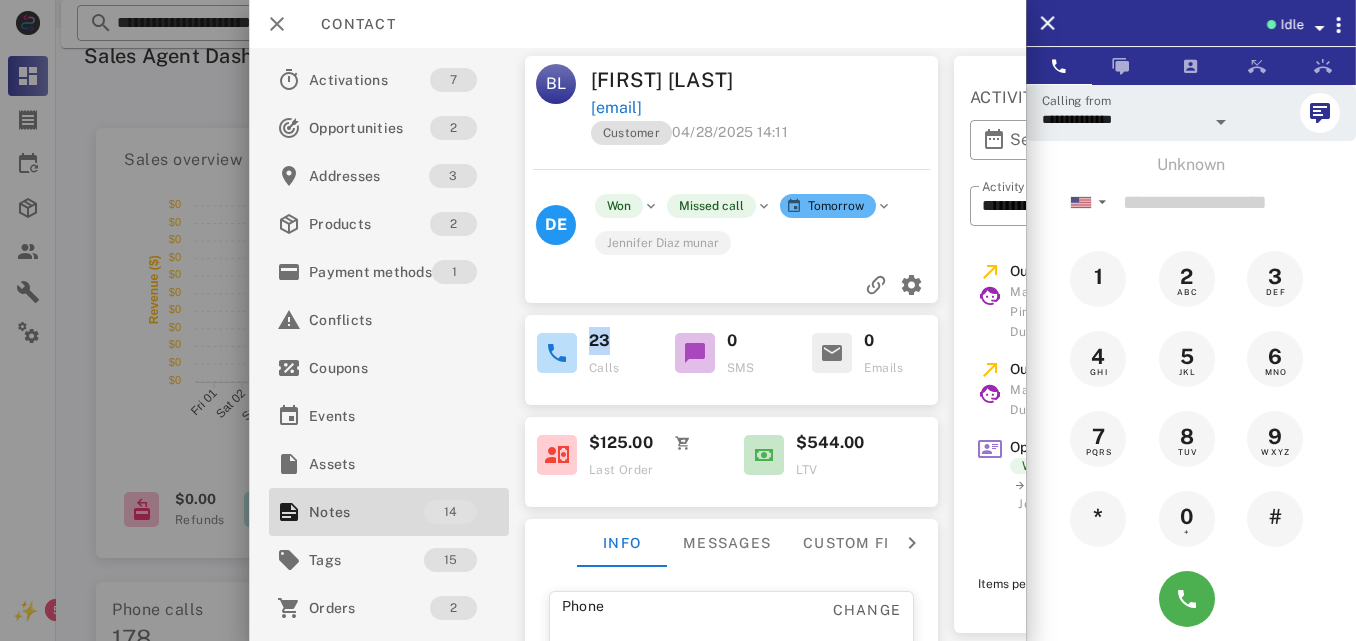 click on "[EMAIL]" at bounding box center [766, 108] 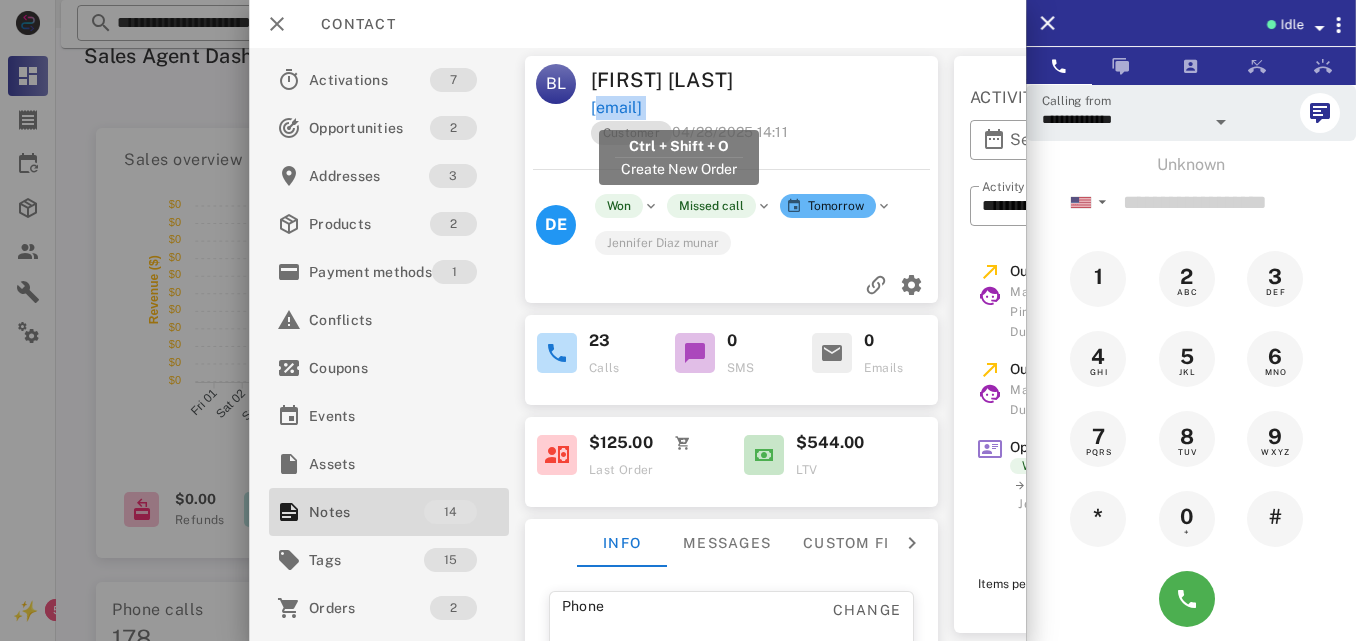 drag, startPoint x: 790, startPoint y: 97, endPoint x: 620, endPoint y: 97, distance: 170 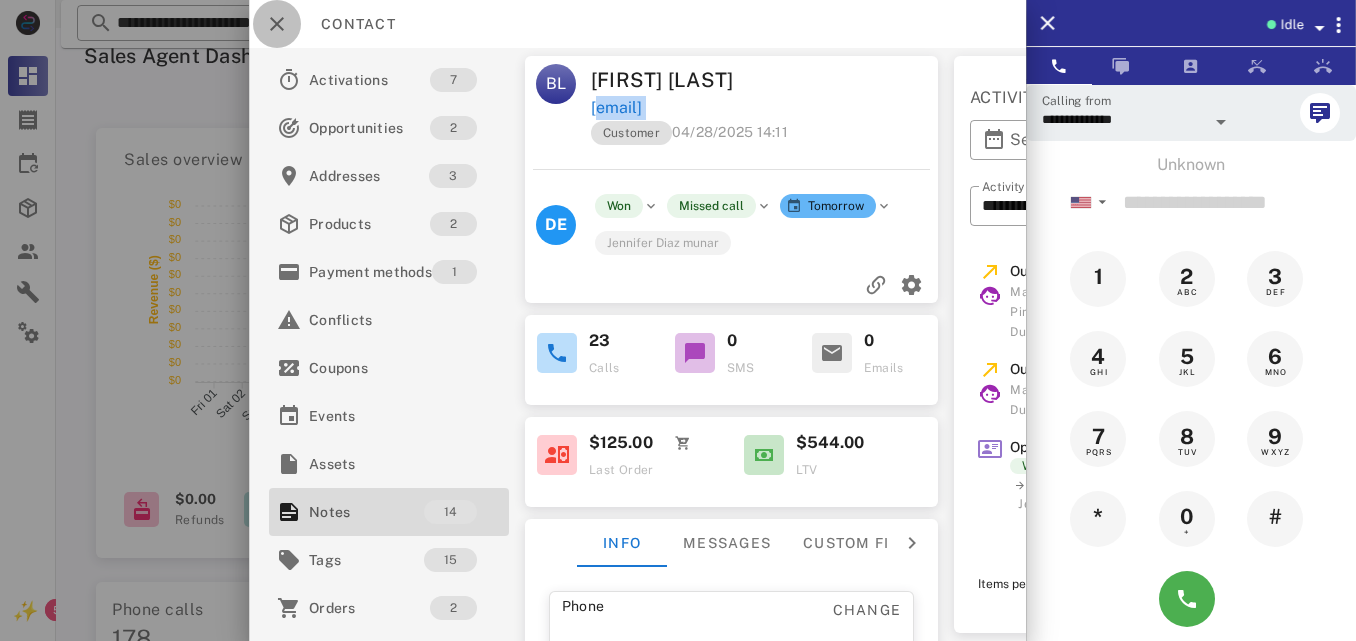 click at bounding box center (277, 24) 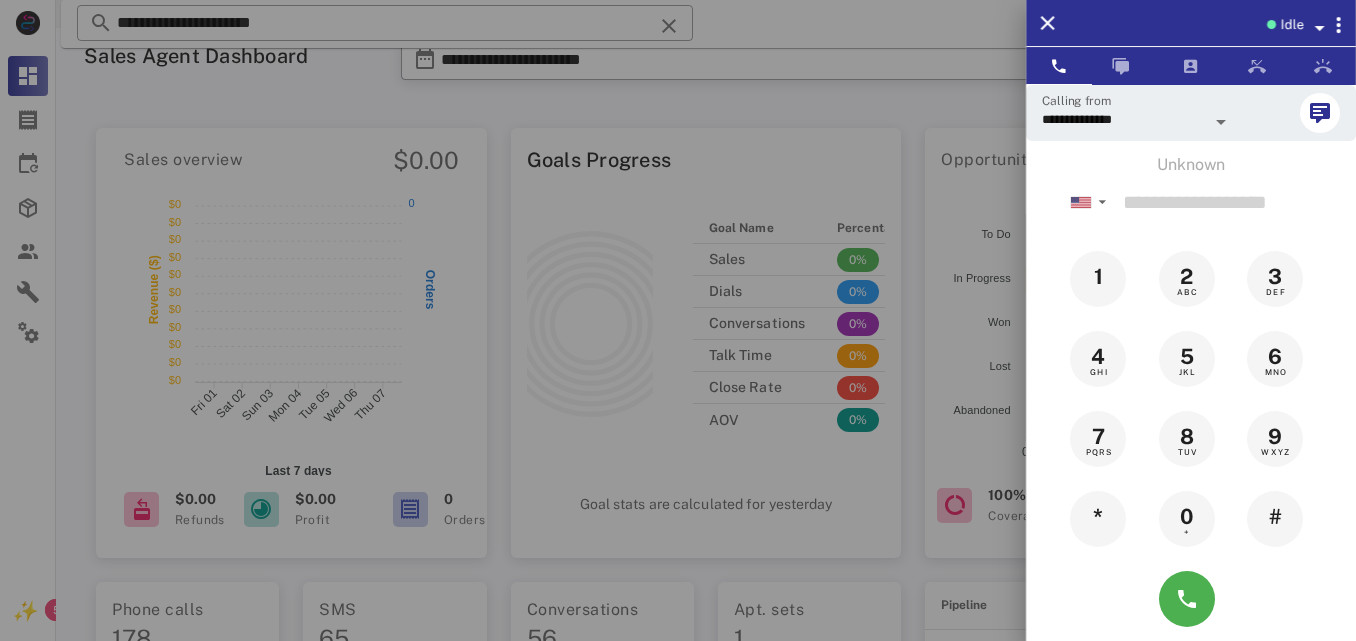 click at bounding box center [678, 320] 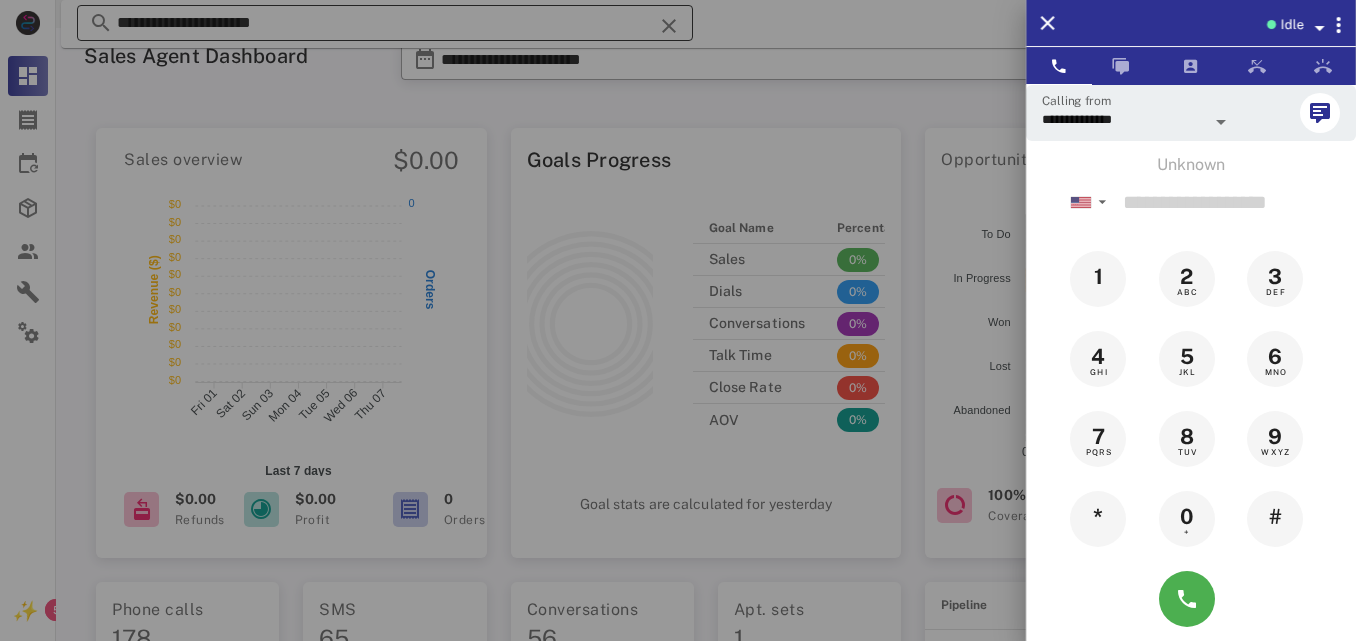 click on "**********" at bounding box center [385, 23] 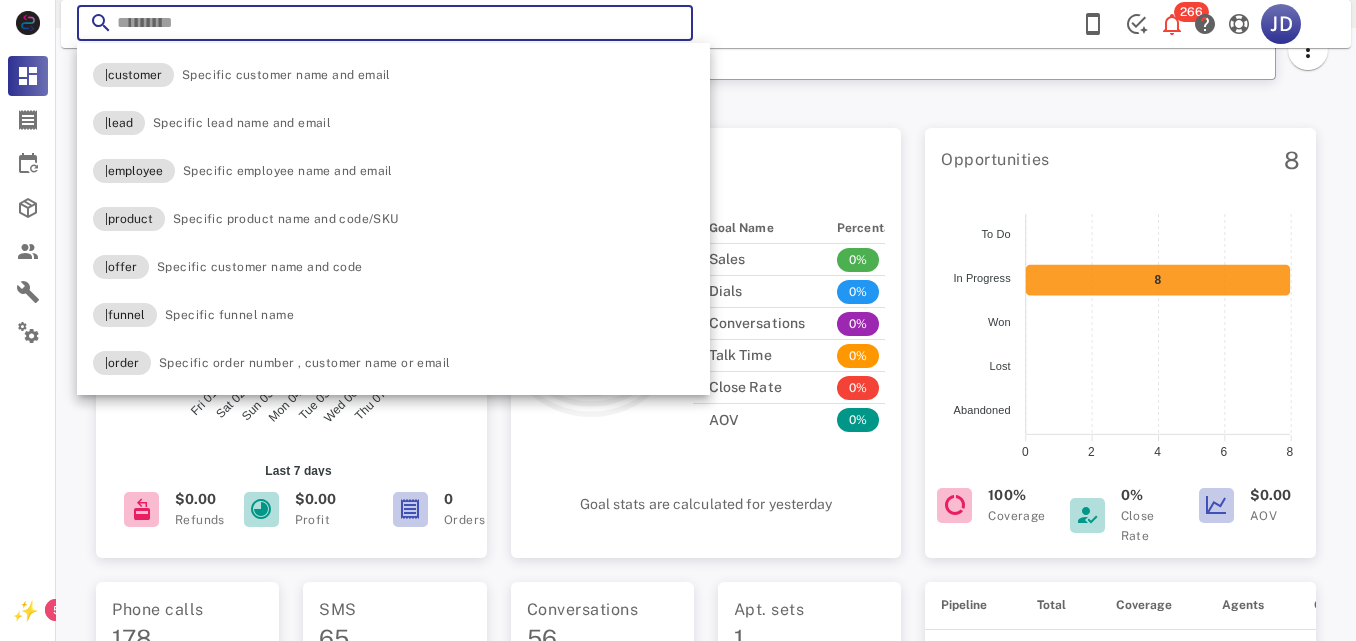 paste on "**********" 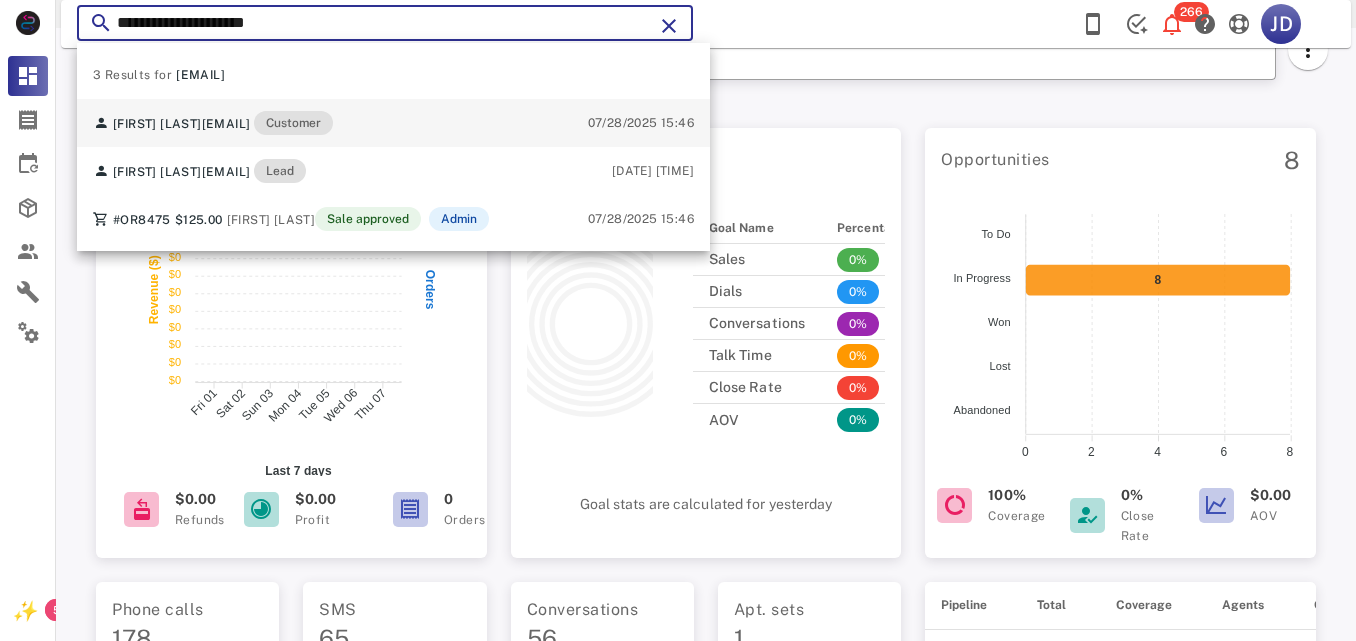 type on "**********" 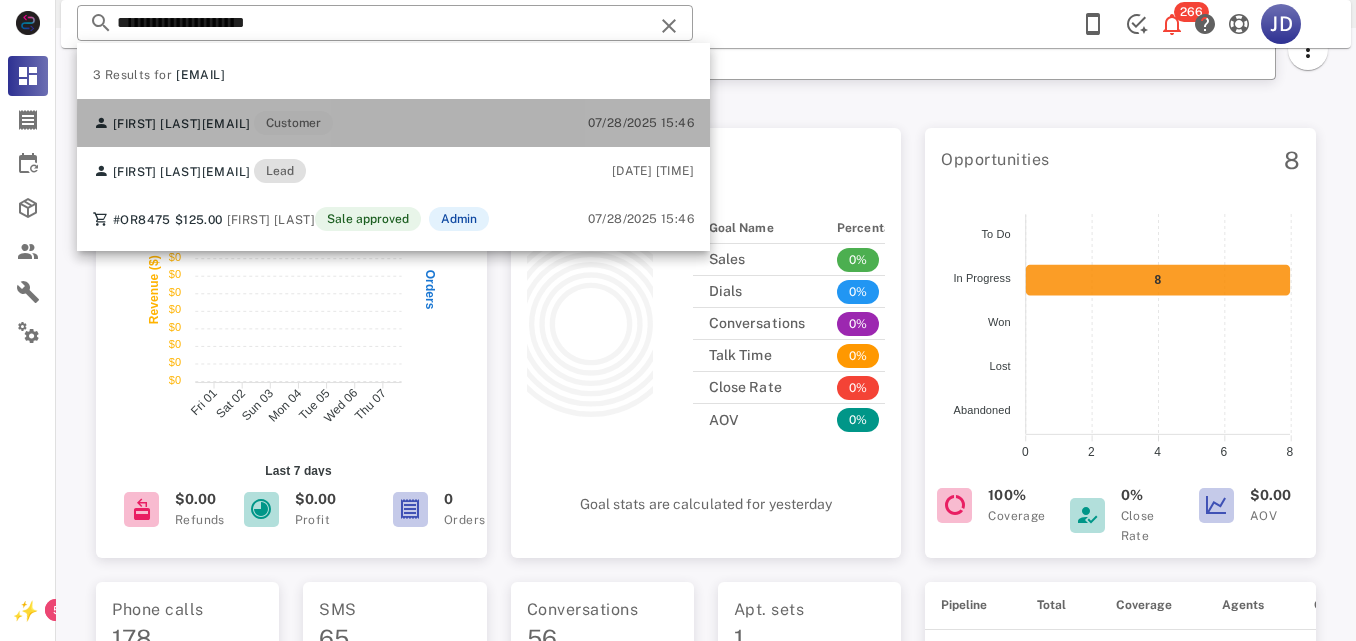 click on "[EMAIL]" at bounding box center [226, 124] 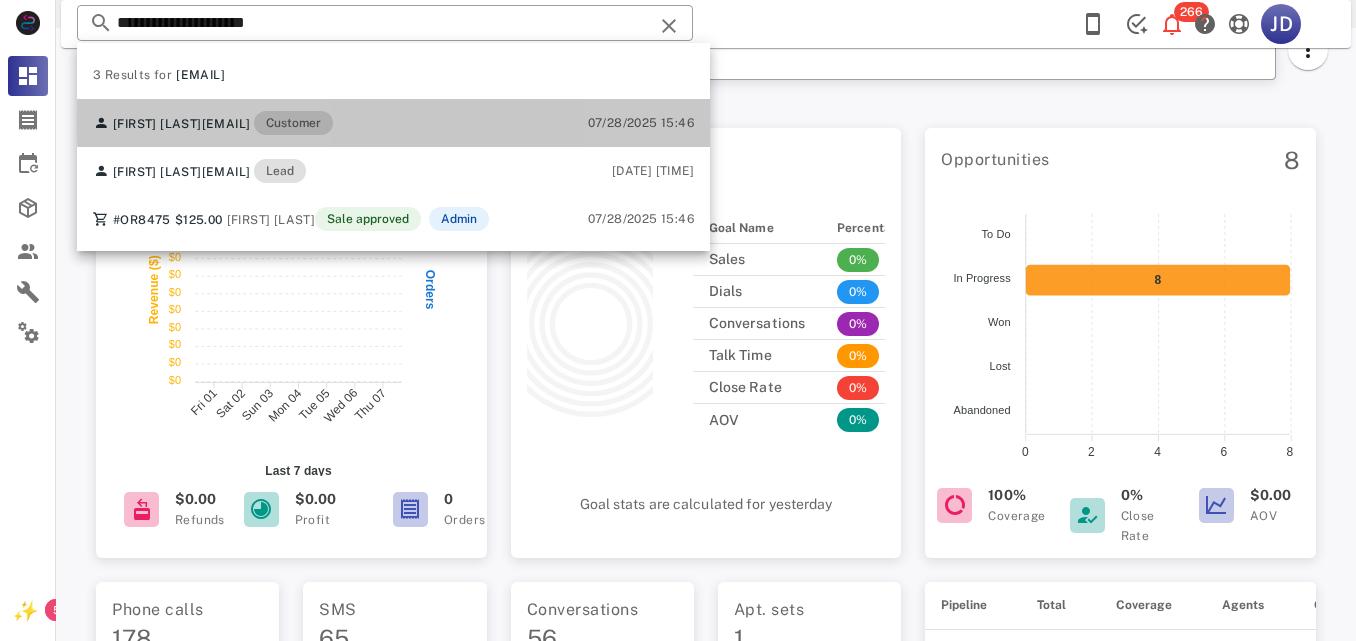 click on "Sales overview  $0.00 $0 $0 $0 $0 $0 $0 $0 $0 $0 $0 $0 $0 $0 $0 $0 $0 $0 $0 $0 $0 $0 $0 Revenue ($) Fri 01 Fri 01 Sat 02 Sat 02 Sun 03 Sun 03 Mon 04 Mon 04 Tue 05 Tue 05 Wed 06 Wed 06 Thu 07 Thu 07 Last 7 days 0 0 Orders $0.00 Refunds $0.00 Profit 0 Orders" at bounding box center (291, 337) 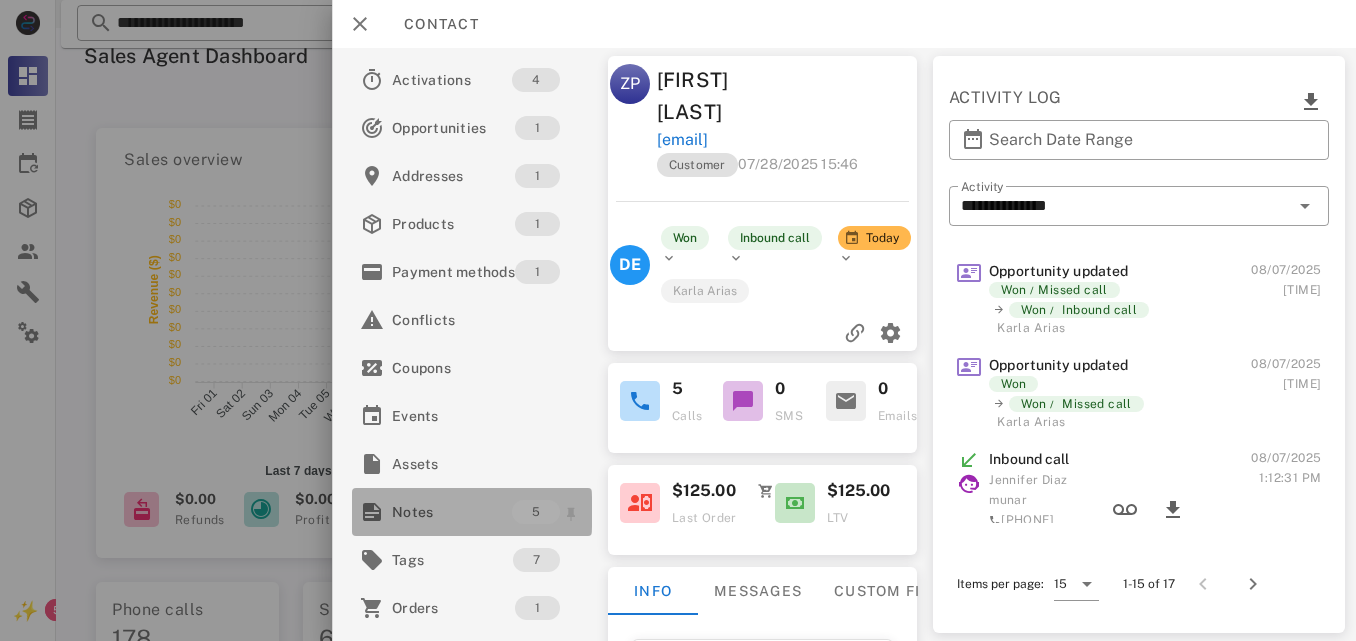 click on "Notes" at bounding box center (452, 512) 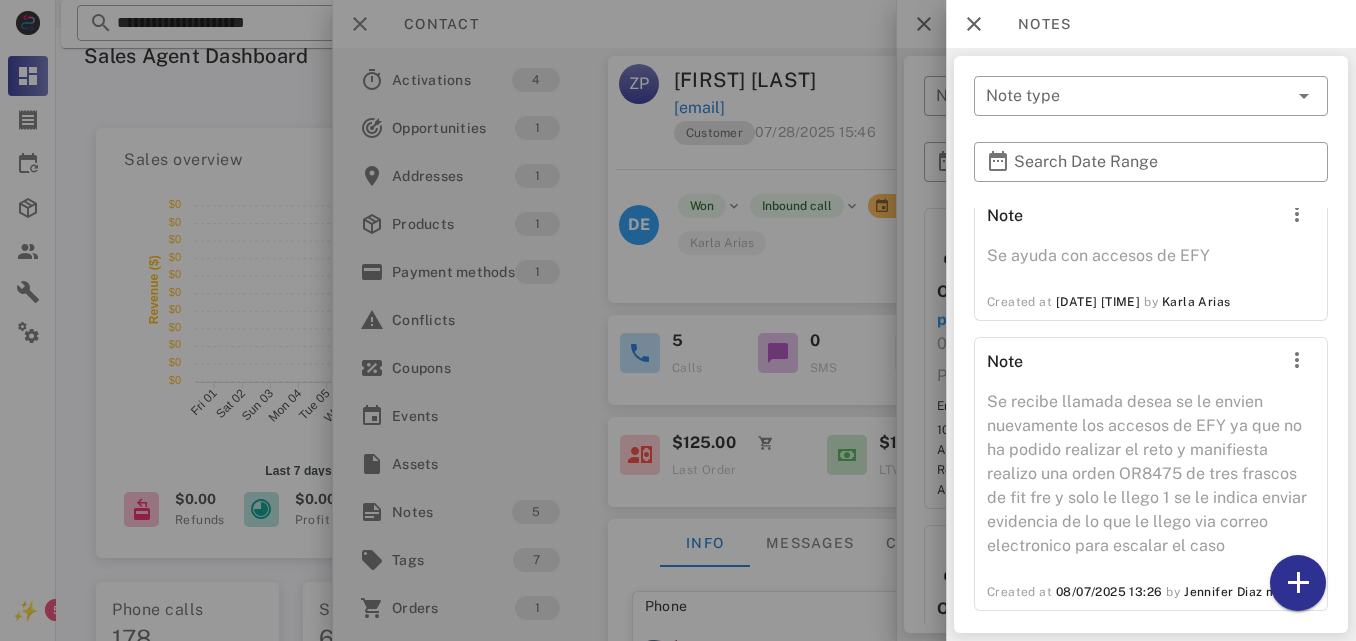 scroll, scrollTop: 828, scrollLeft: 0, axis: vertical 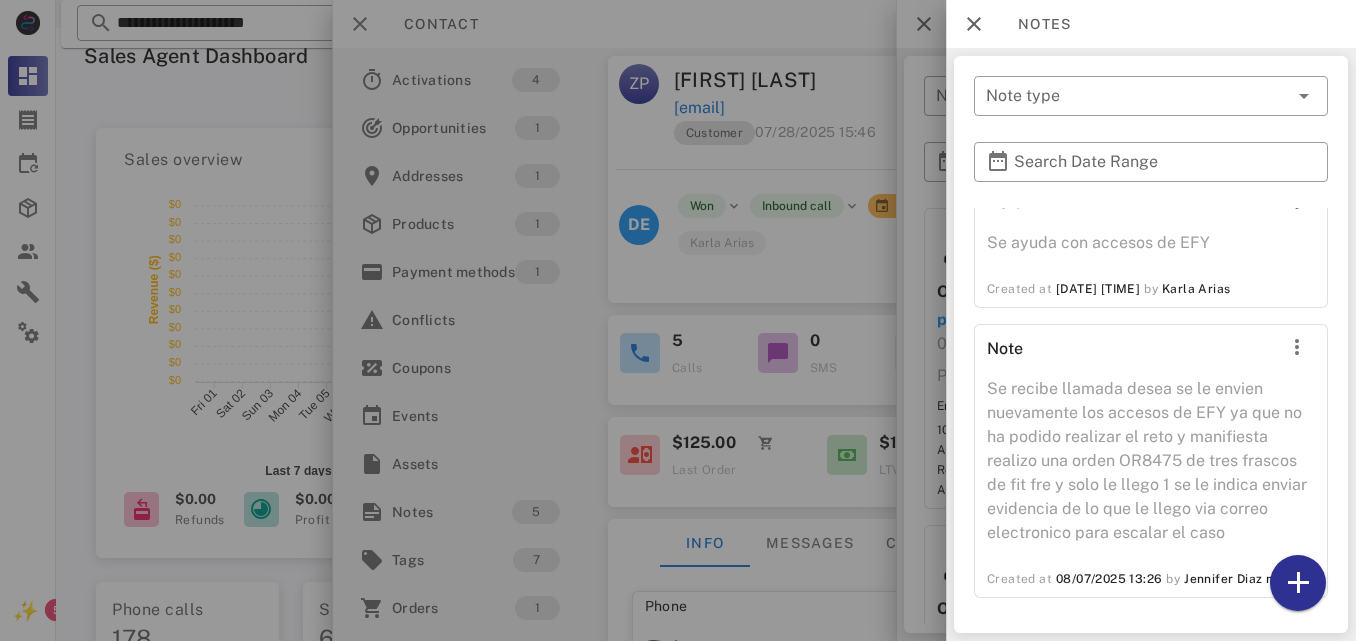 click at bounding box center (678, 320) 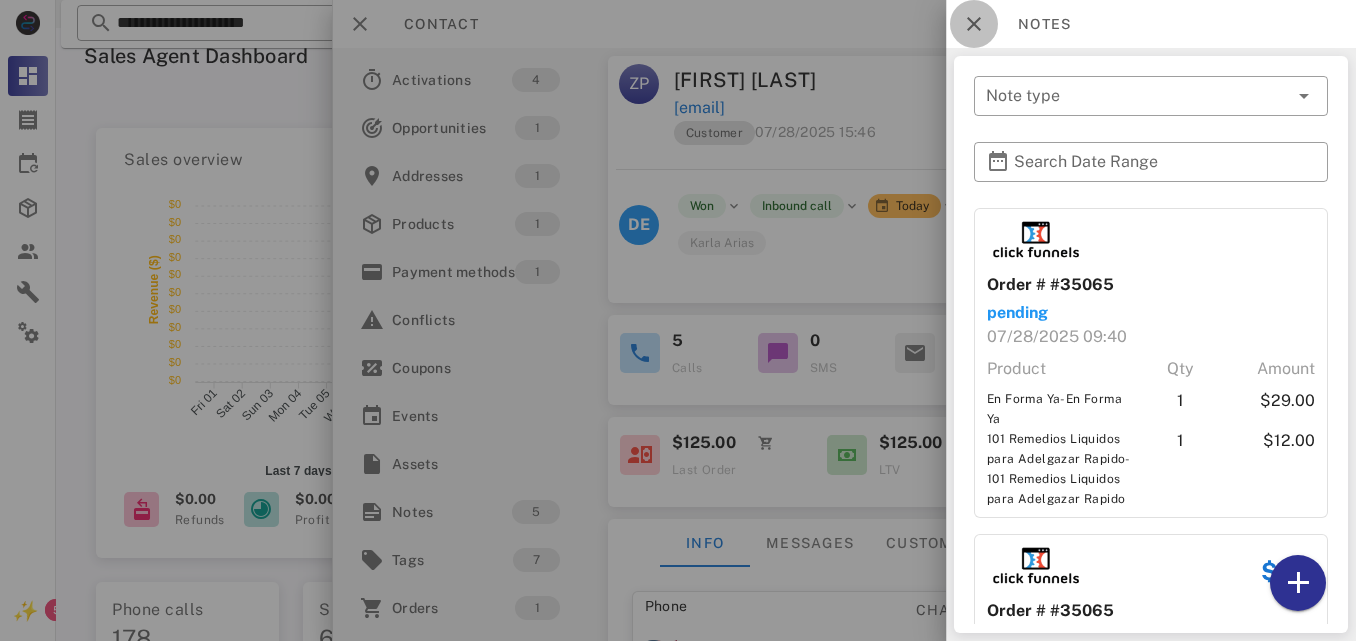click at bounding box center (974, 24) 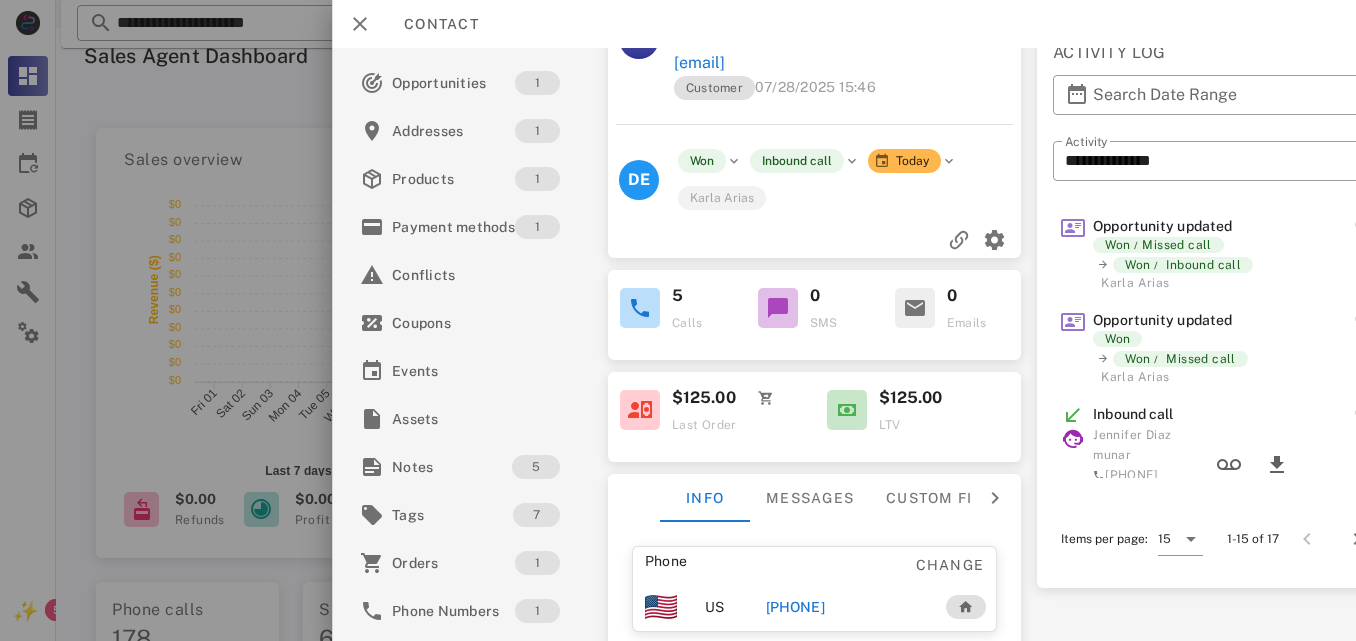 scroll, scrollTop: 348, scrollLeft: 0, axis: vertical 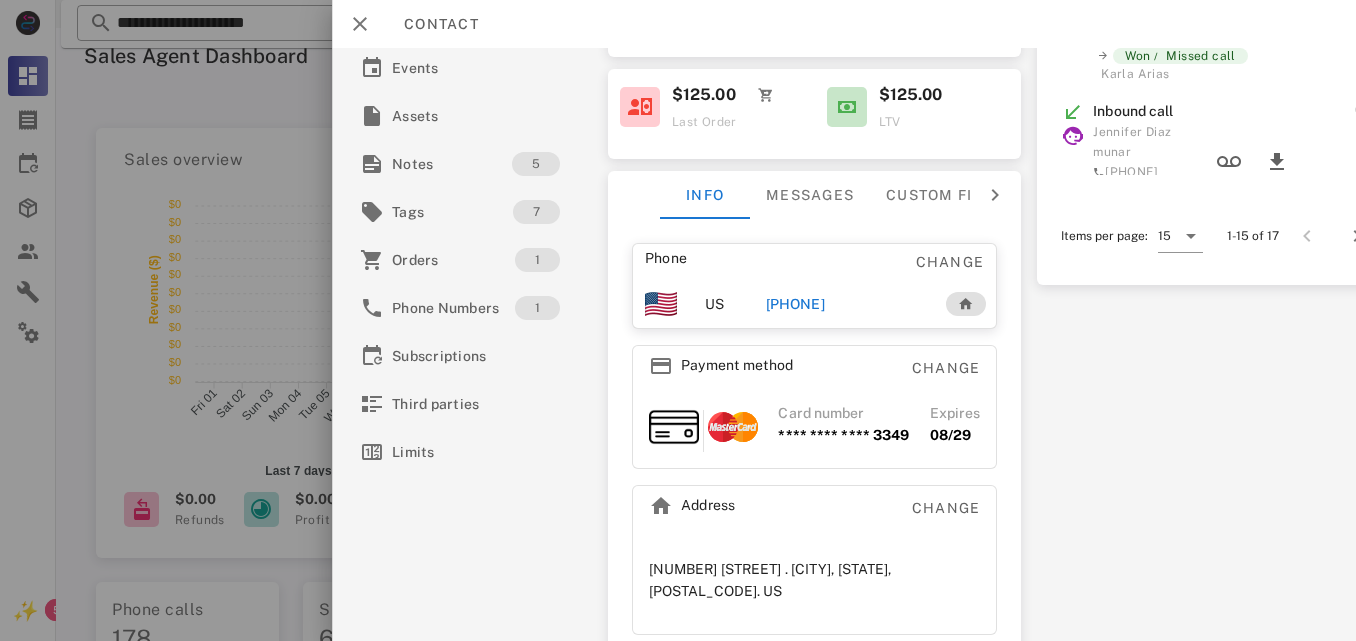 click on "[PHONE]" at bounding box center [794, 304] 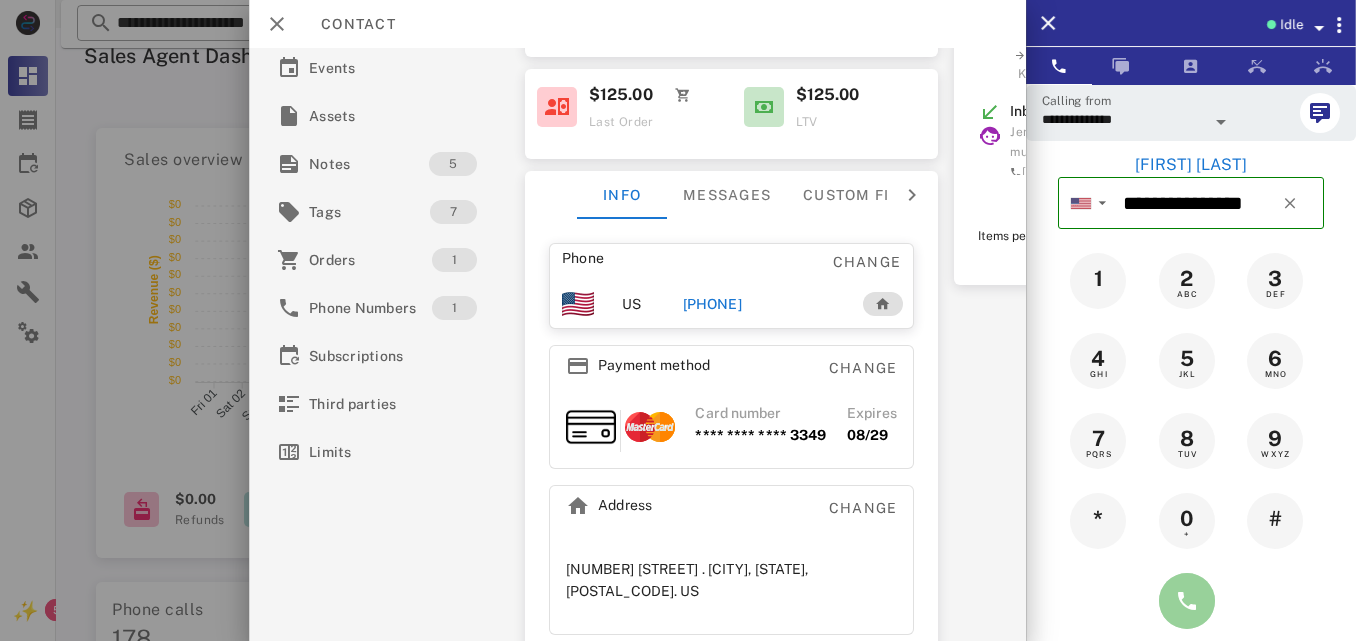 click at bounding box center [1187, 601] 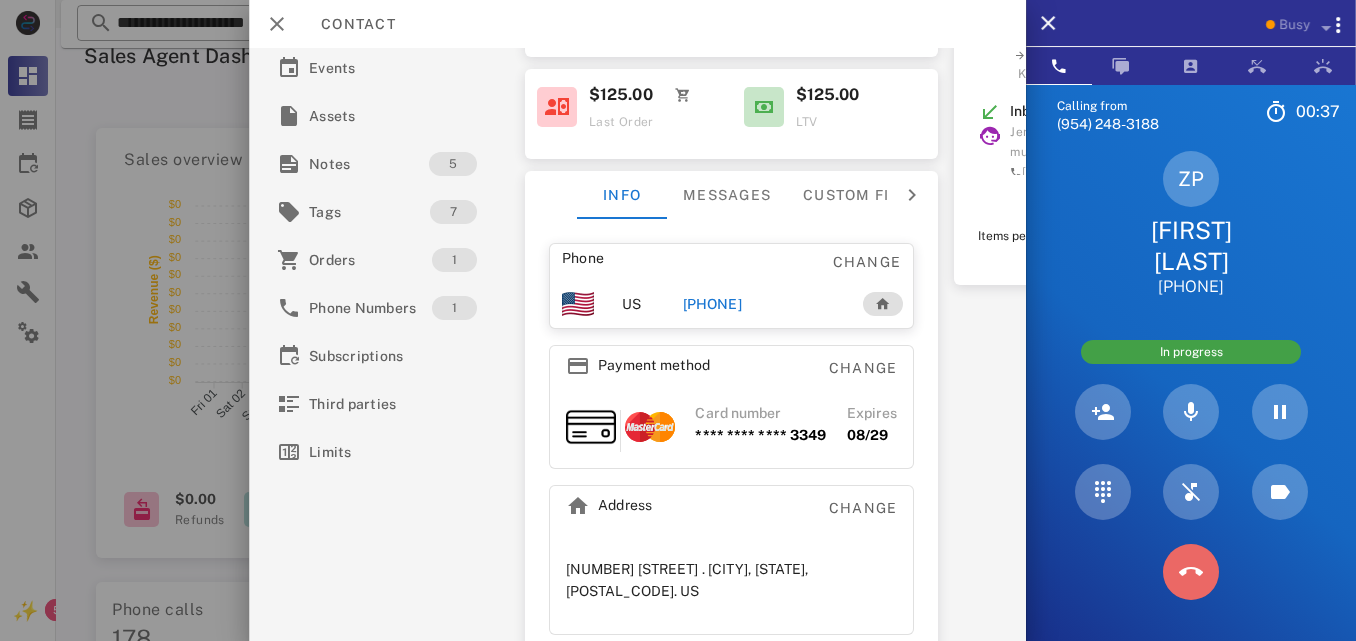 click at bounding box center [1191, 572] 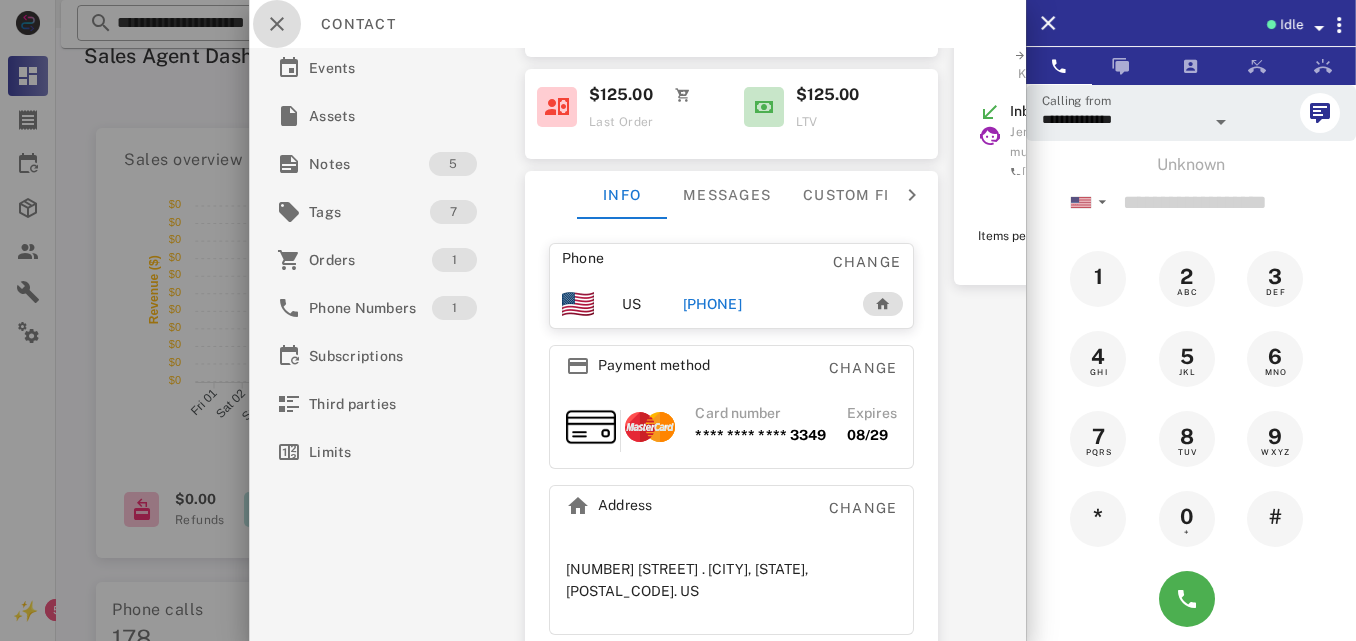 click at bounding box center (277, 24) 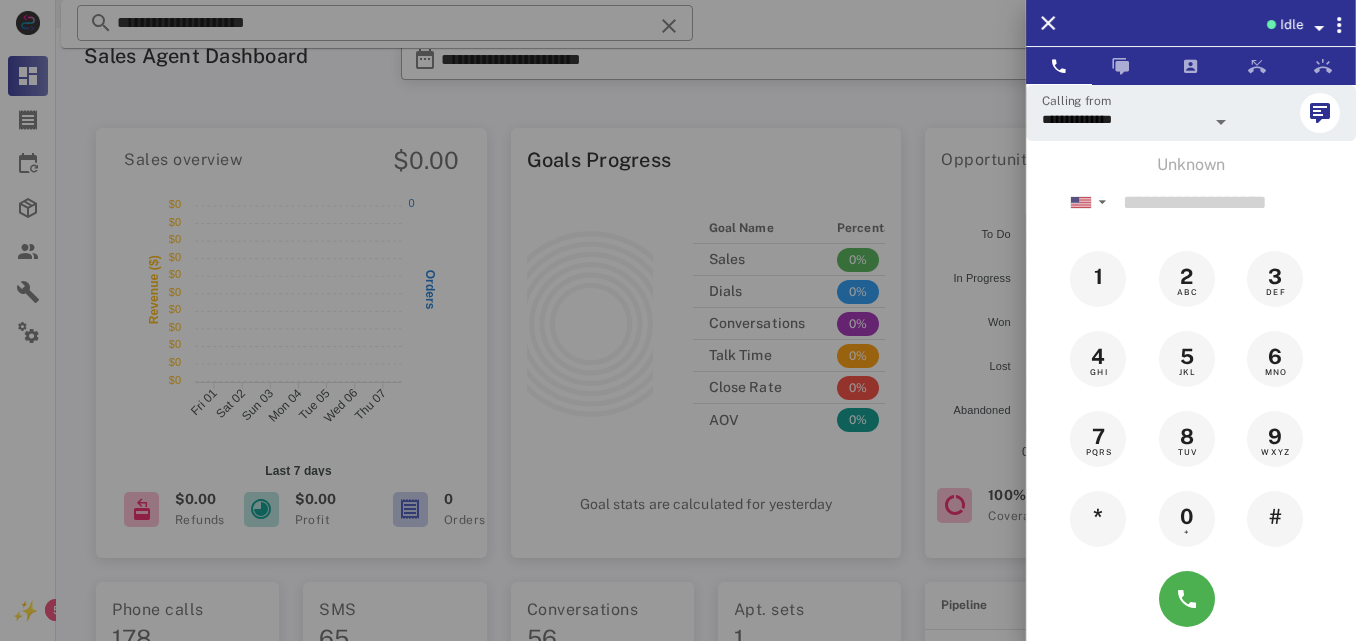 click at bounding box center [678, 320] 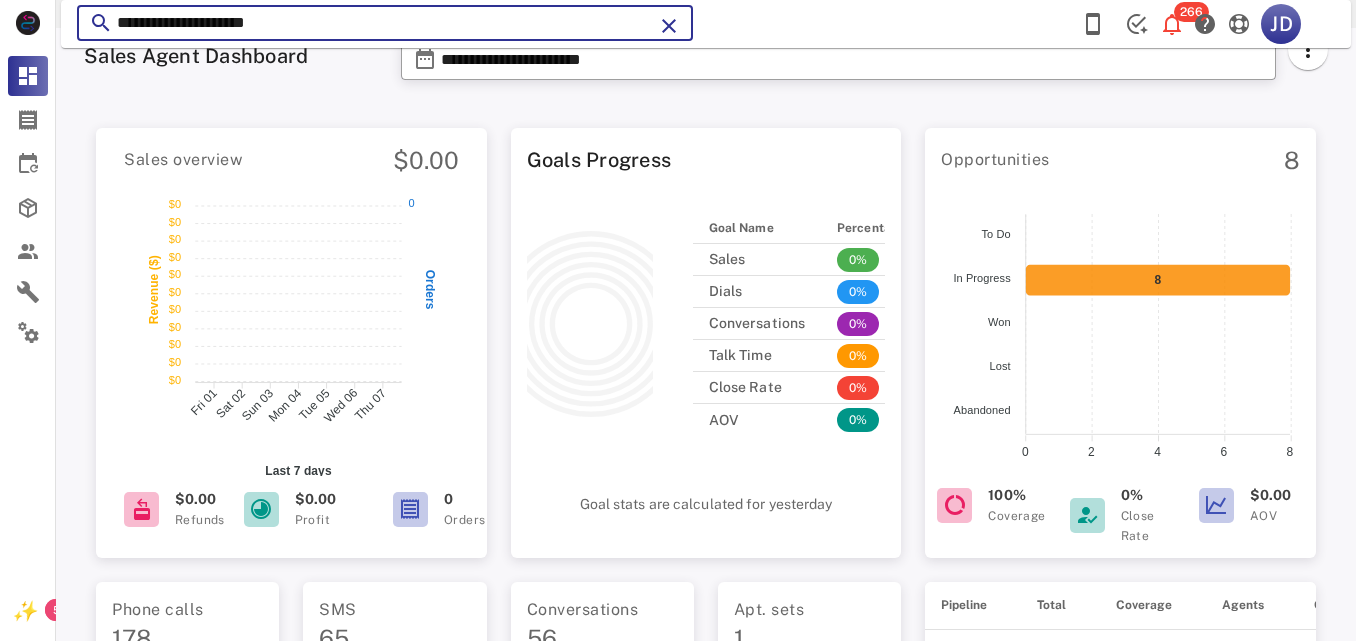 click on "**********" at bounding box center (385, 23) 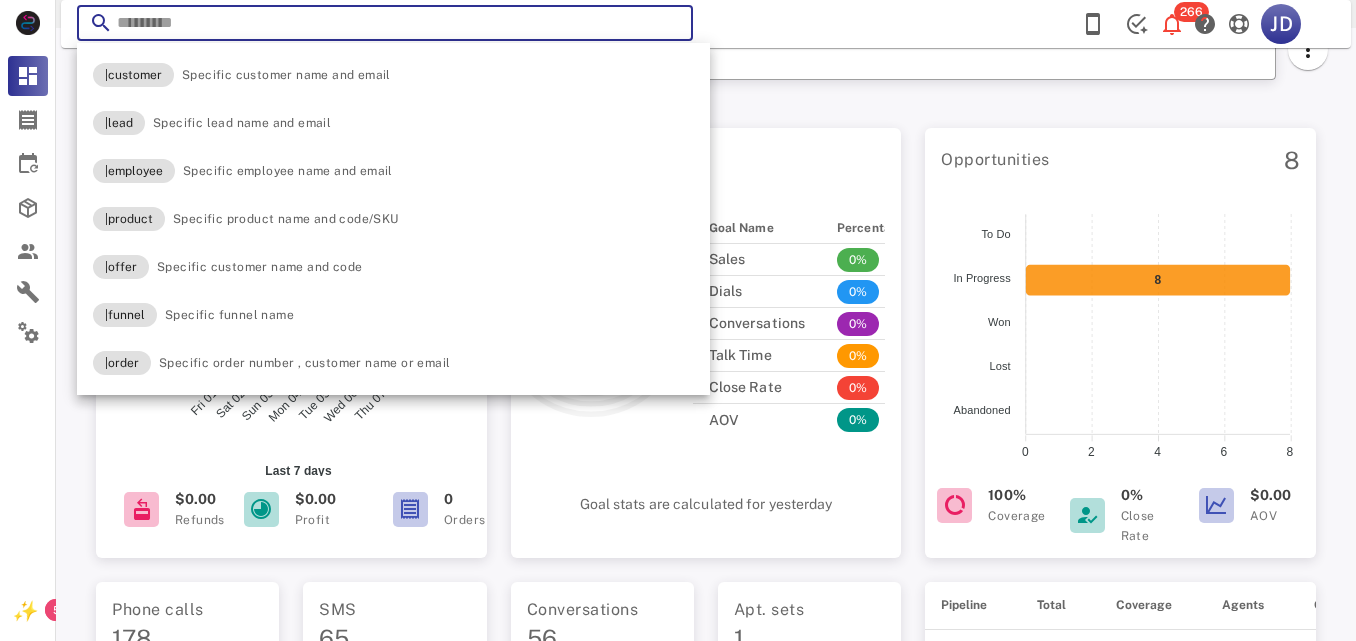 paste on "**********" 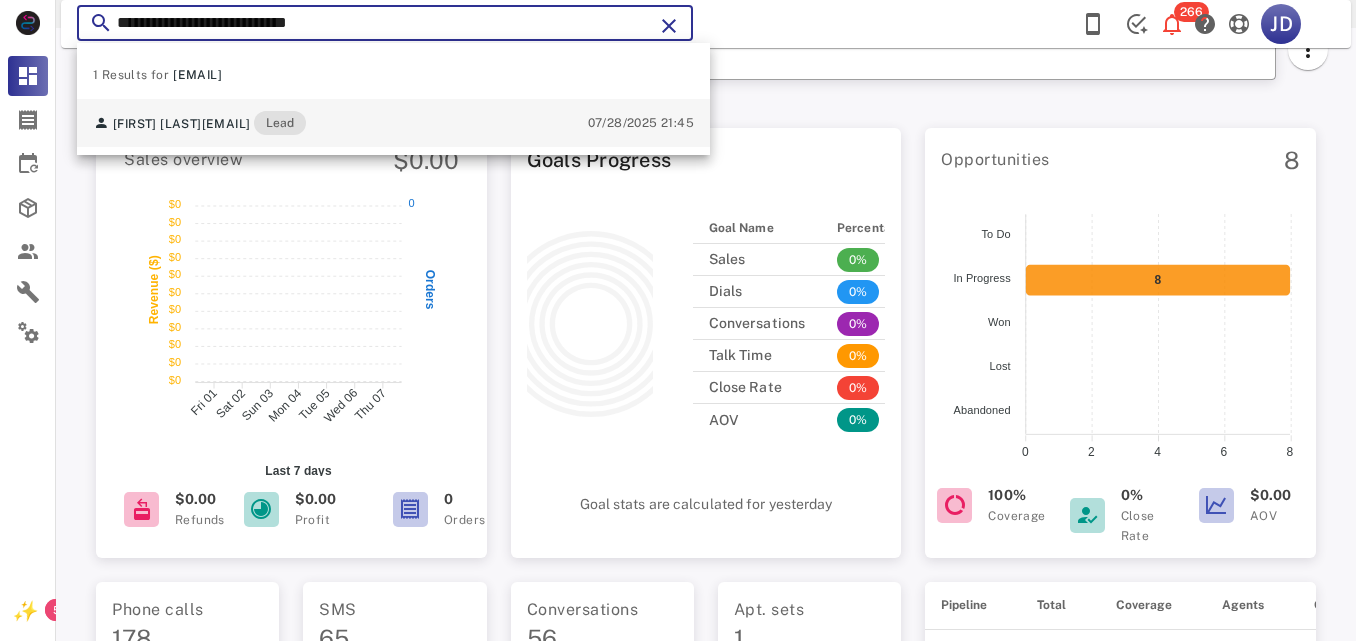 type on "**********" 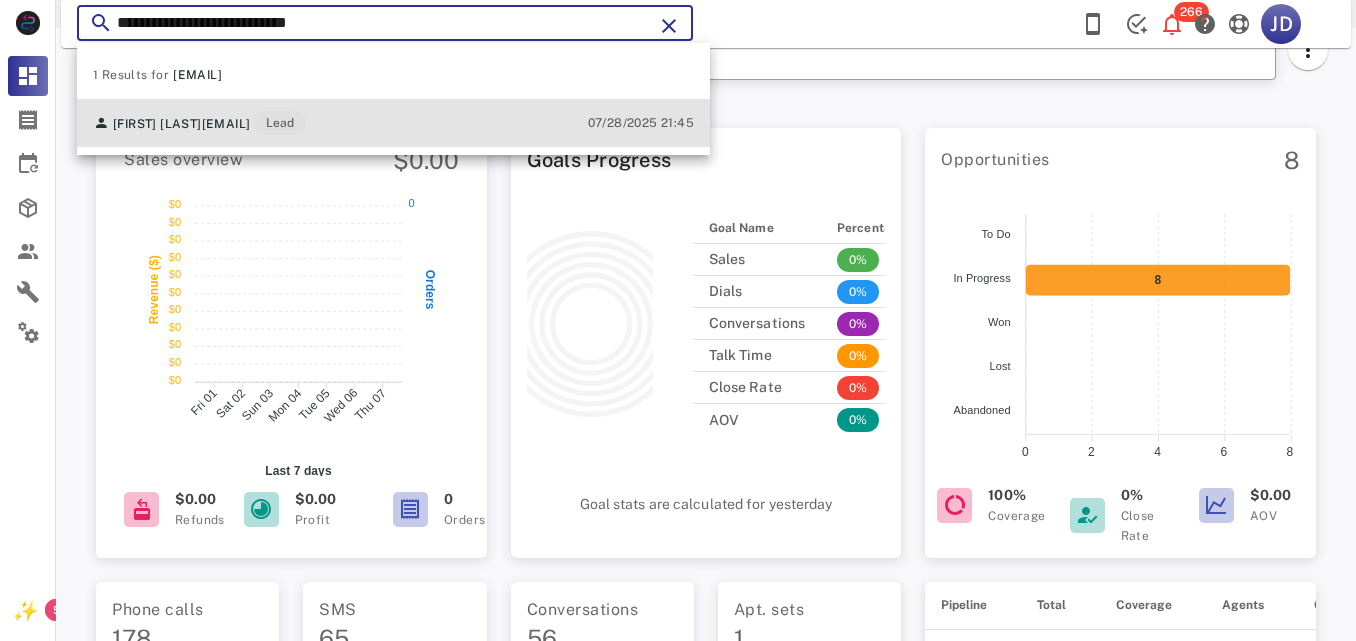 click on "[FIRST] [LAST]   [EMAIL]   Lead" at bounding box center (199, 123) 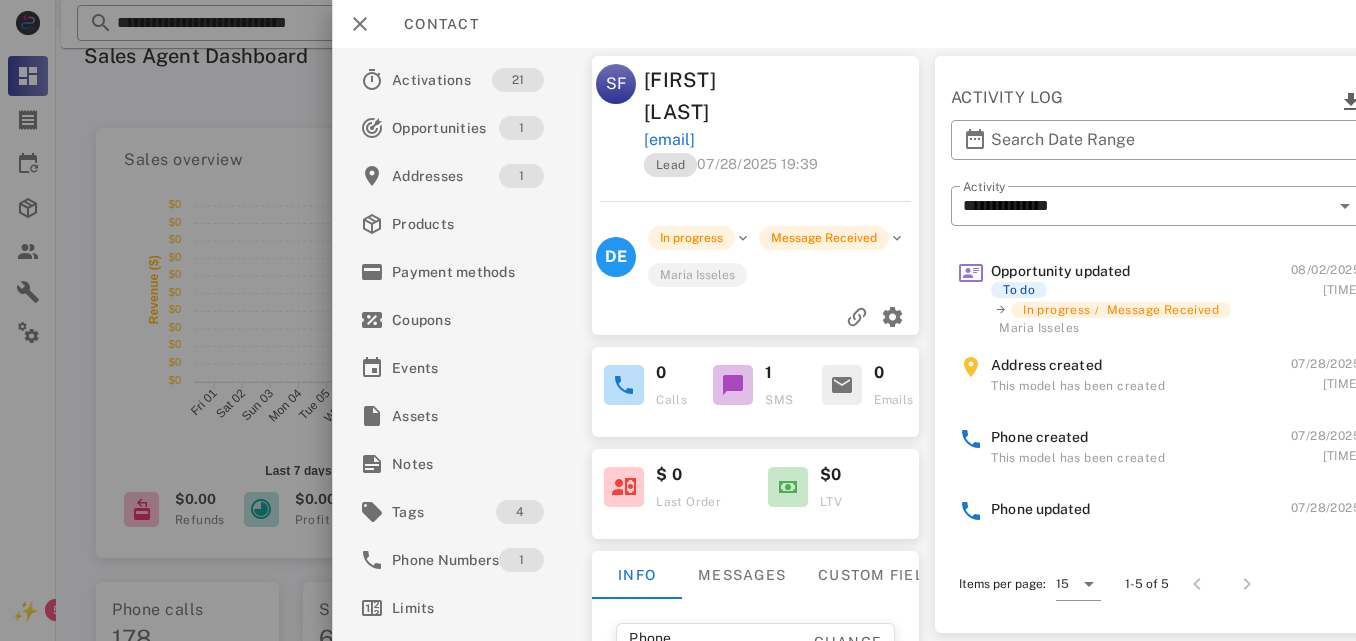 scroll, scrollTop: 580, scrollLeft: 0, axis: vertical 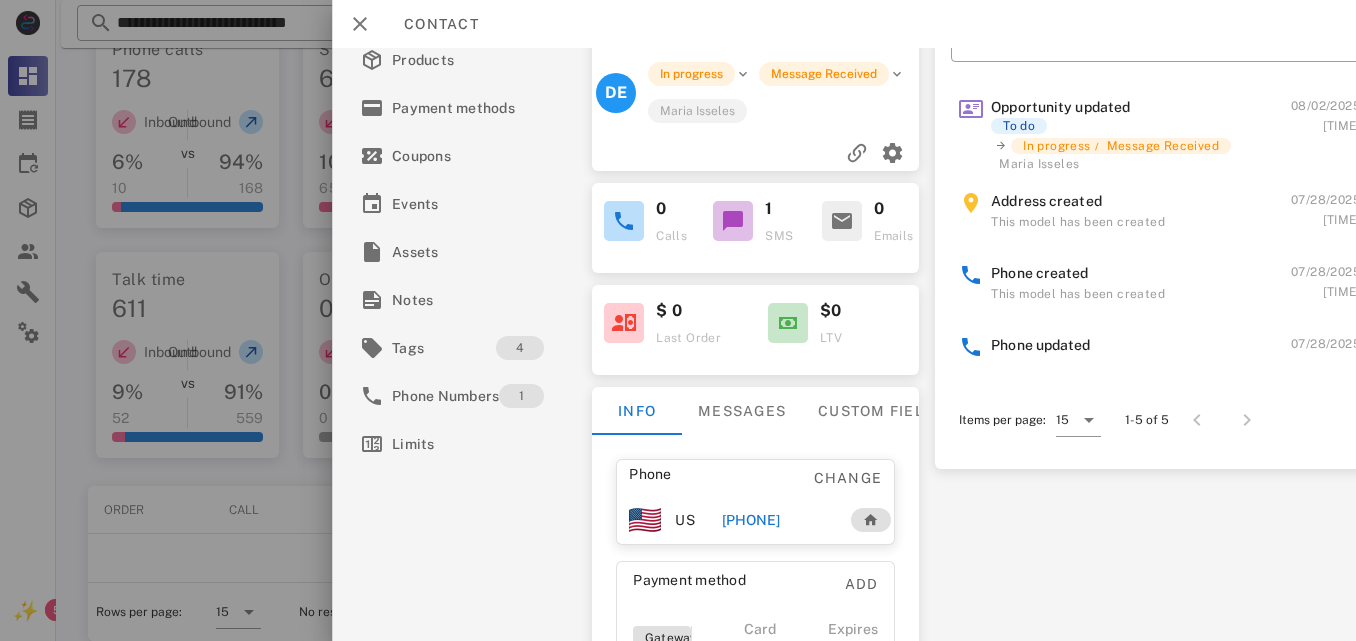 click on "[PHONE]" at bounding box center [750, 520] 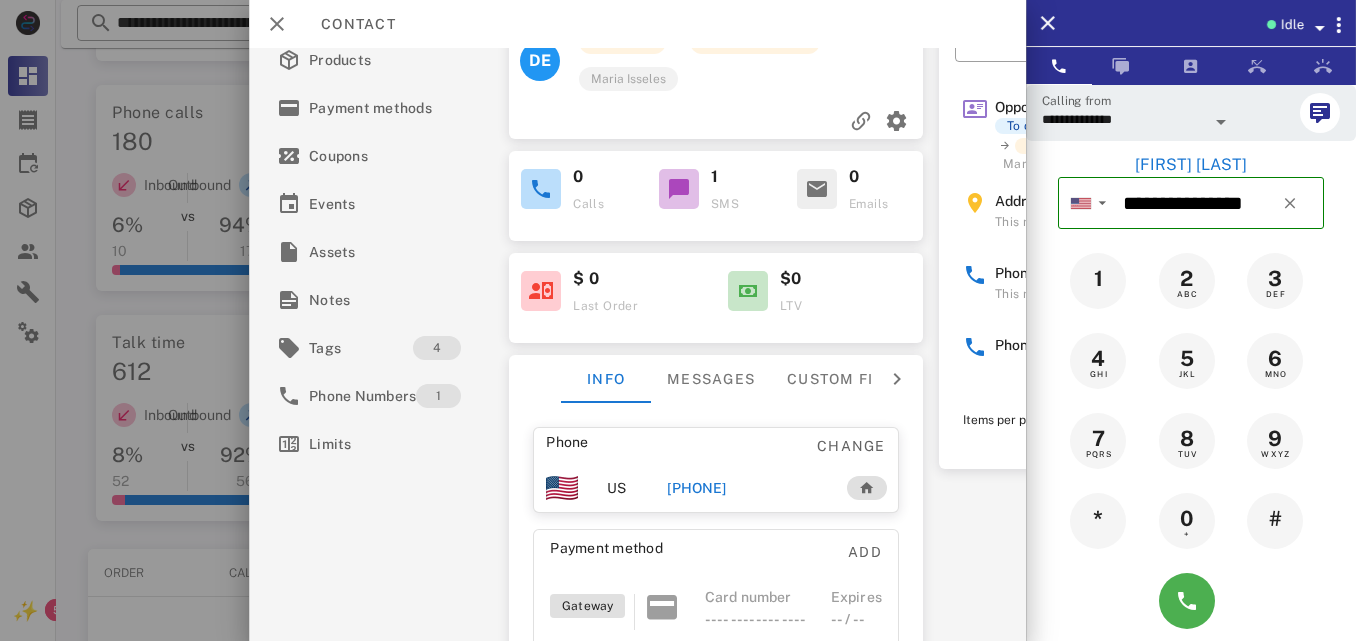 scroll, scrollTop: 511, scrollLeft: 0, axis: vertical 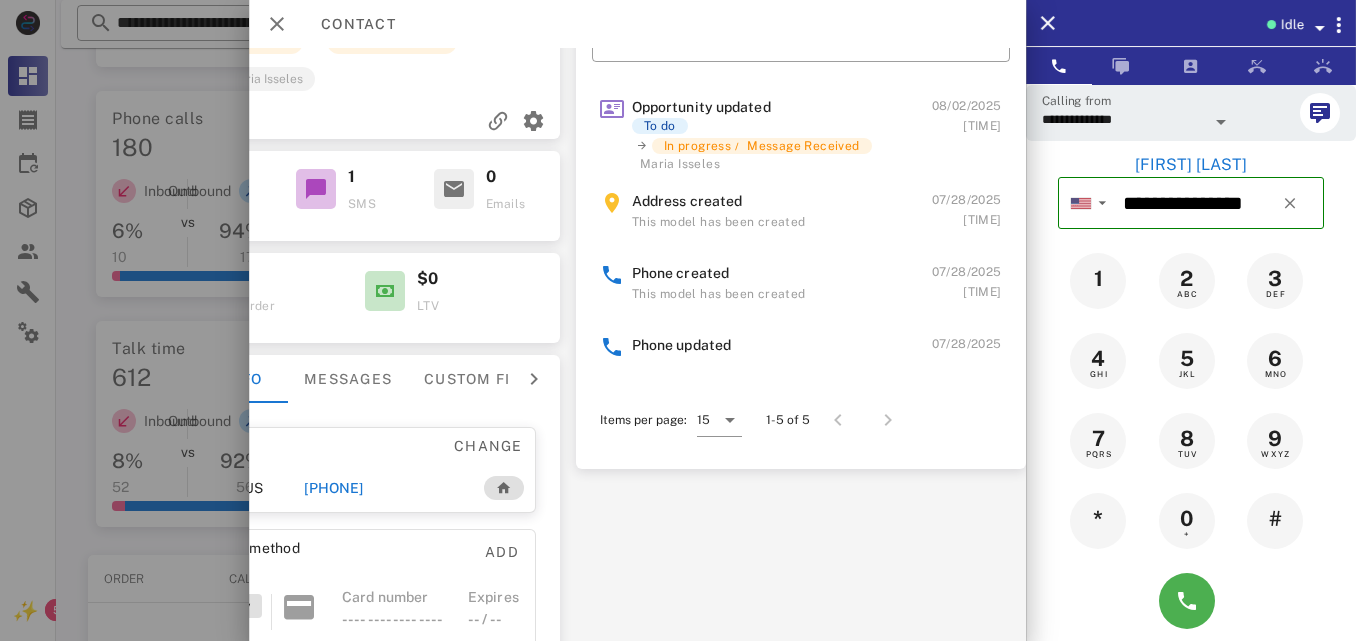 drag, startPoint x: 1015, startPoint y: 324, endPoint x: 1011, endPoint y: 242, distance: 82.0975 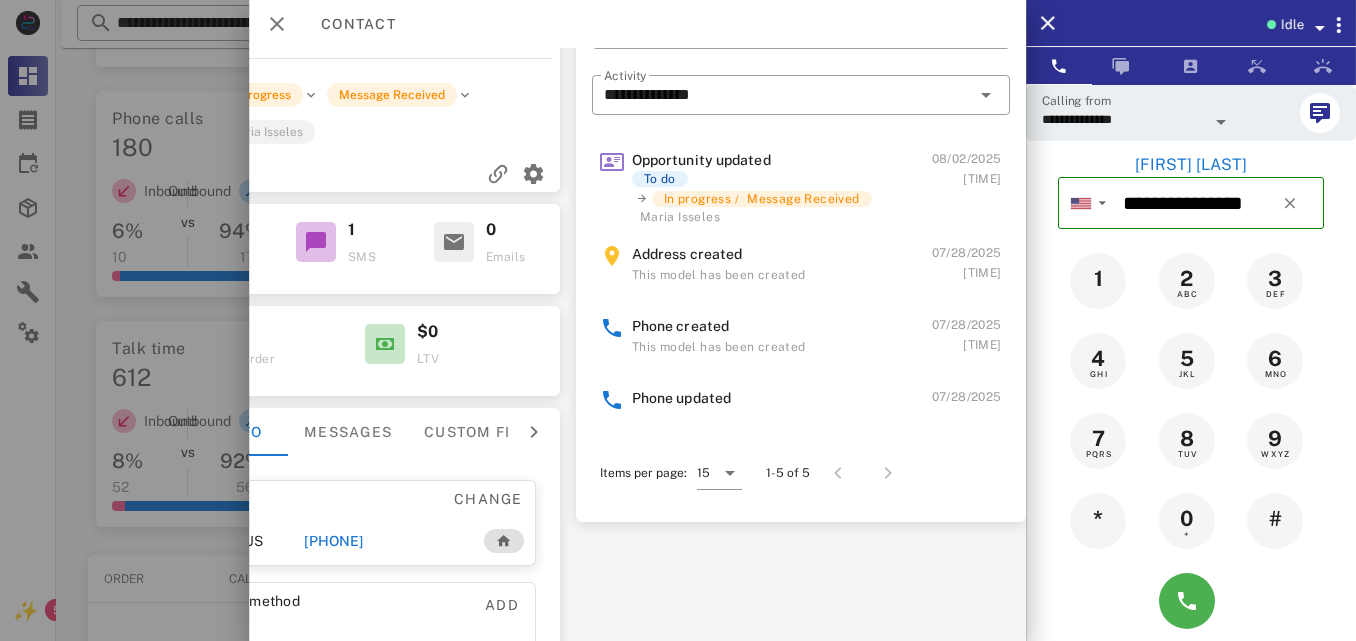 scroll, scrollTop: 0, scrollLeft: 382, axis: horizontal 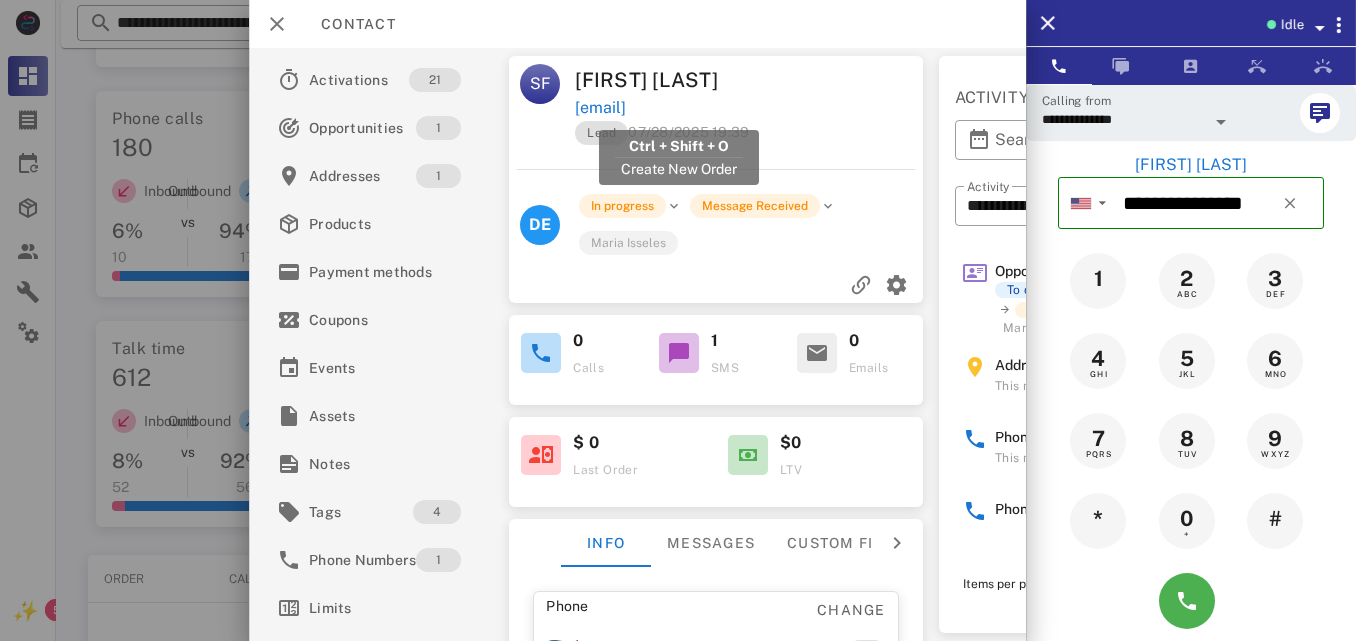 drag, startPoint x: 791, startPoint y: 103, endPoint x: 576, endPoint y: 106, distance: 215.02094 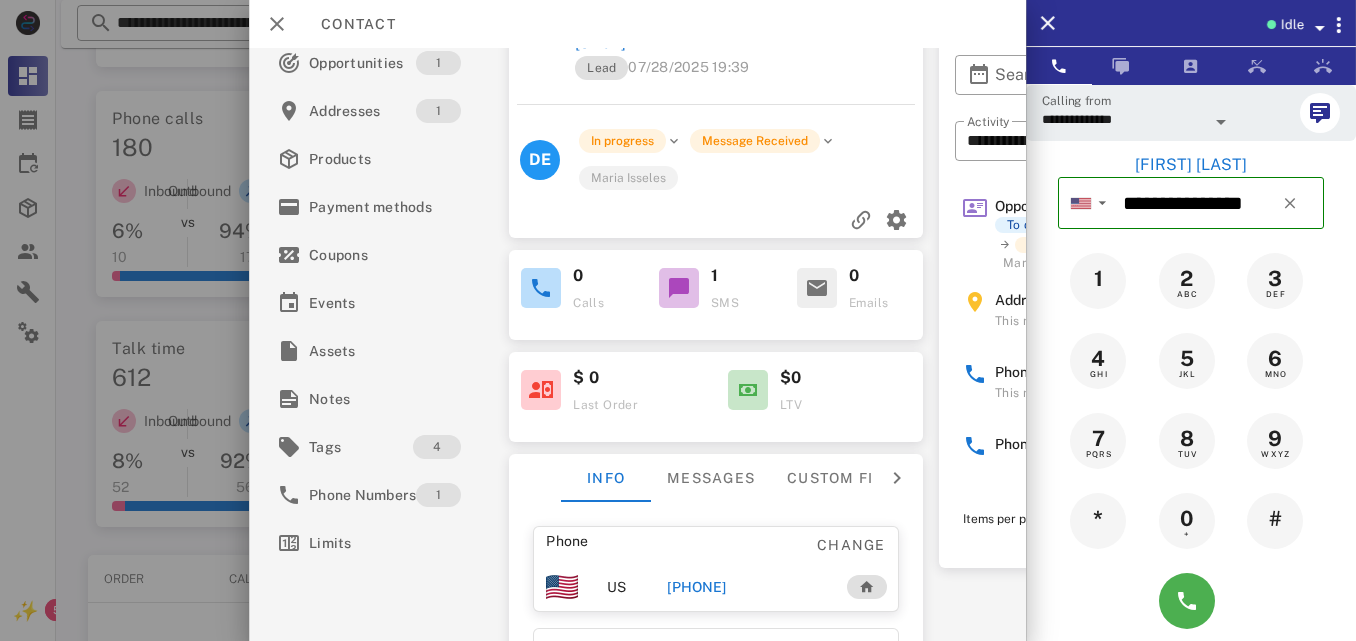 scroll, scrollTop: 128, scrollLeft: 0, axis: vertical 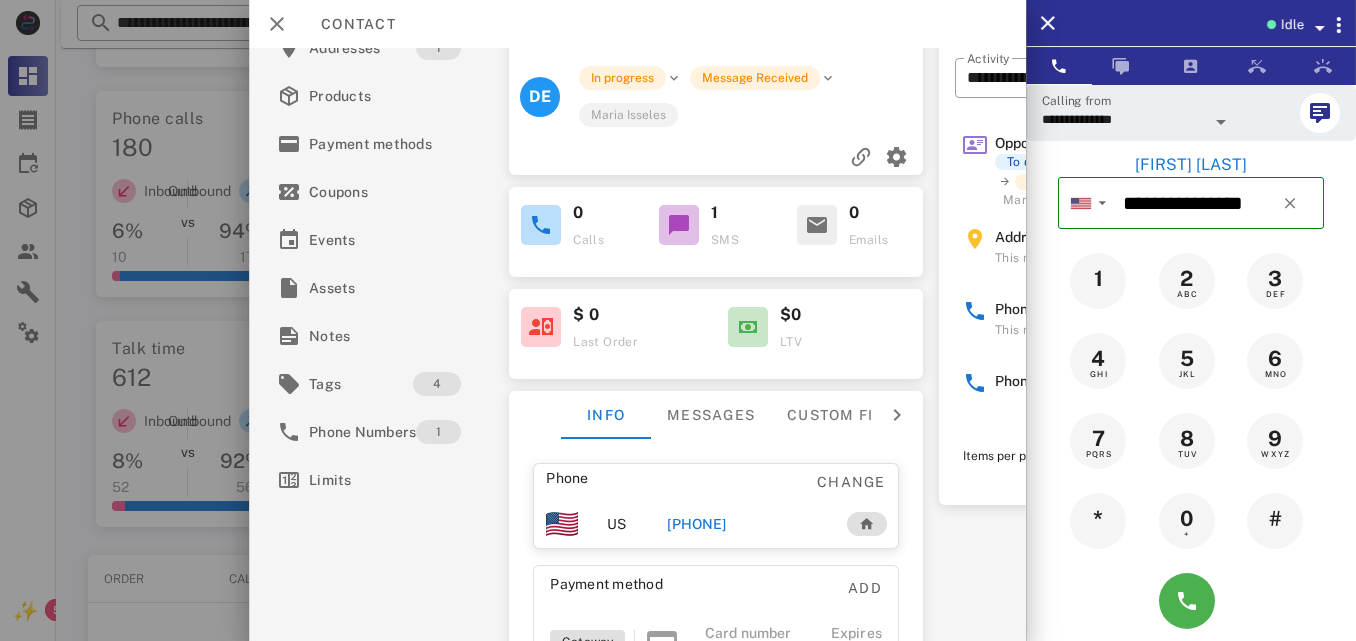 click on "[PHONE]" at bounding box center [696, 524] 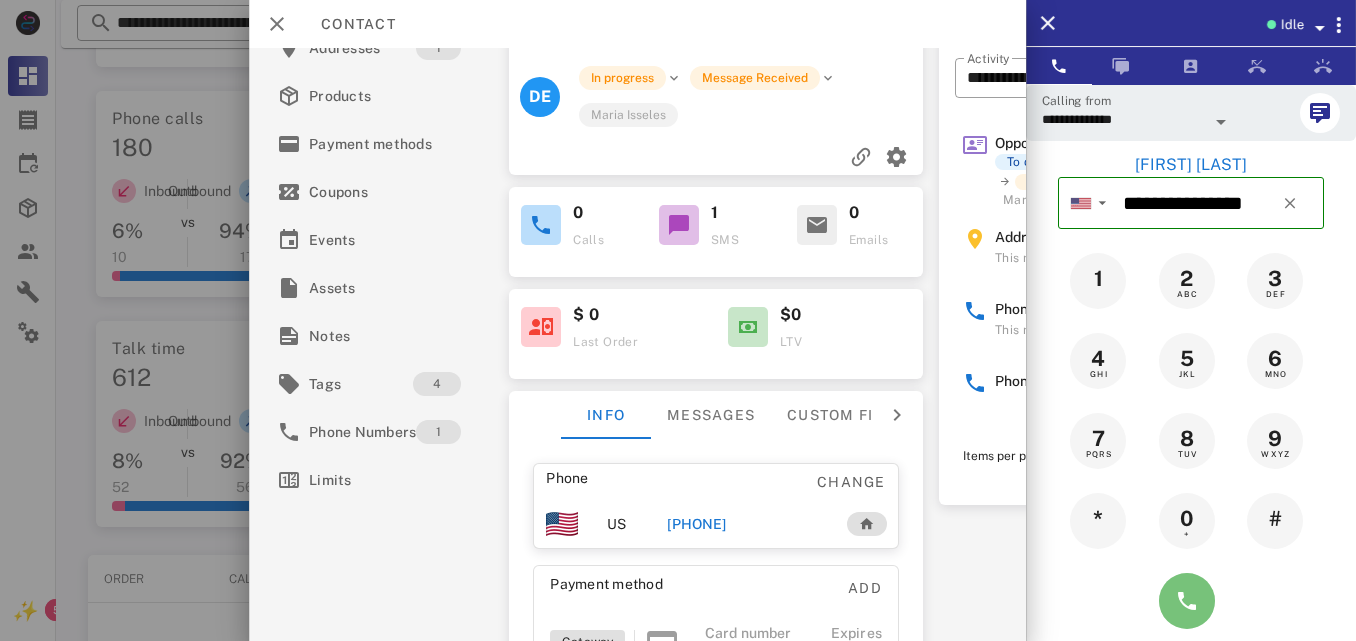 click at bounding box center (1187, 601) 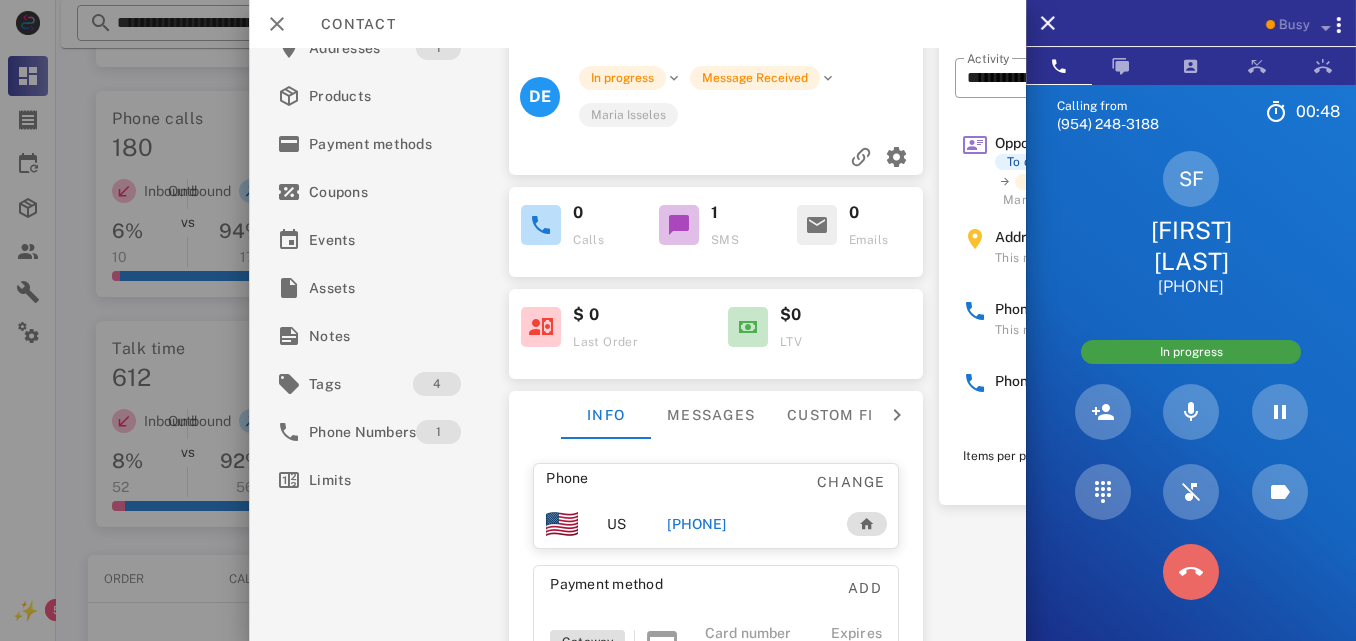 click at bounding box center [1191, 572] 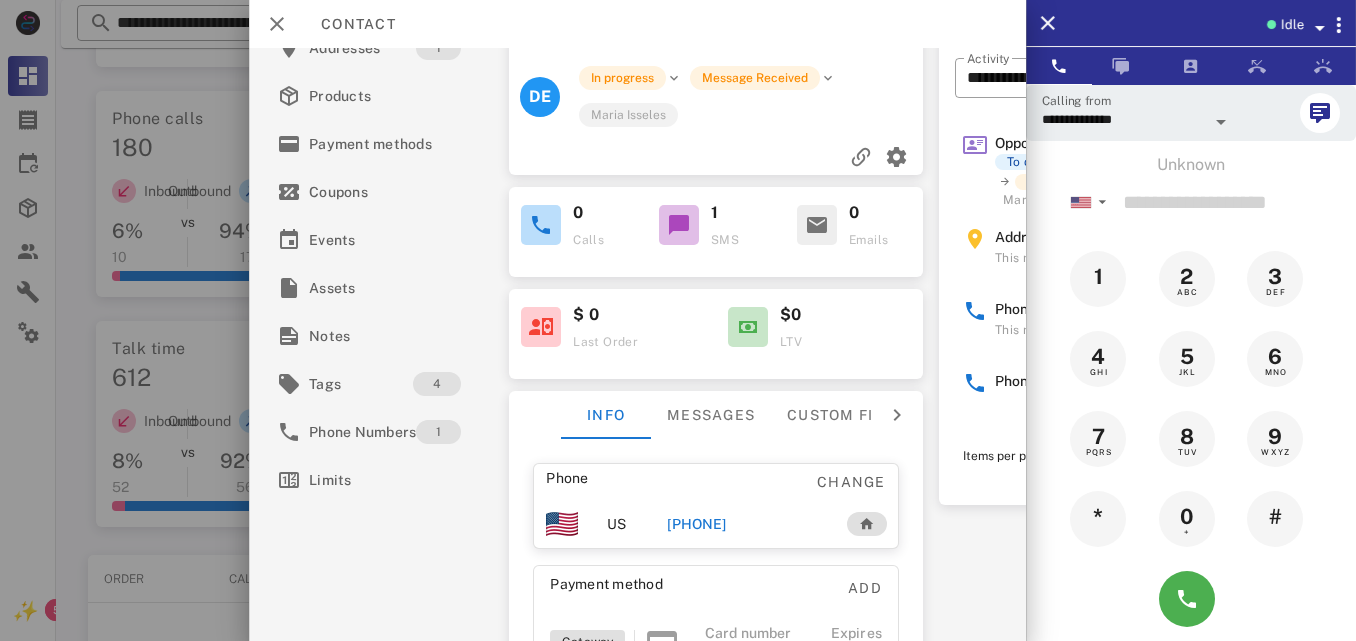 click on "[PHONE]" at bounding box center [696, 524] 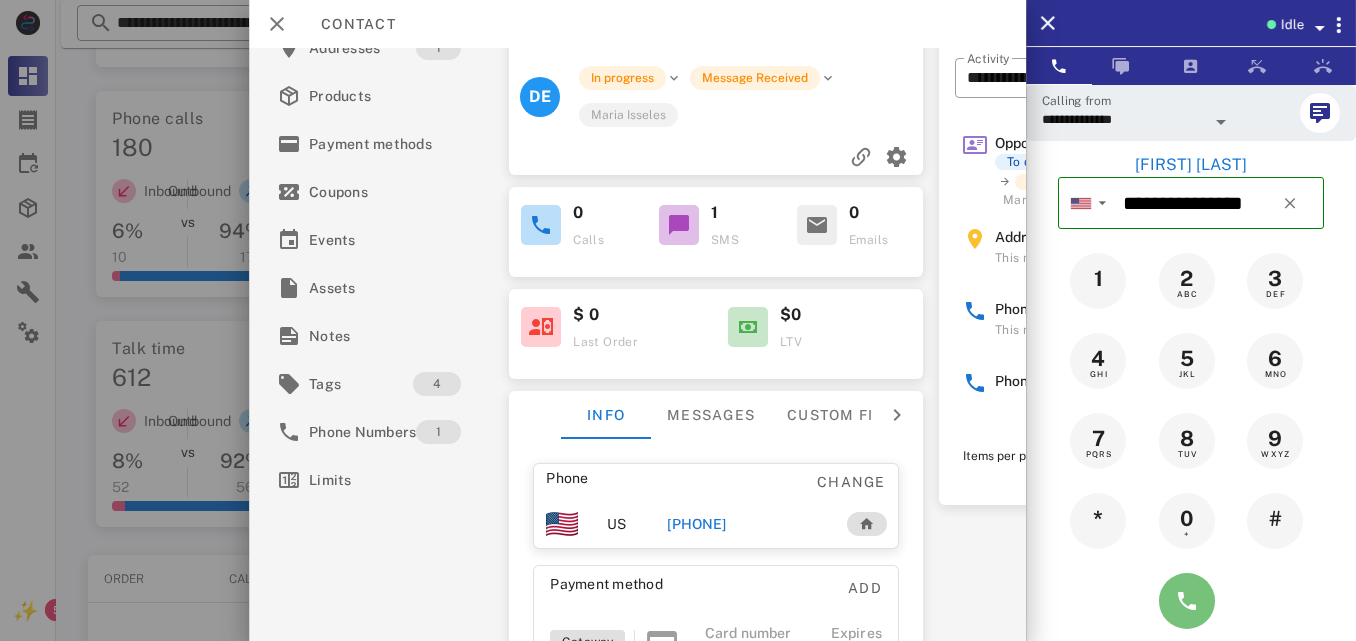 click at bounding box center (1187, 601) 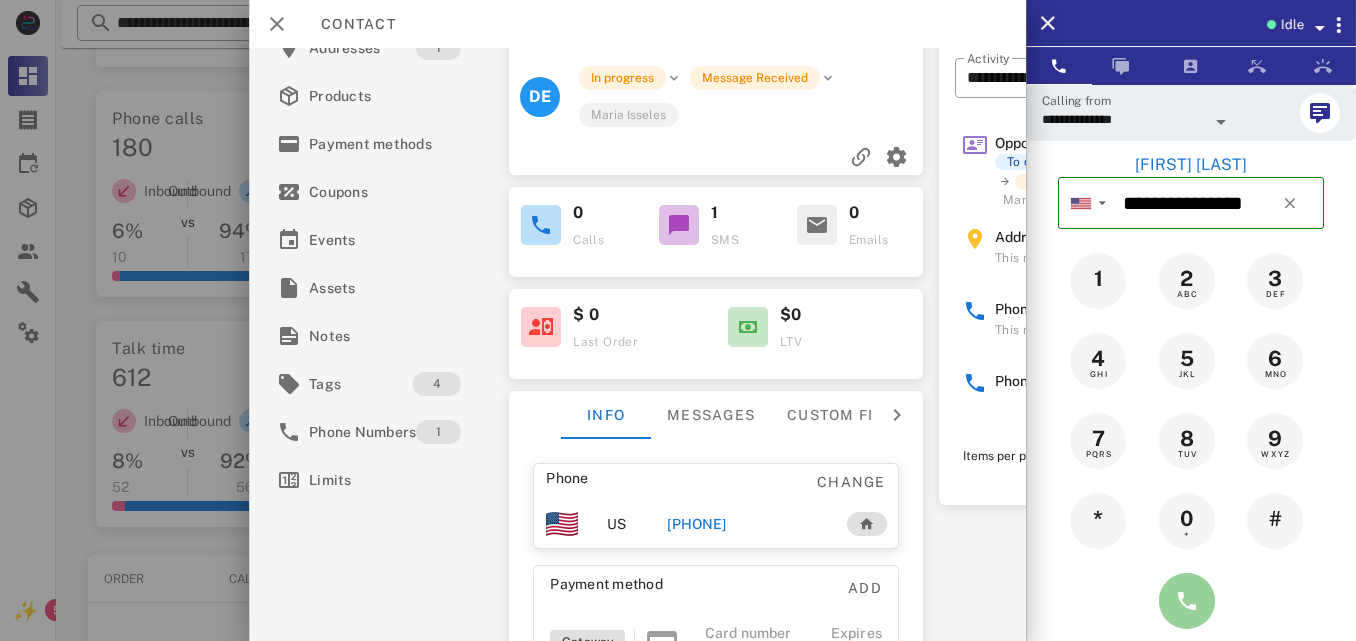click at bounding box center (1187, 601) 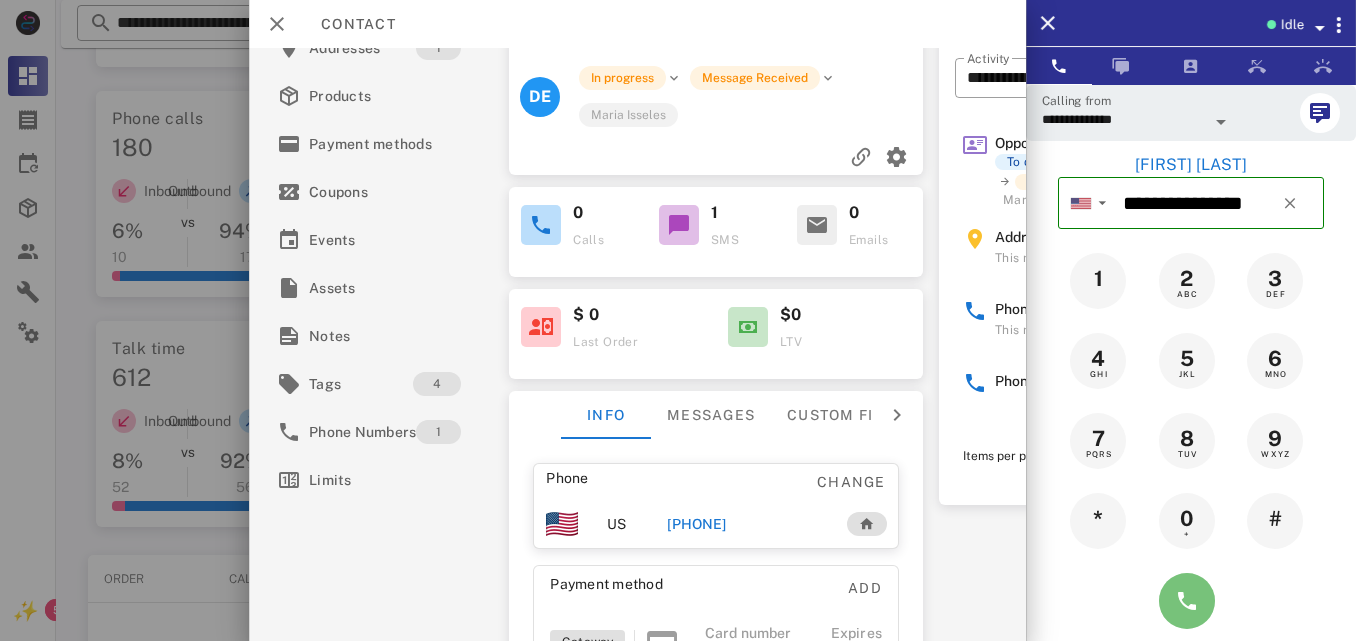click at bounding box center [1187, 601] 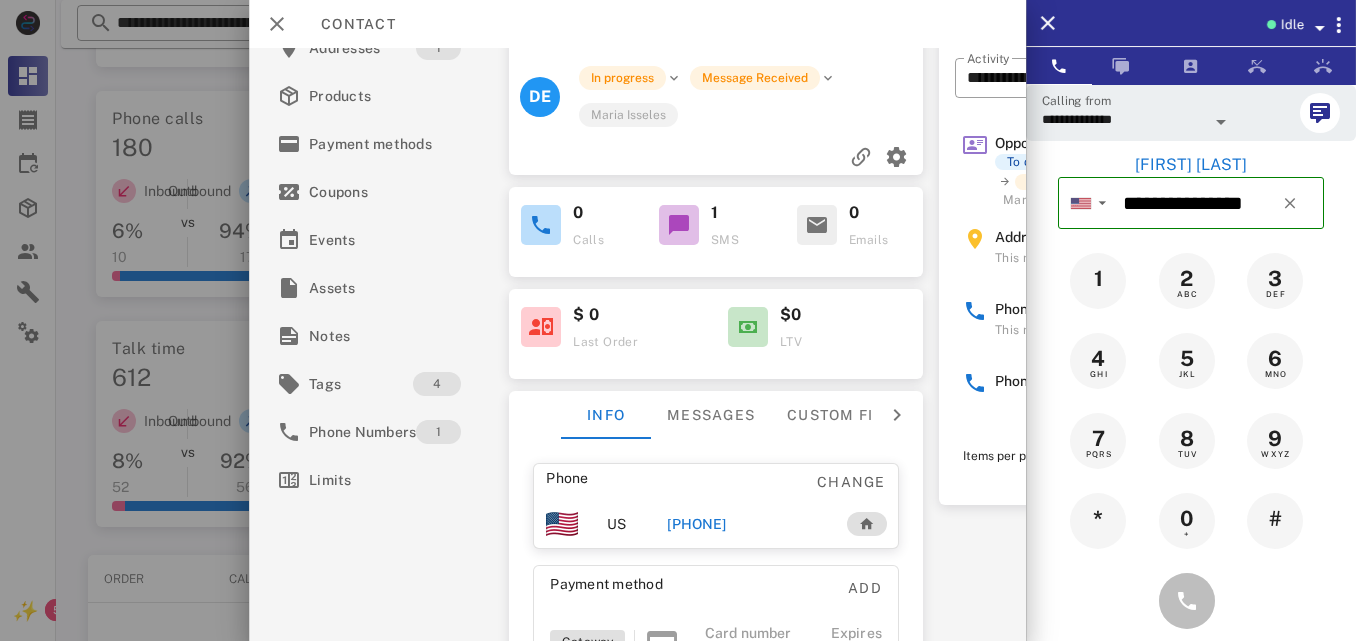 click at bounding box center (1191, 601) 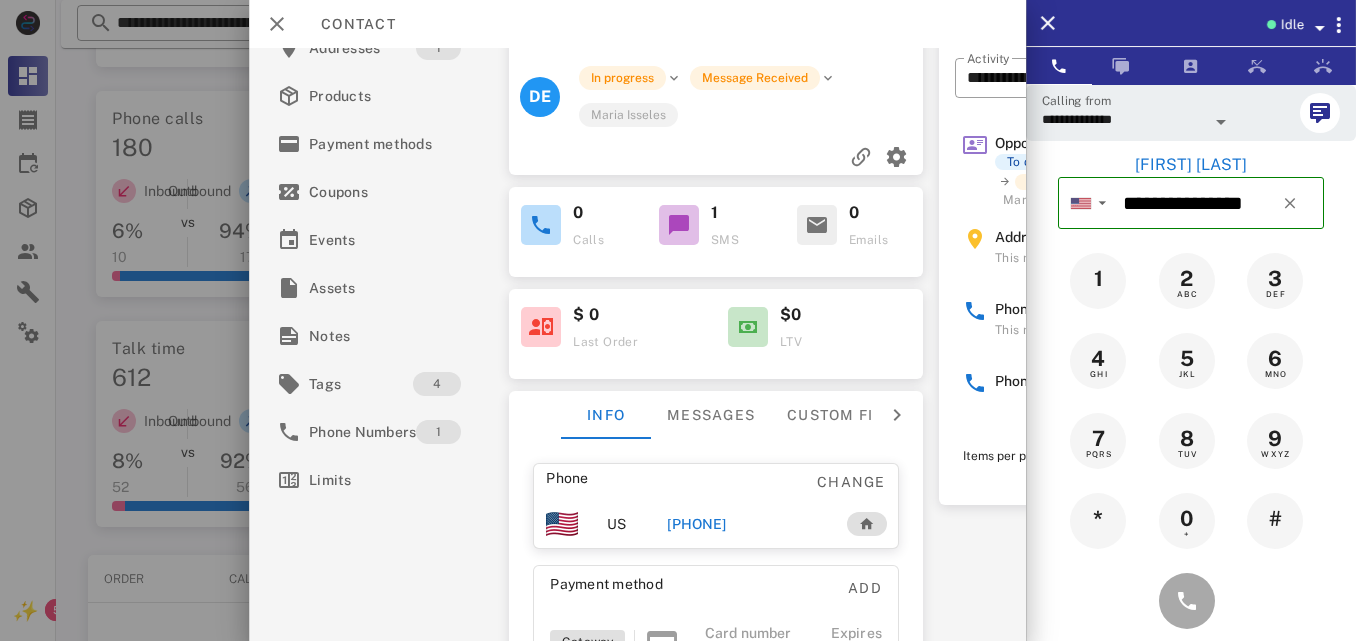 click at bounding box center (1191, 601) 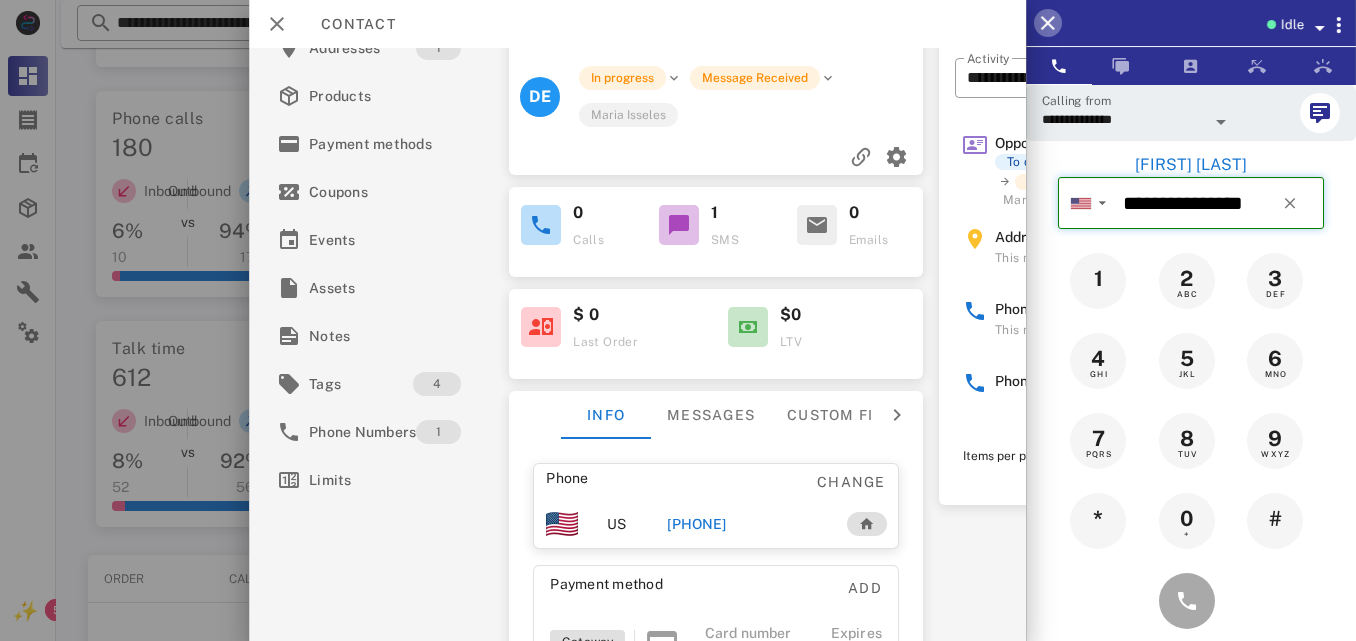 click at bounding box center [1048, 23] 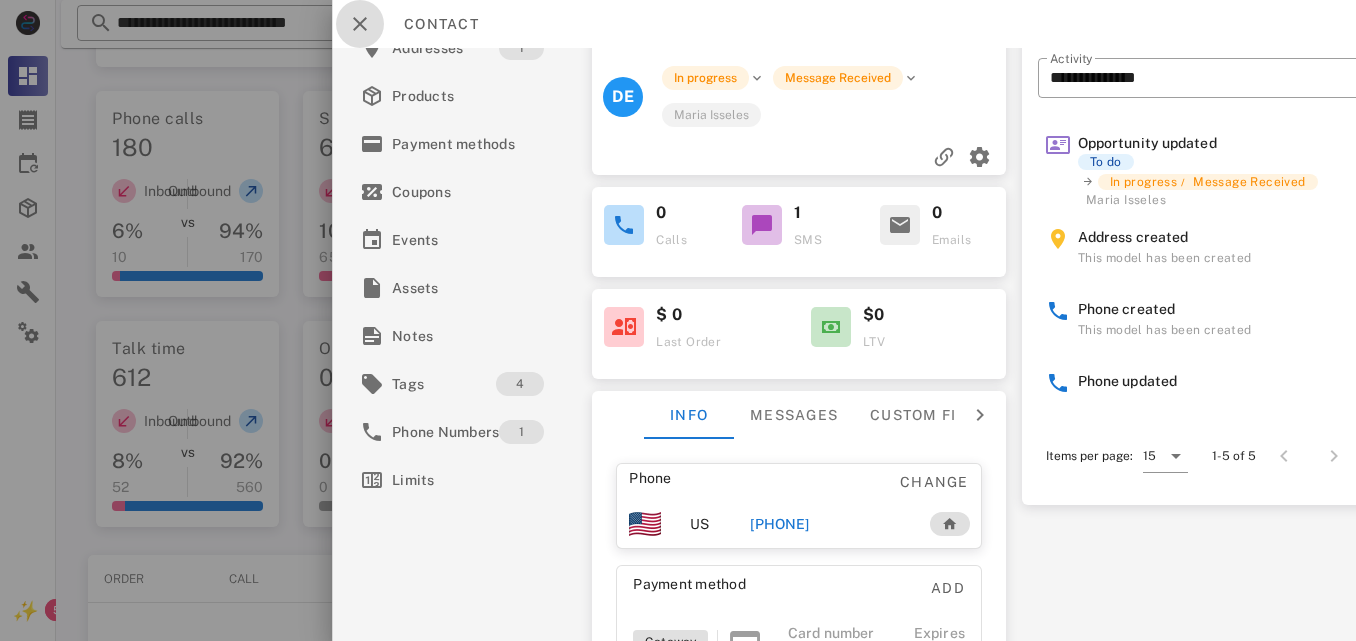 click at bounding box center (360, 24) 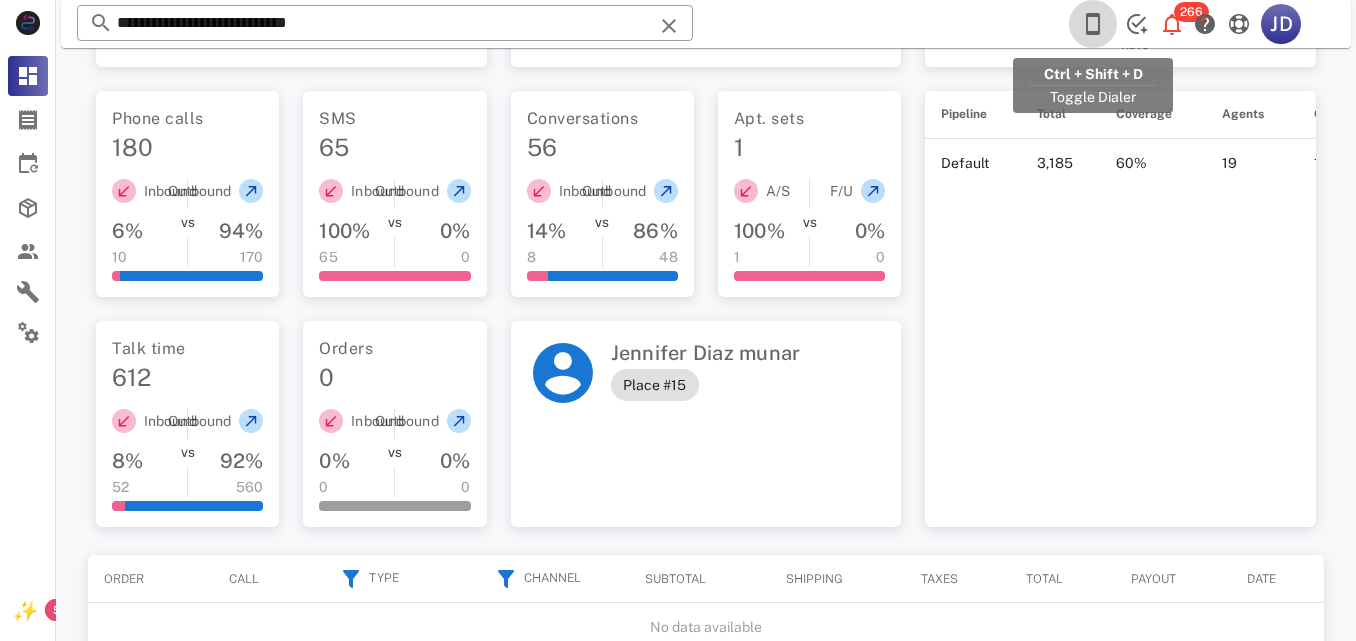 click at bounding box center (1093, 24) 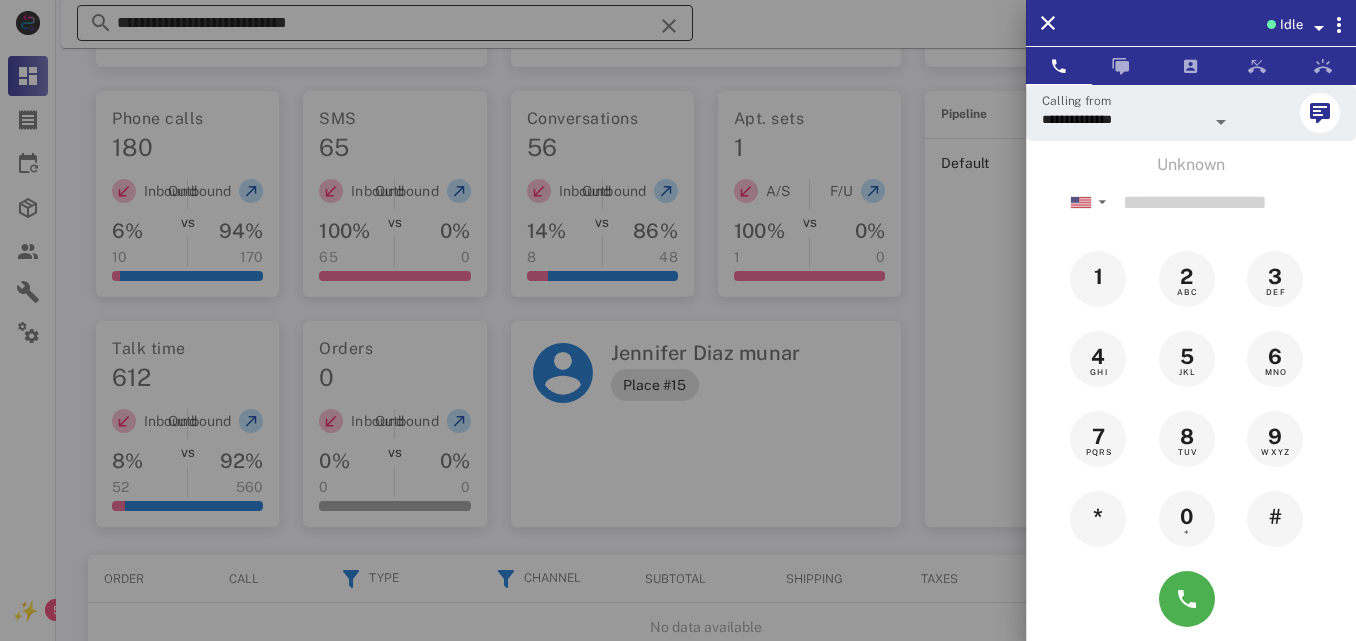 click at bounding box center [678, 320] 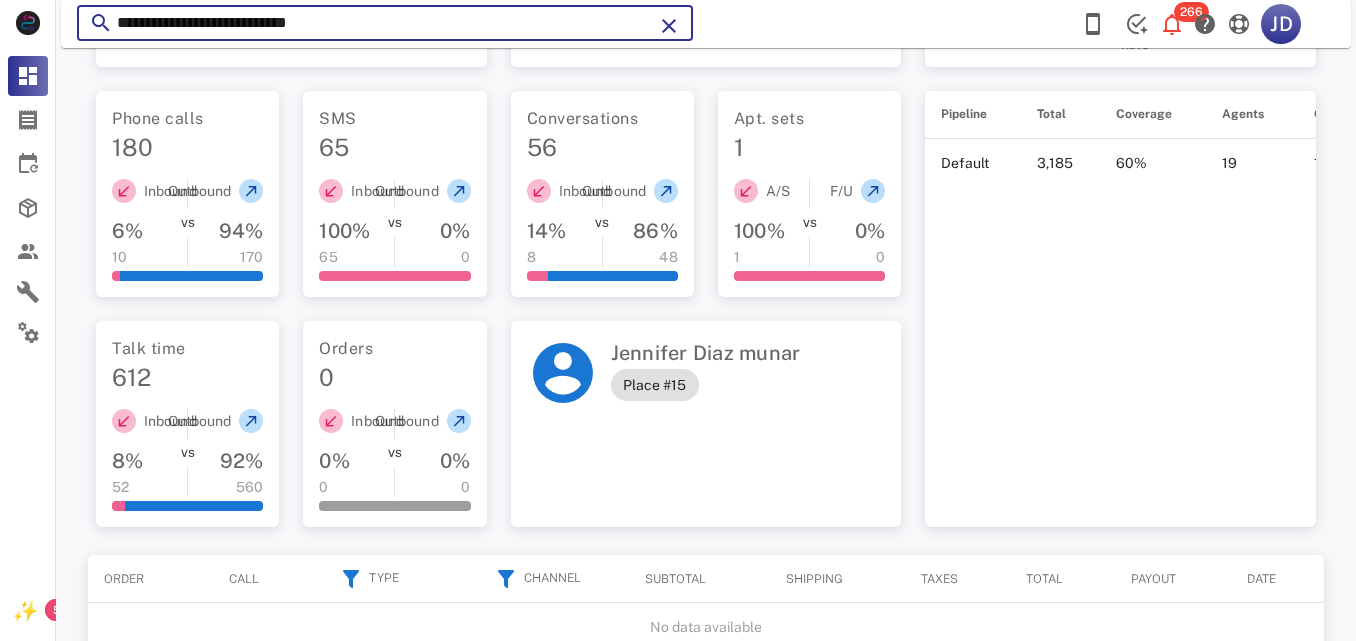 click on "**********" at bounding box center (385, 23) 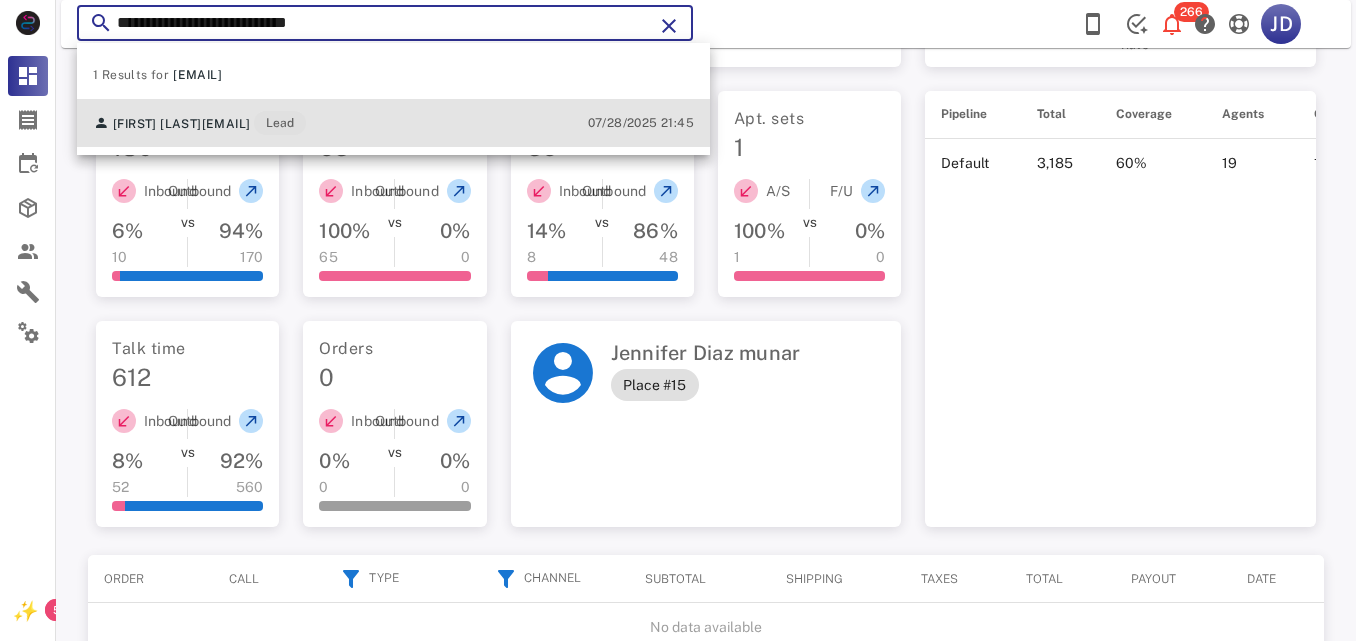 click on "[EMAIL]" at bounding box center [226, 124] 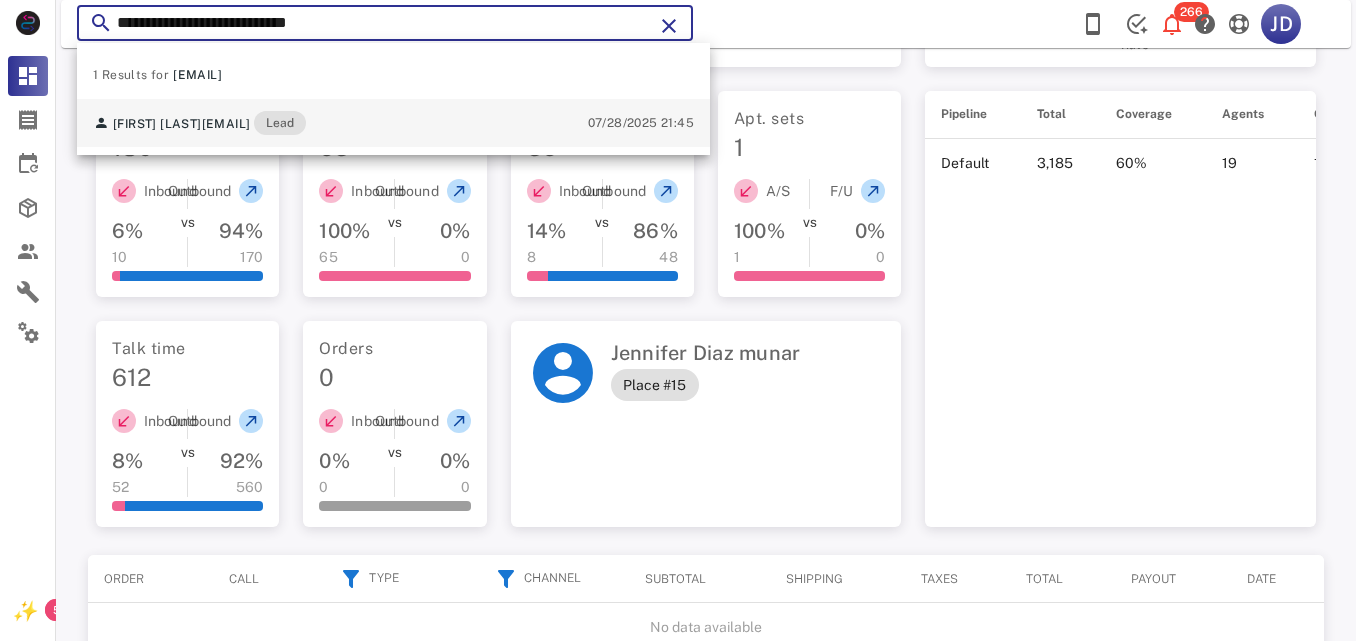 click on "SMS" at bounding box center [338, 119] 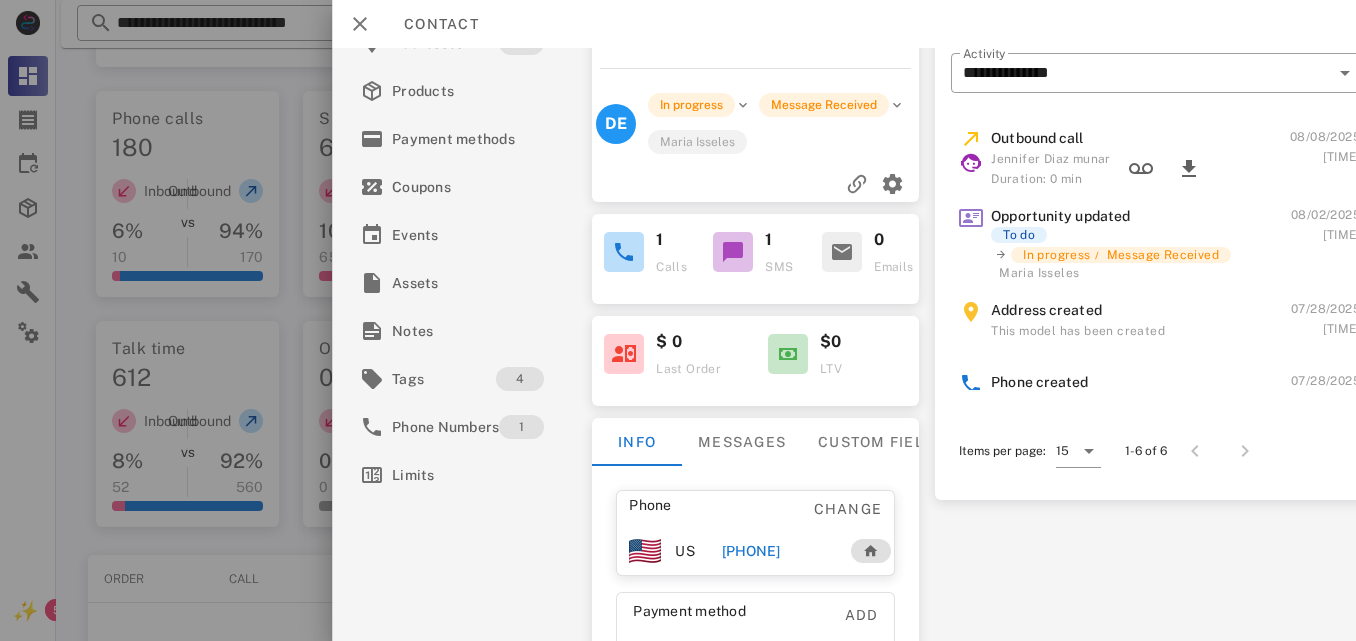 scroll, scrollTop: 182, scrollLeft: 0, axis: vertical 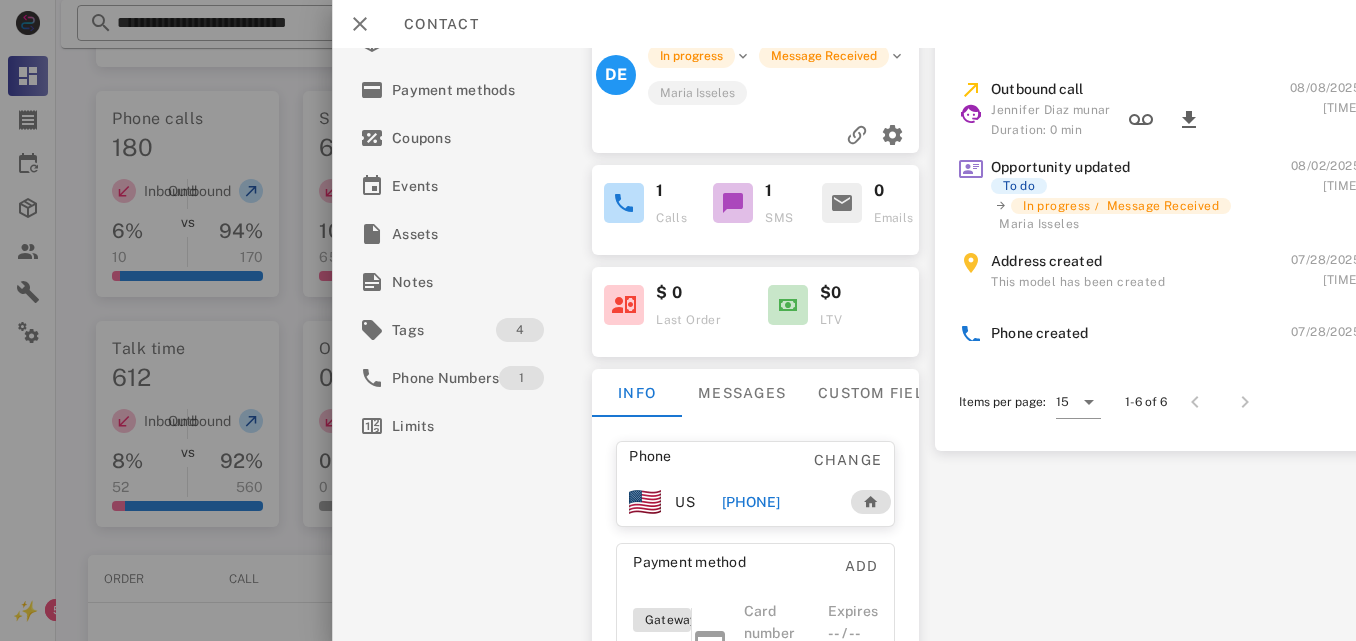 click on "[PHONE]" at bounding box center (778, 502) 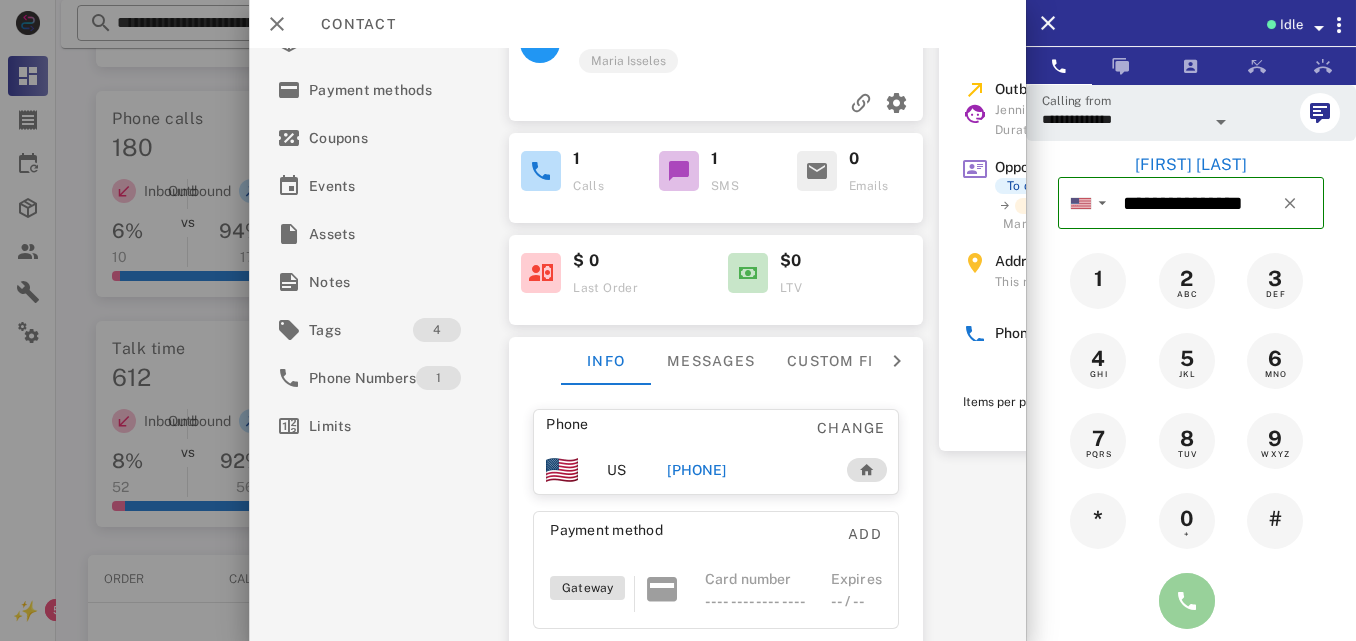 click at bounding box center [1187, 601] 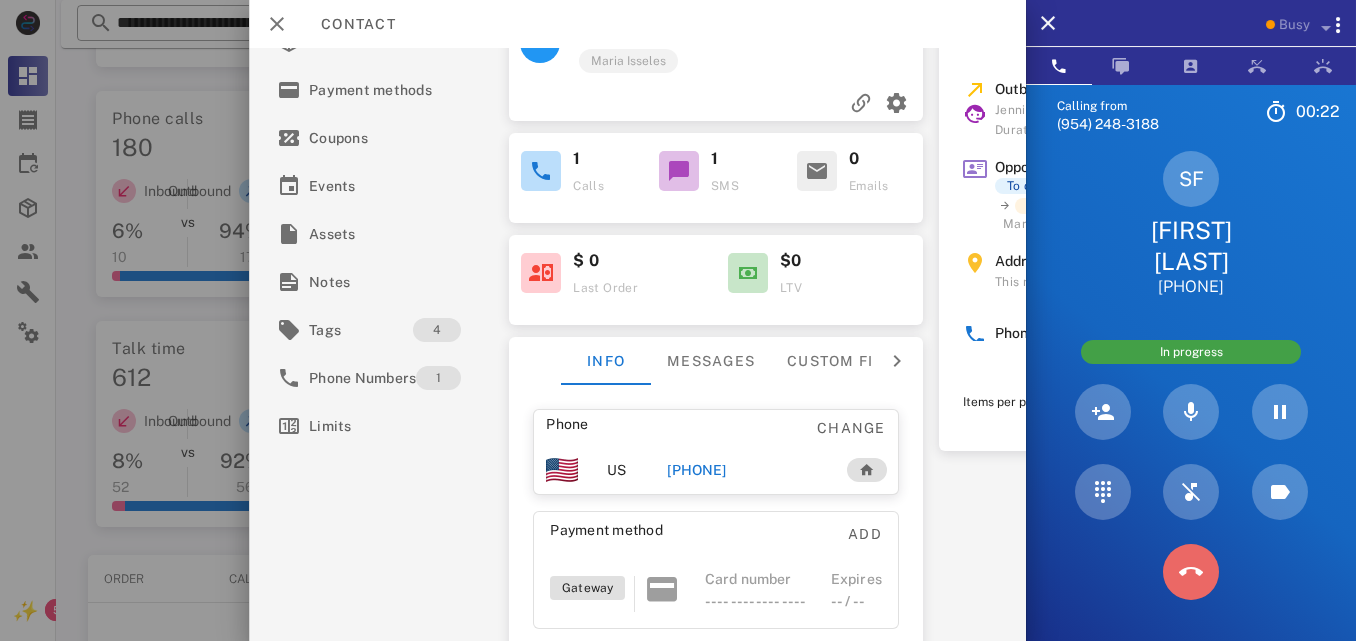 click at bounding box center [1191, 572] 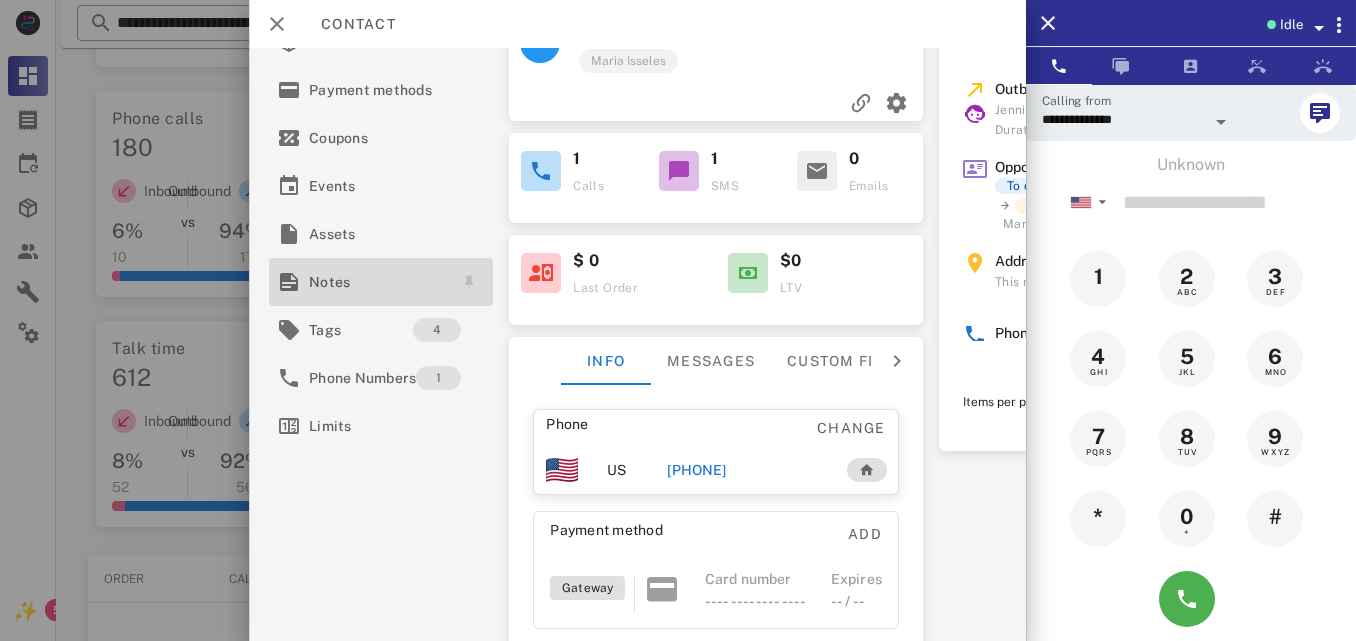 click on "Notes" at bounding box center [377, 282] 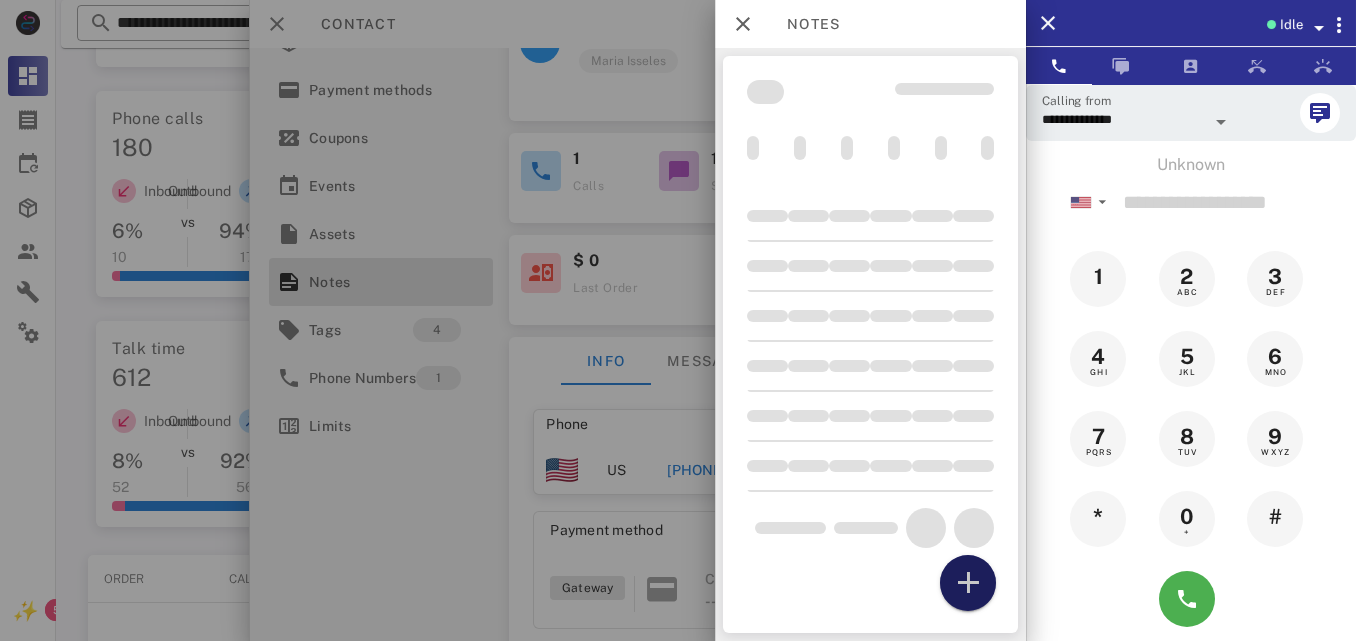click at bounding box center [968, 583] 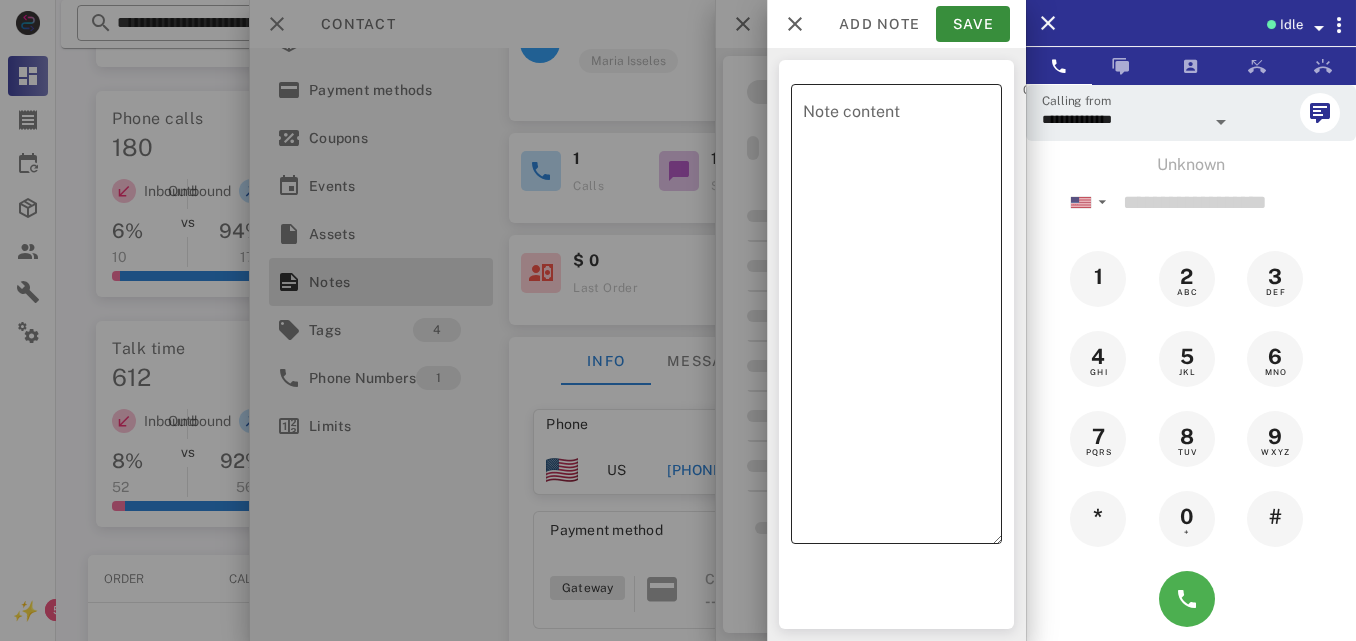 click on "Note content" at bounding box center (902, 319) 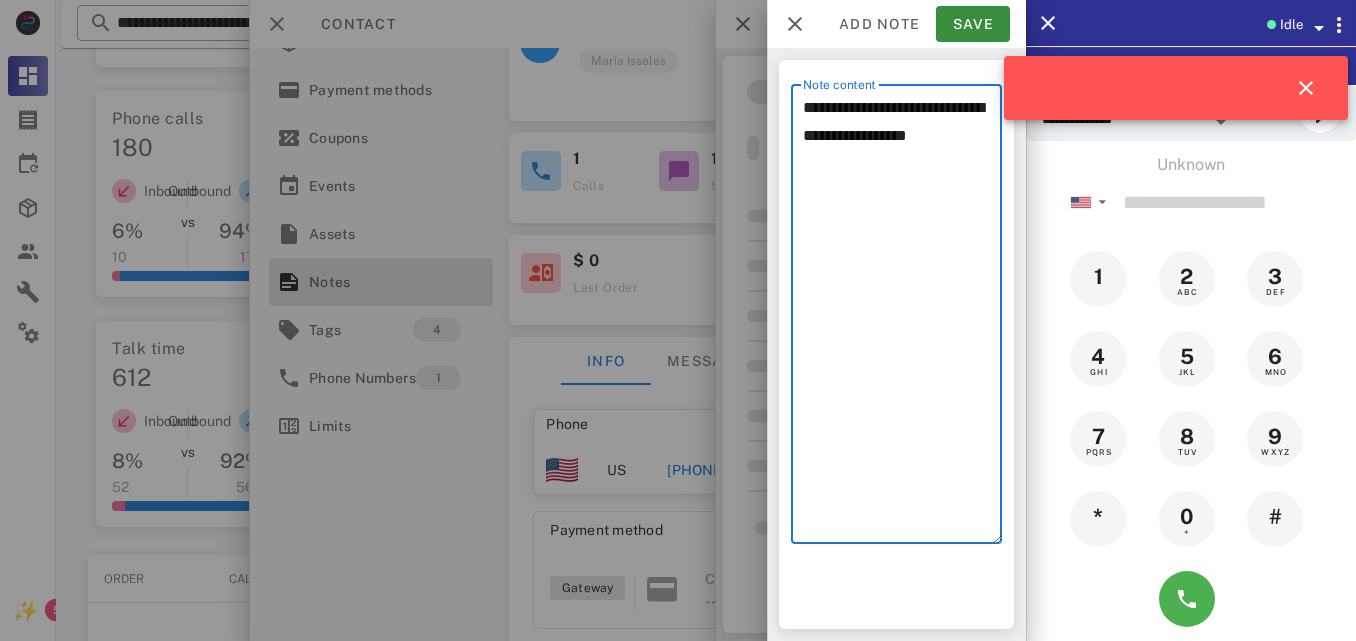 click on "**********" at bounding box center [902, 319] 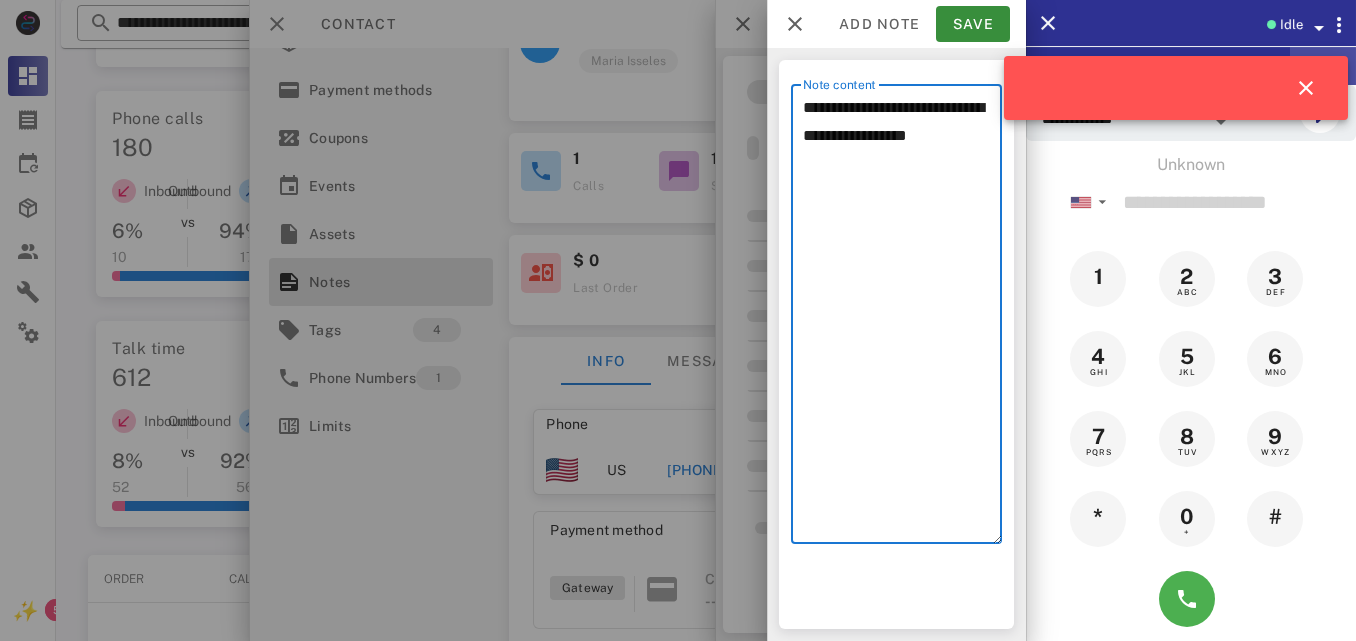 drag, startPoint x: 1317, startPoint y: 55, endPoint x: 1313, endPoint y: 65, distance: 10.770329 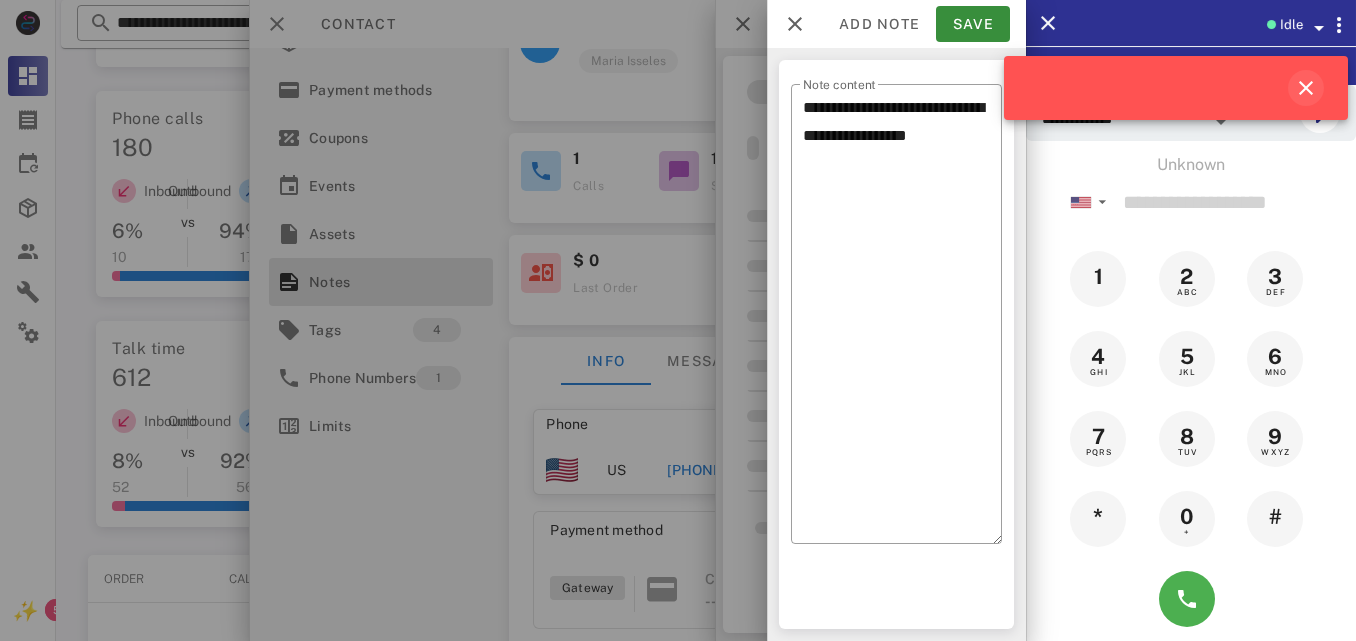 click at bounding box center (1172, 88) 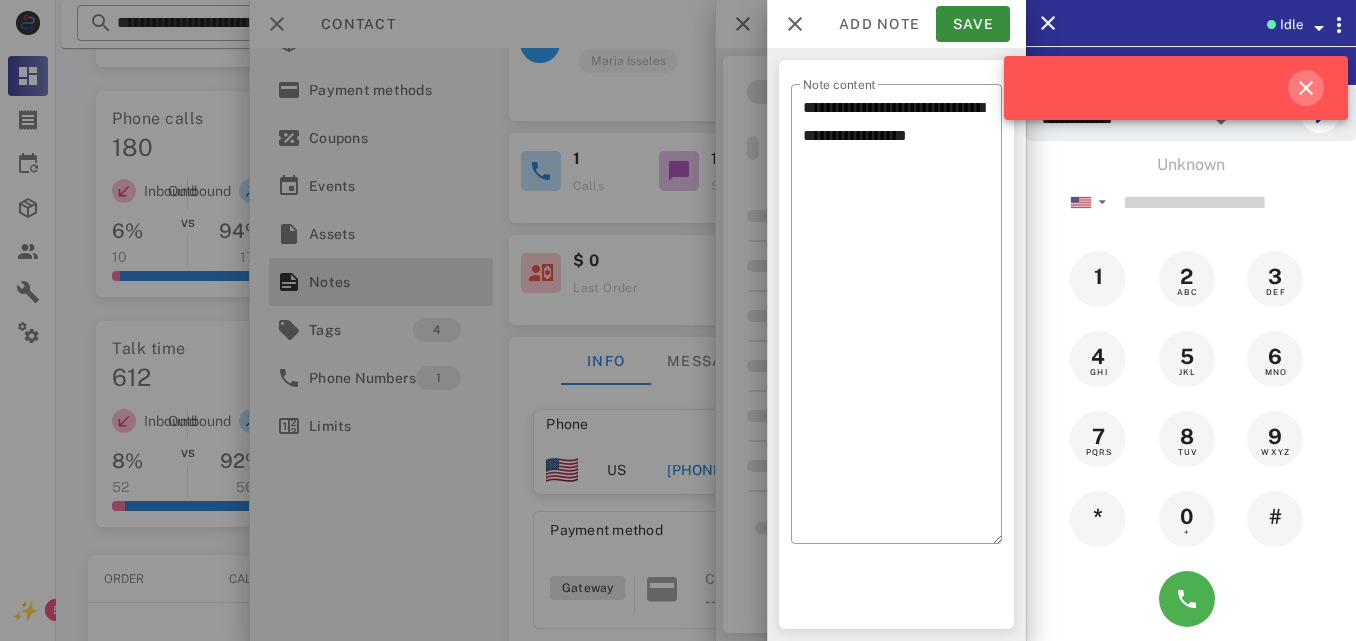 click at bounding box center [1306, 88] 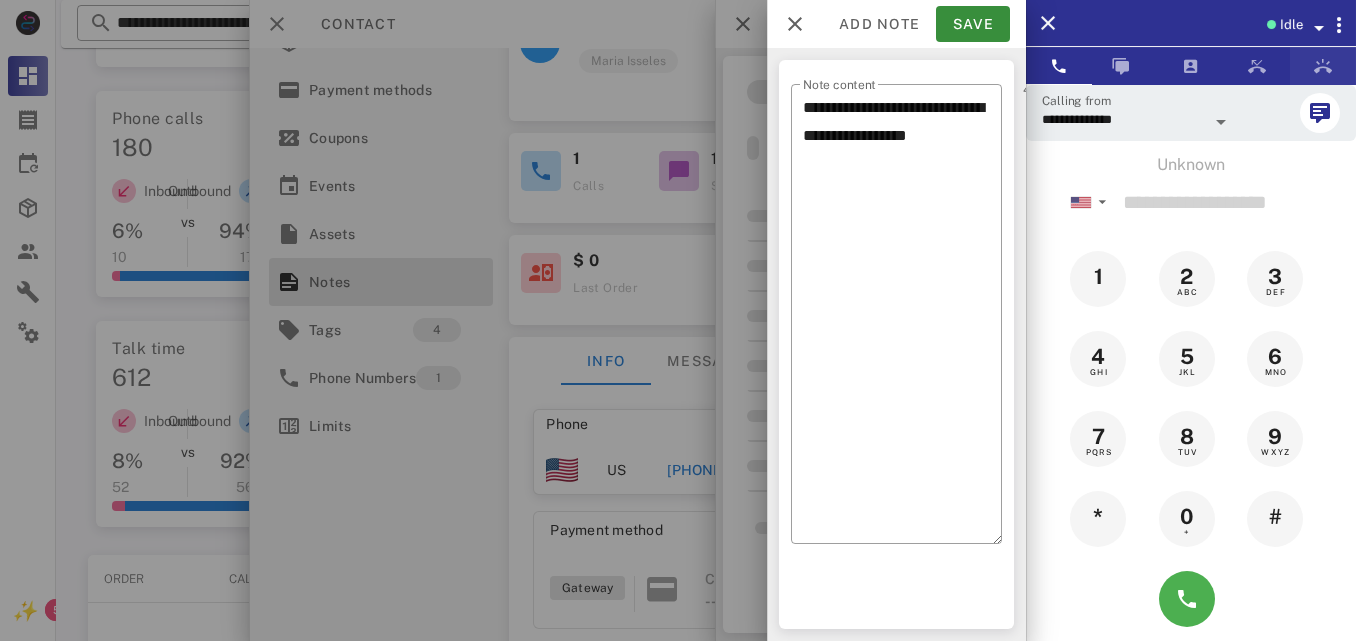 click on "**********" at bounding box center [706, 139] 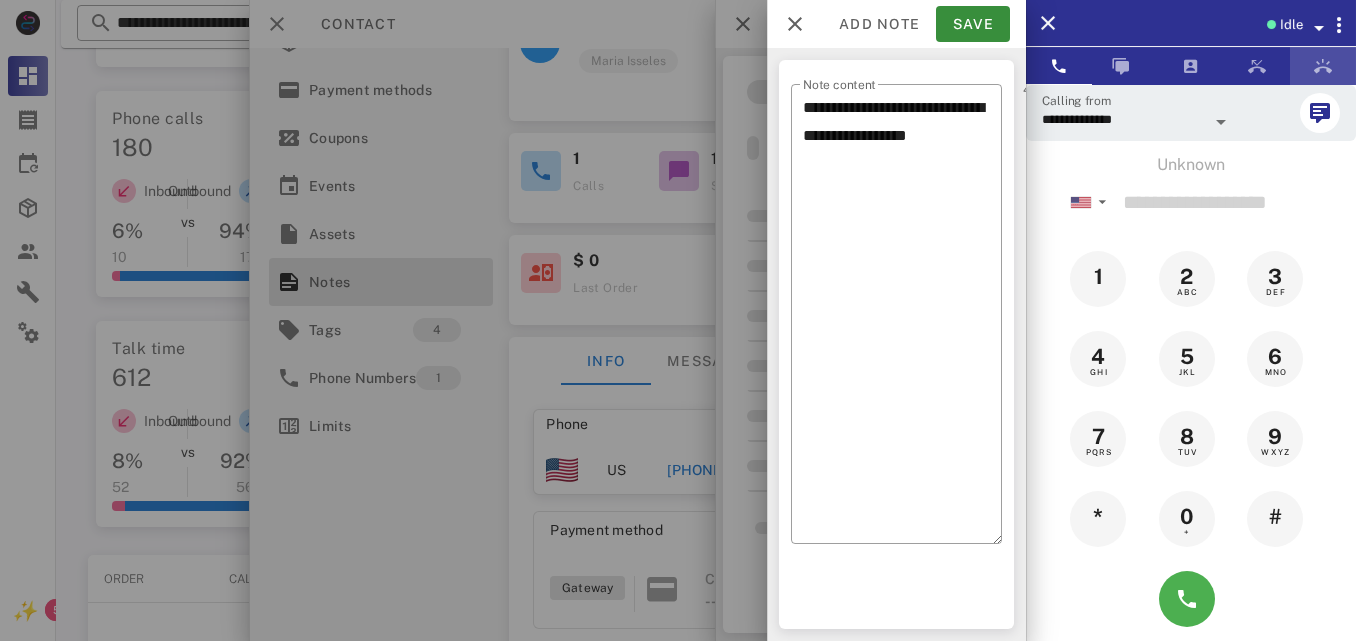click at bounding box center [1323, 66] 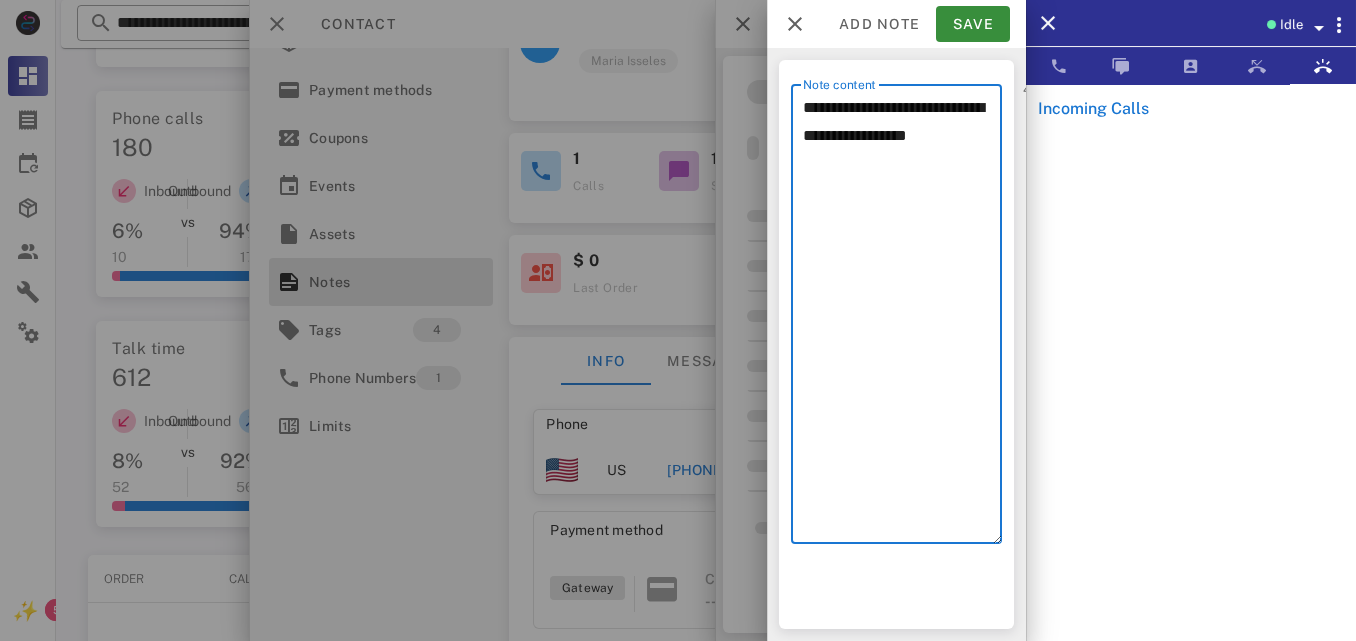 click on "**********" at bounding box center [902, 319] 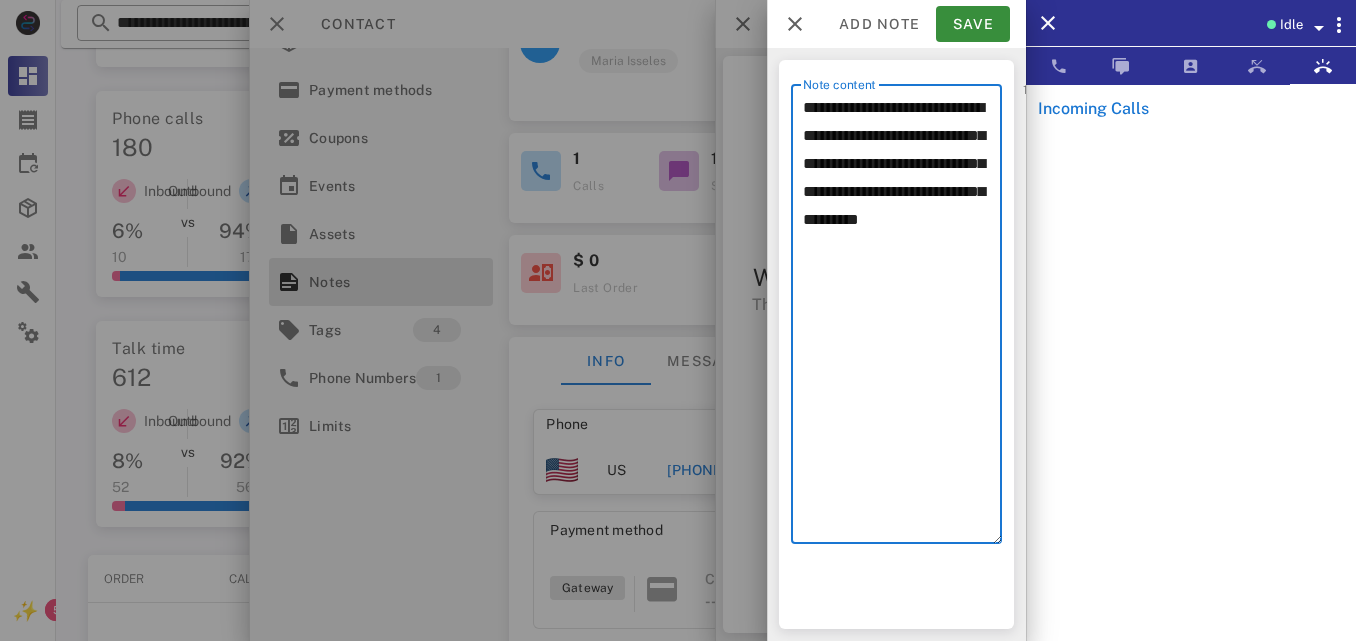 paste on "**********" 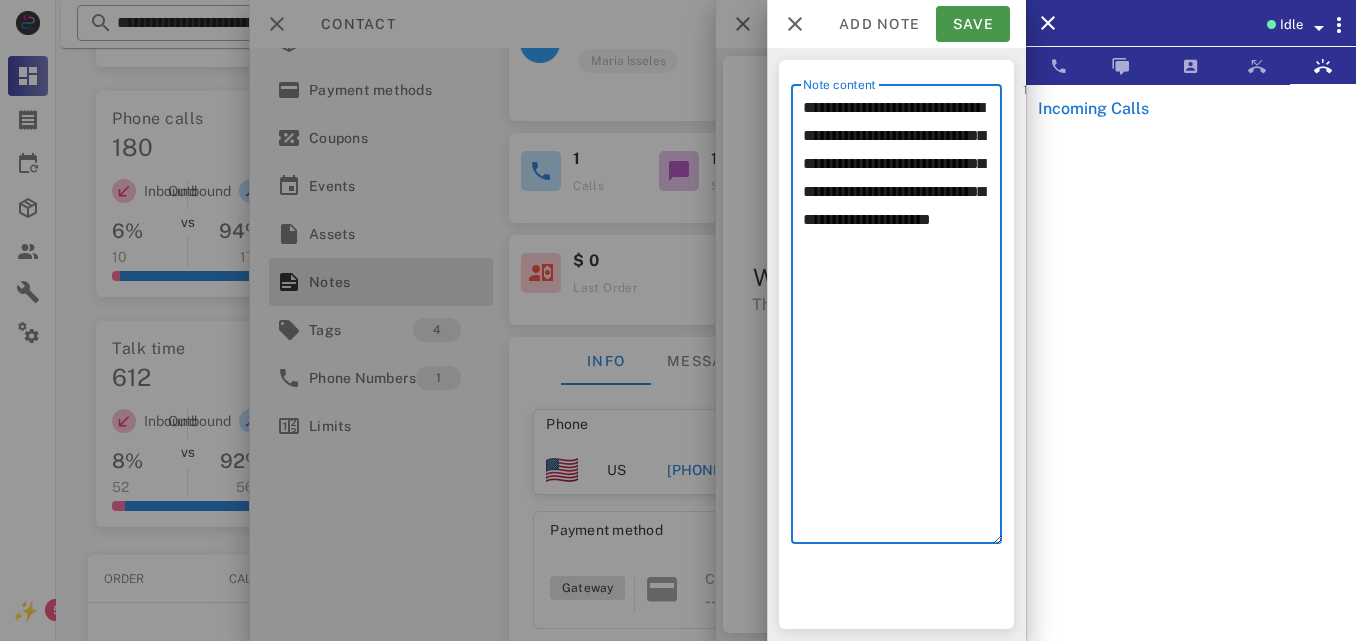 type on "**********" 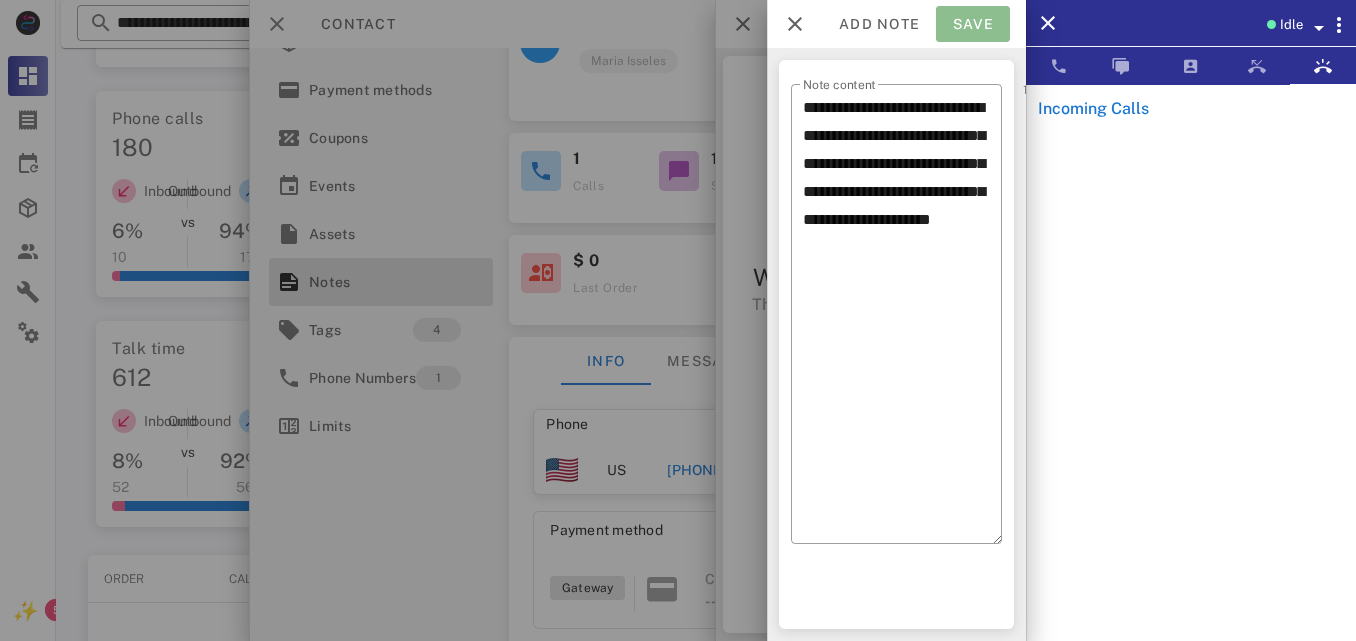 click on "Save" at bounding box center (973, 24) 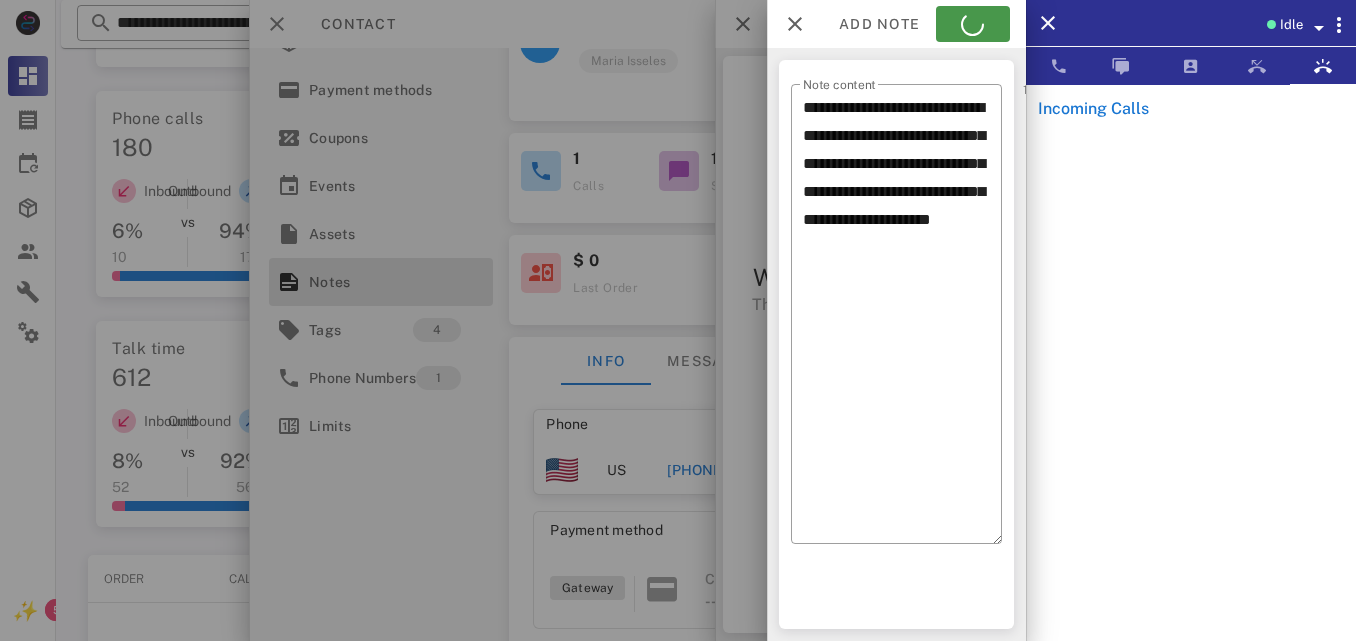 click on "Add note Save" at bounding box center (896, 24) 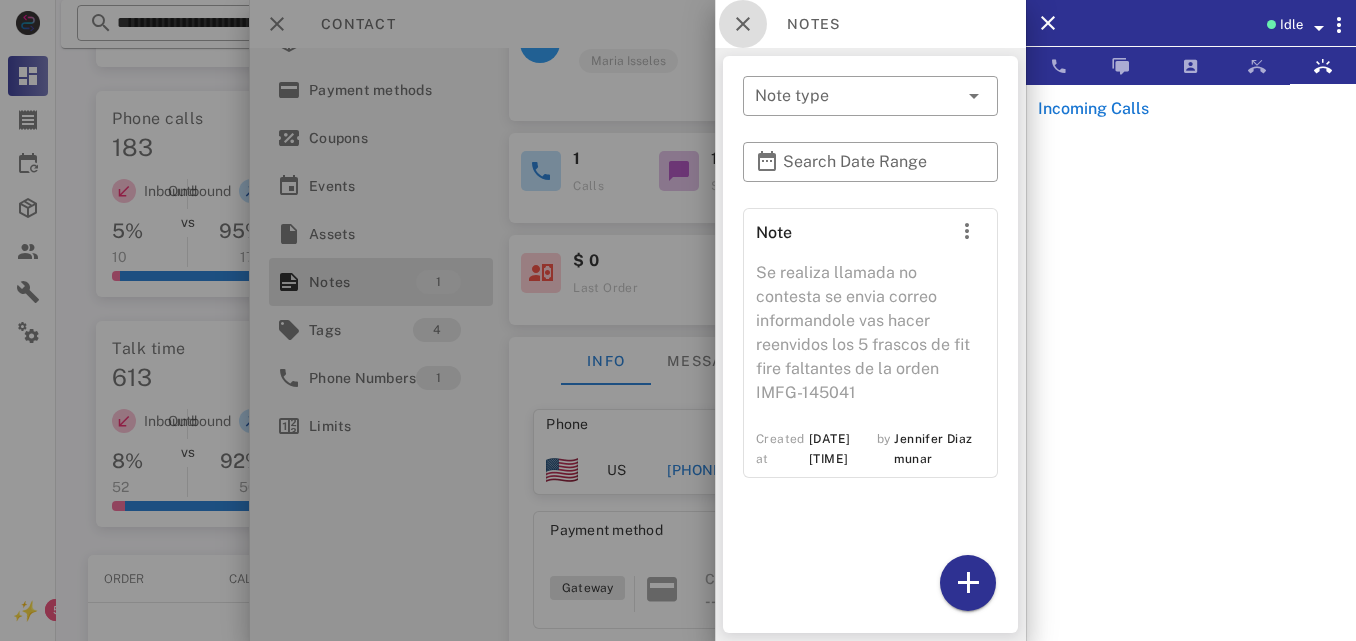 click at bounding box center [743, 24] 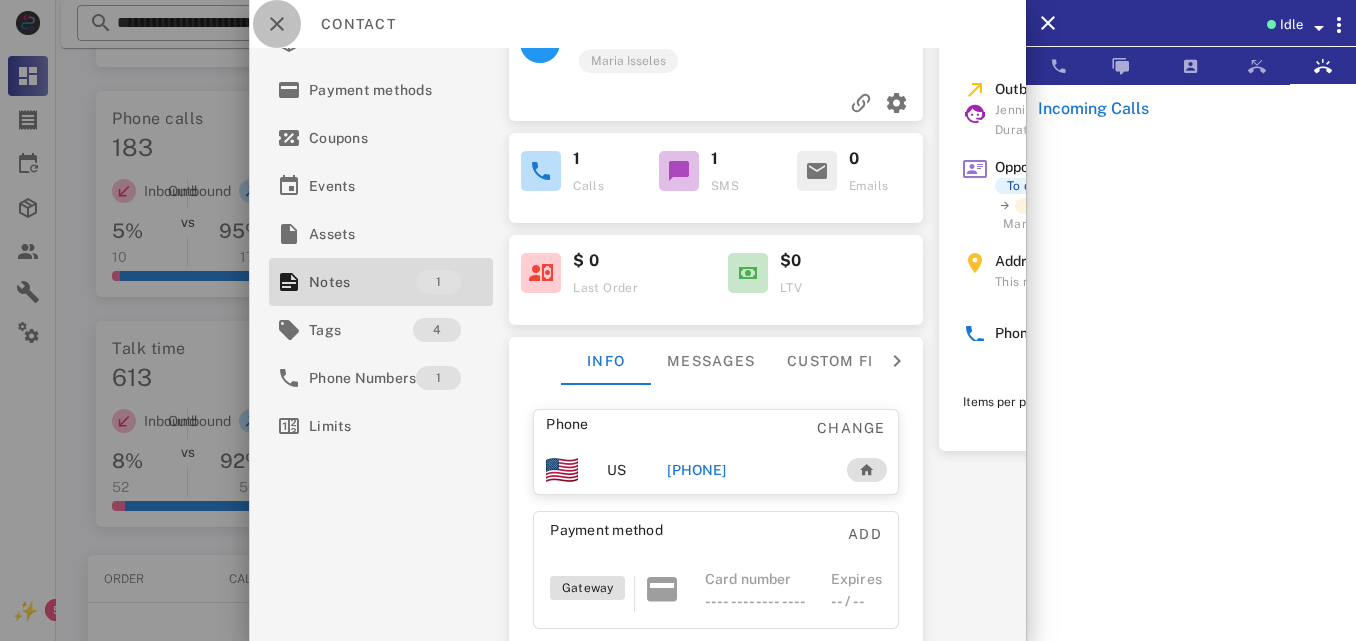 click at bounding box center (277, 24) 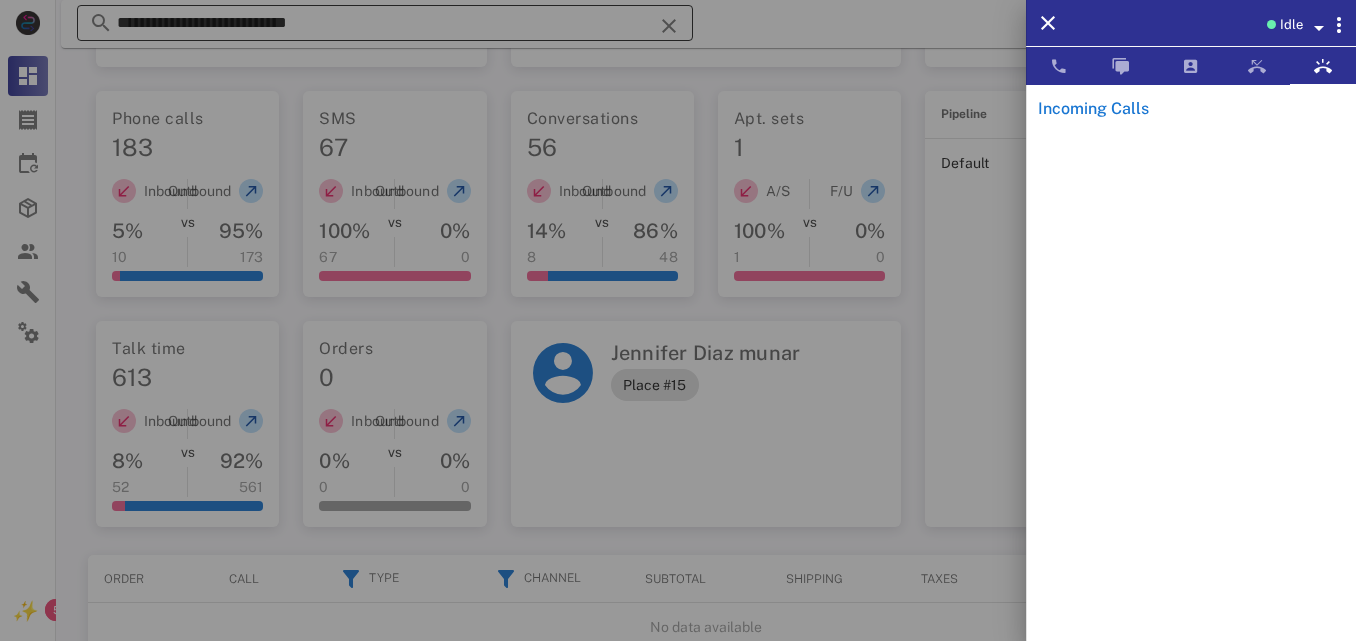 click at bounding box center (678, 320) 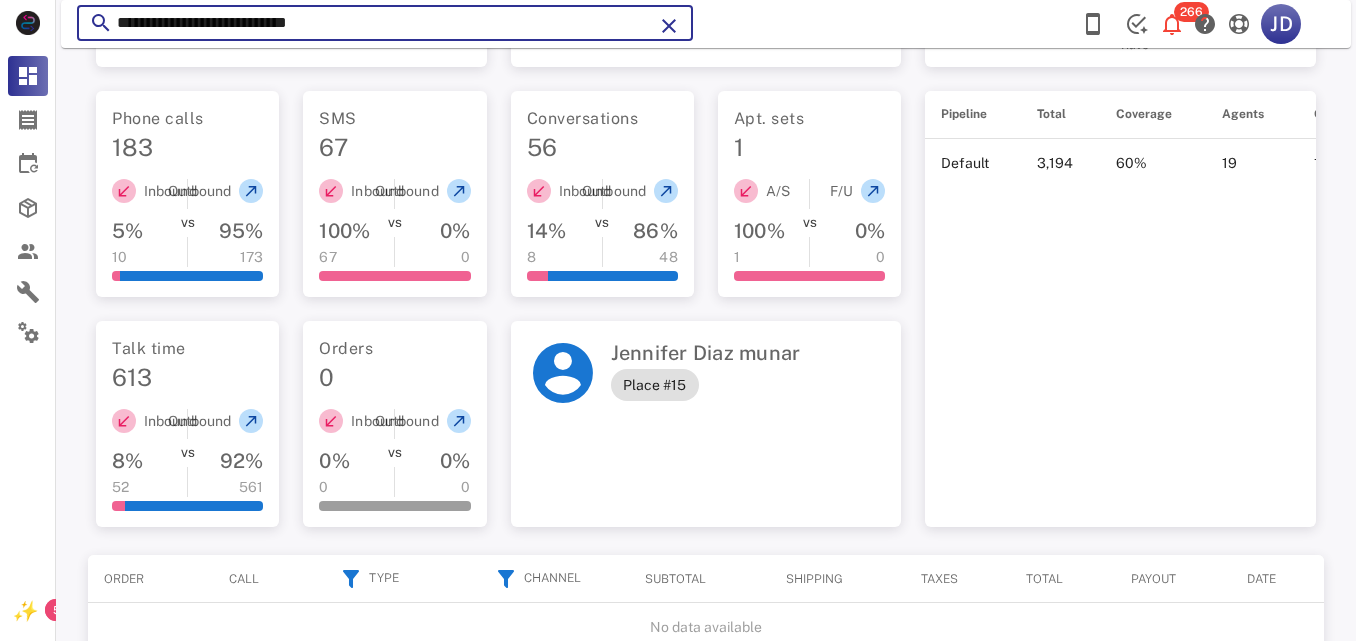 click on "**********" at bounding box center [385, 23] 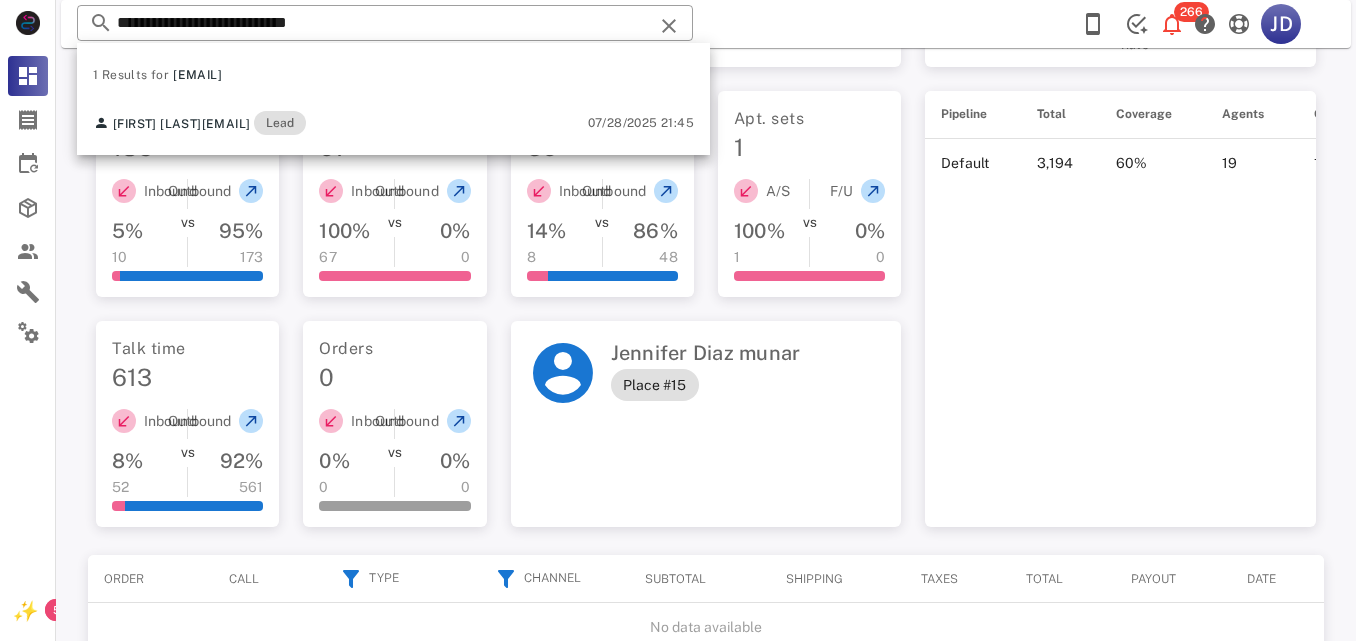 click on "Pipeline Total Coverage Agents Orders Default 3,194 60% 19 119" at bounding box center [1120, 309] 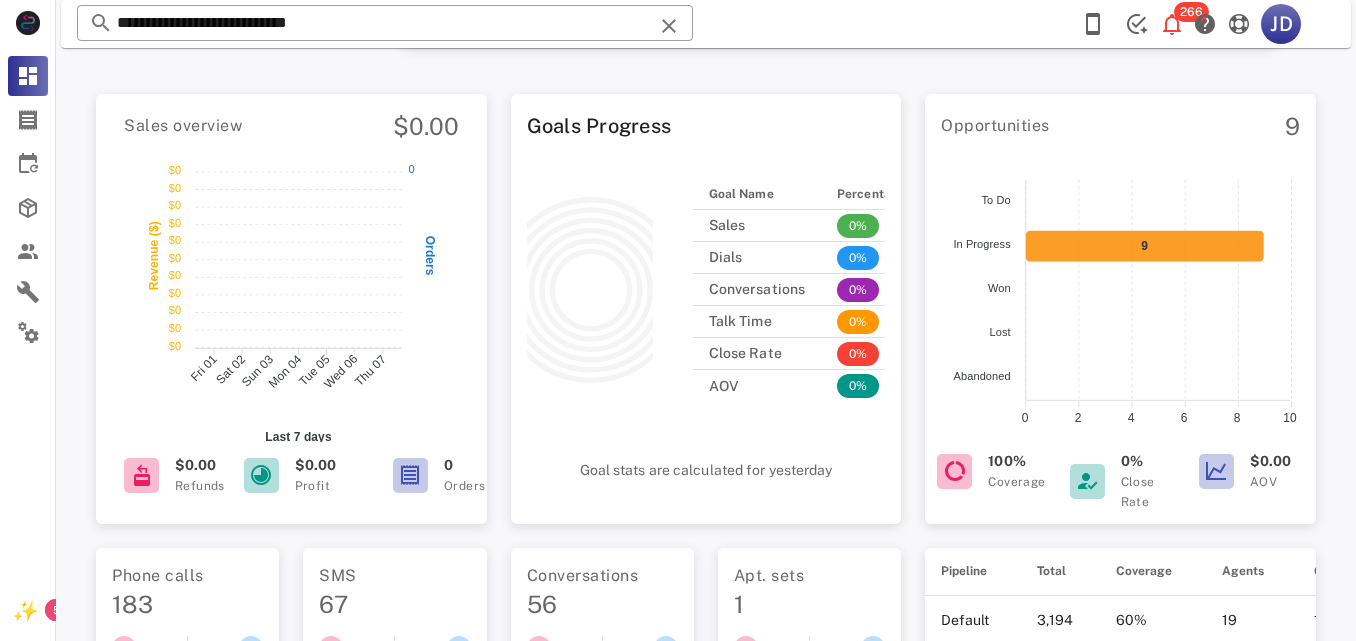 scroll, scrollTop: 0, scrollLeft: 0, axis: both 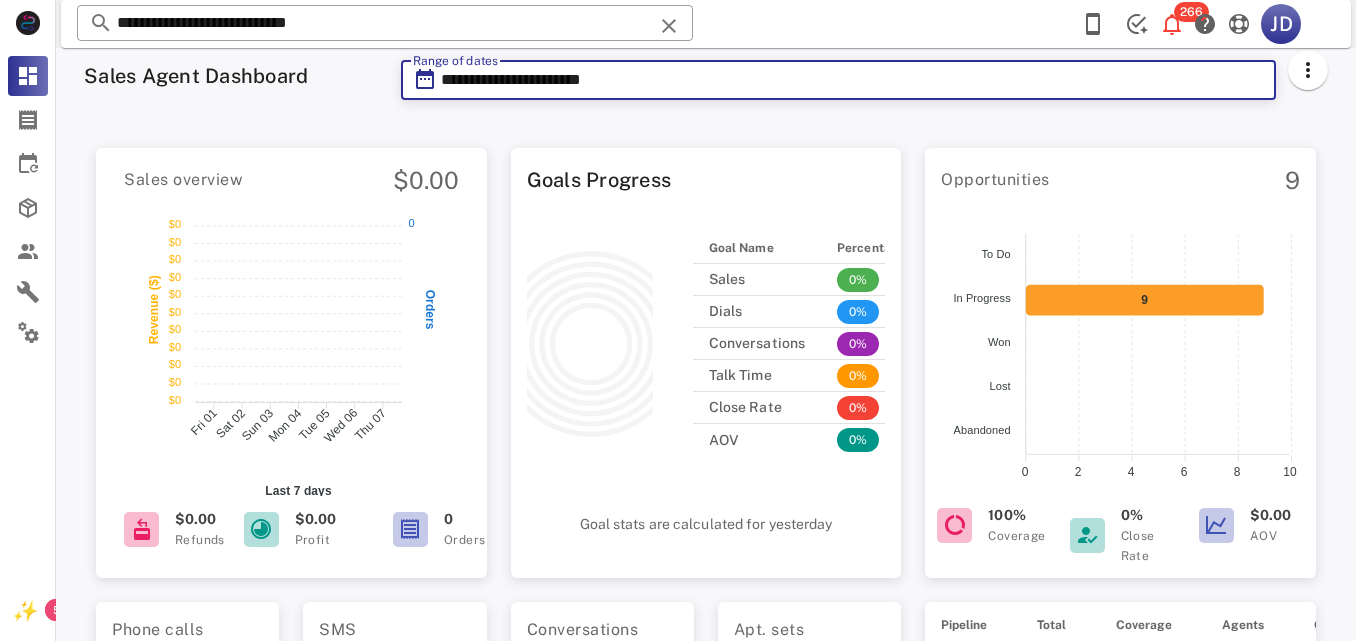 click on "**********" at bounding box center [852, 80] 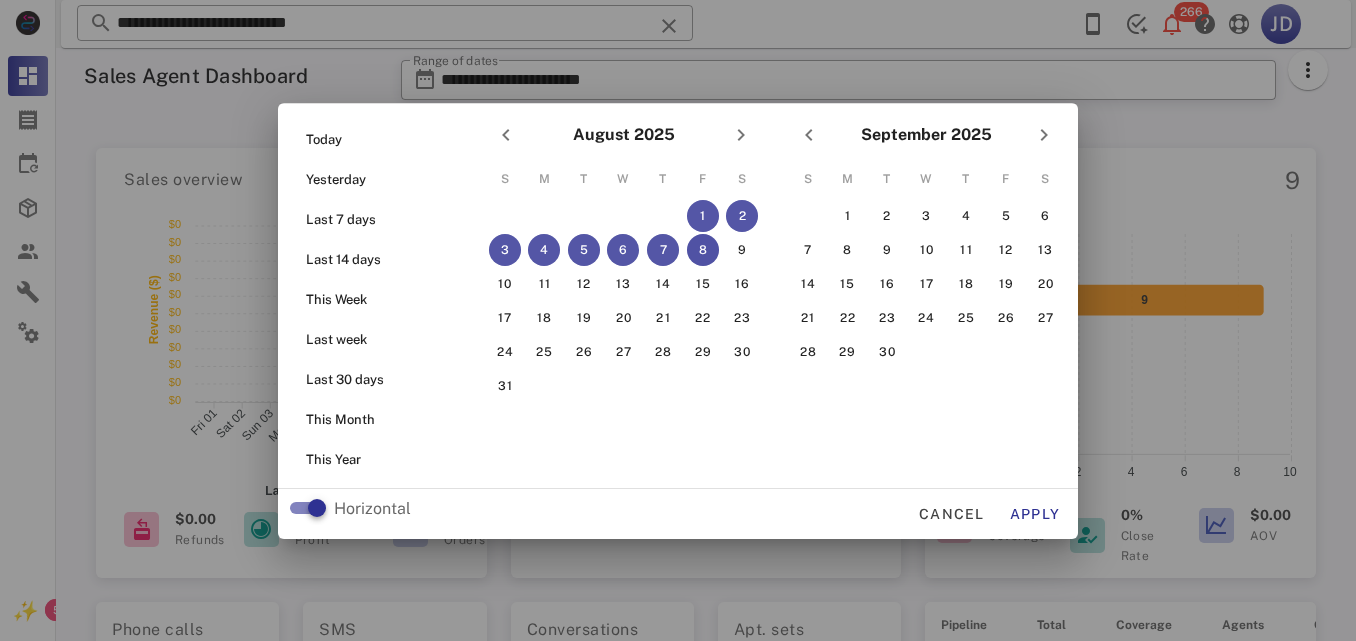 click on "8" at bounding box center [703, 250] 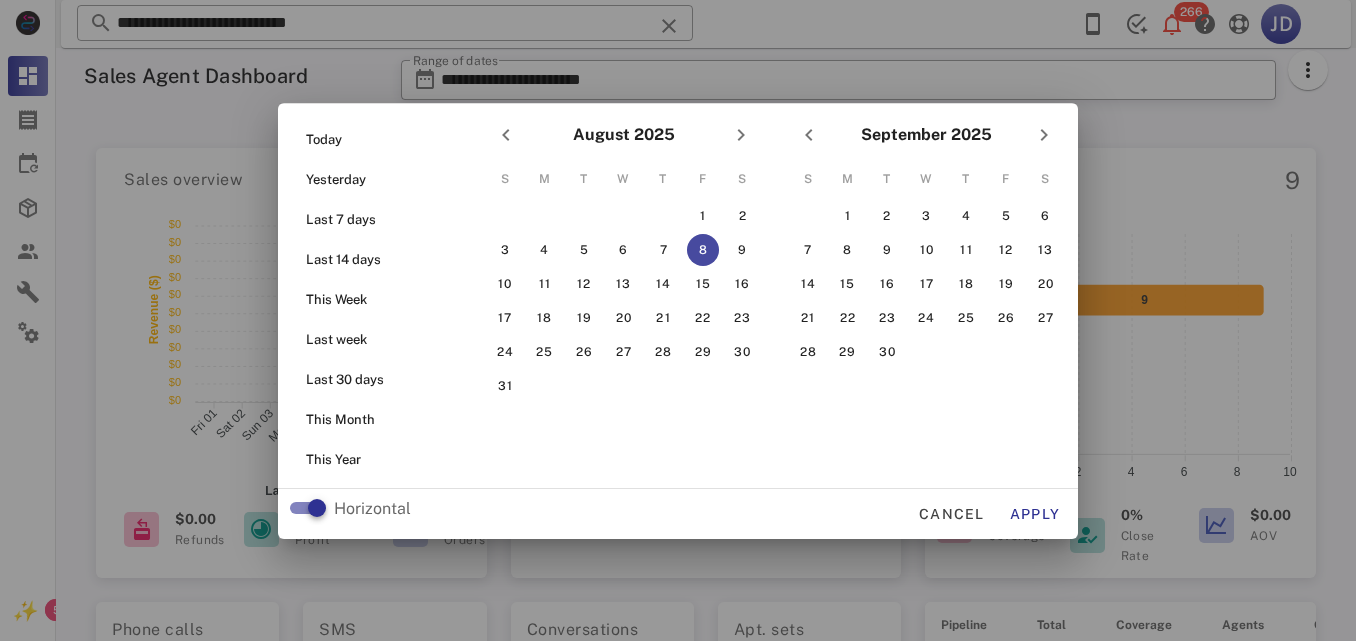 click on "Horizontal Cancel Apply" at bounding box center [678, 514] 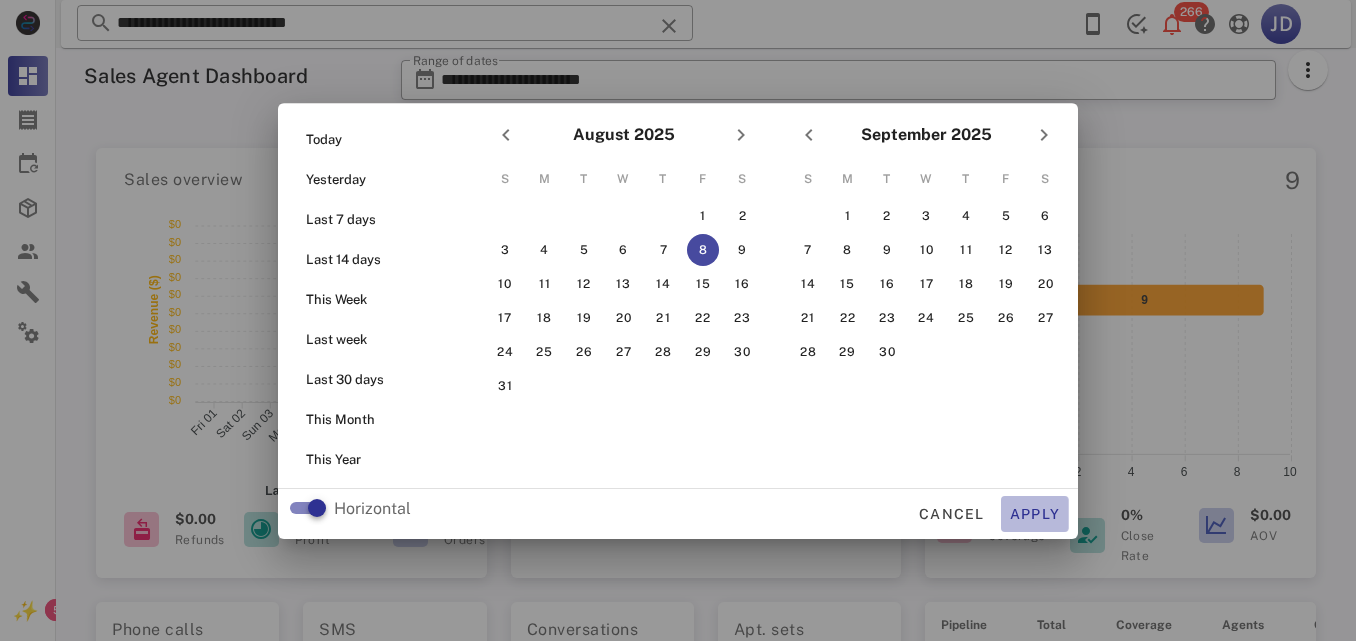 click on "Apply" at bounding box center [1035, 514] 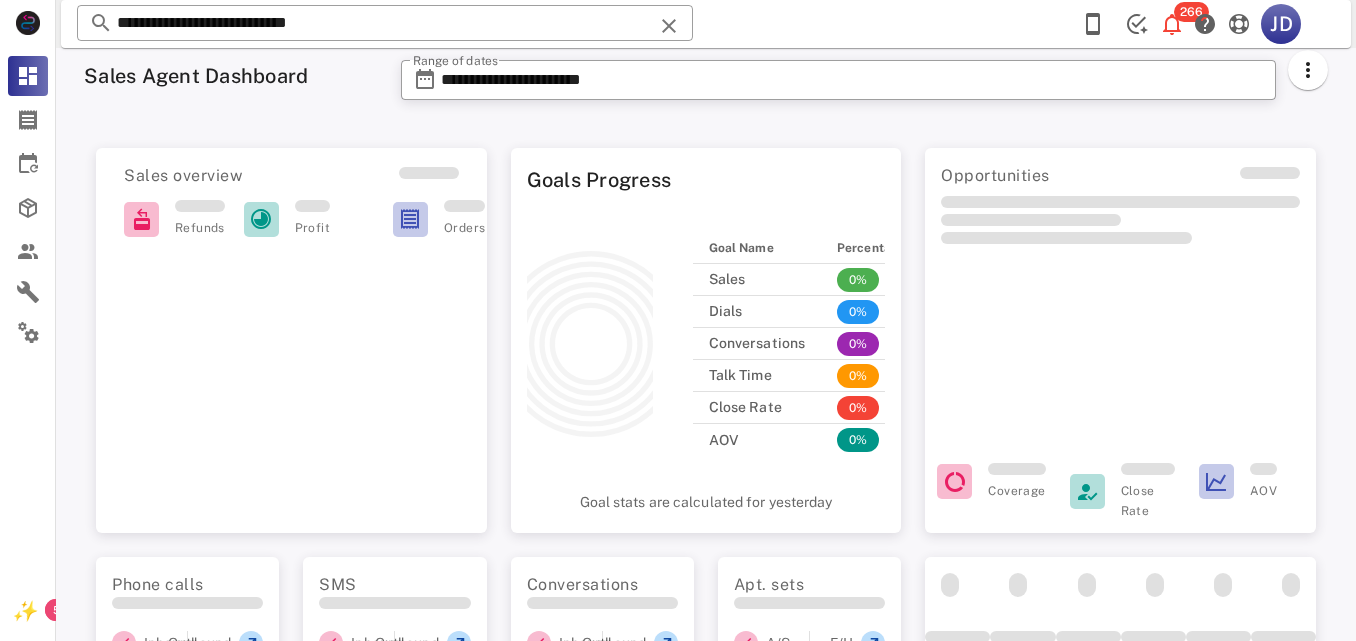 type on "**********" 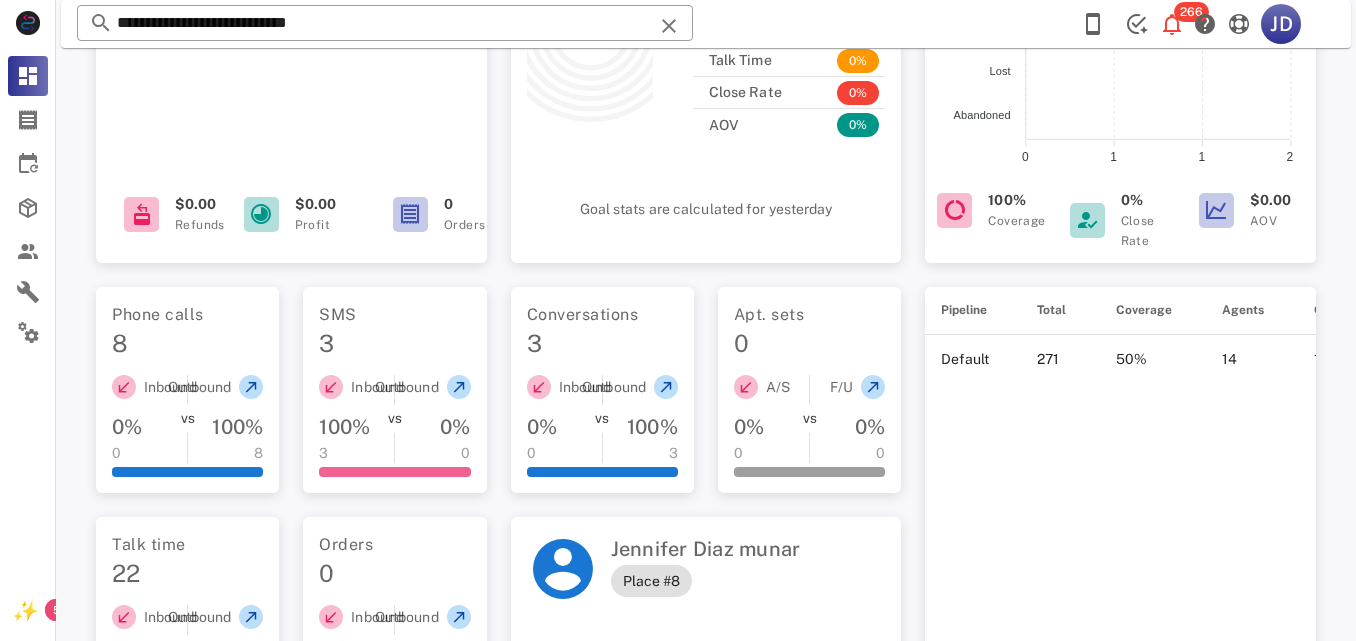 scroll, scrollTop: 279, scrollLeft: 0, axis: vertical 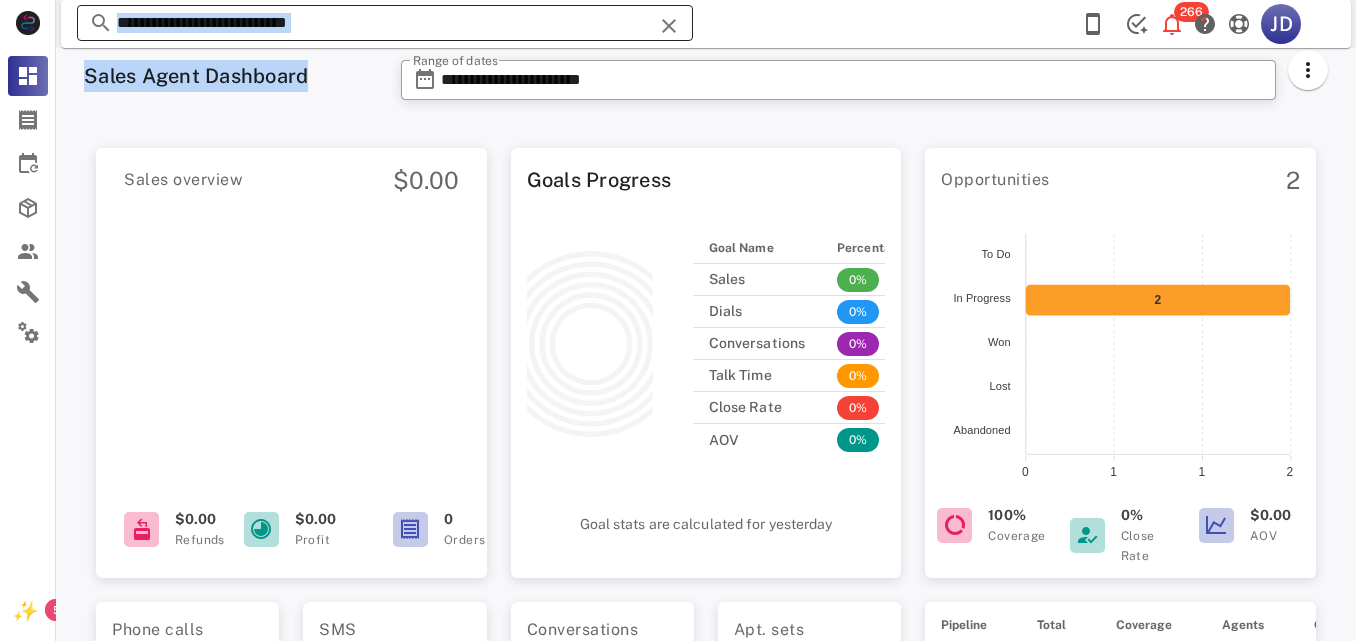 drag, startPoint x: 530, startPoint y: 49, endPoint x: 535, endPoint y: 35, distance: 14.866069 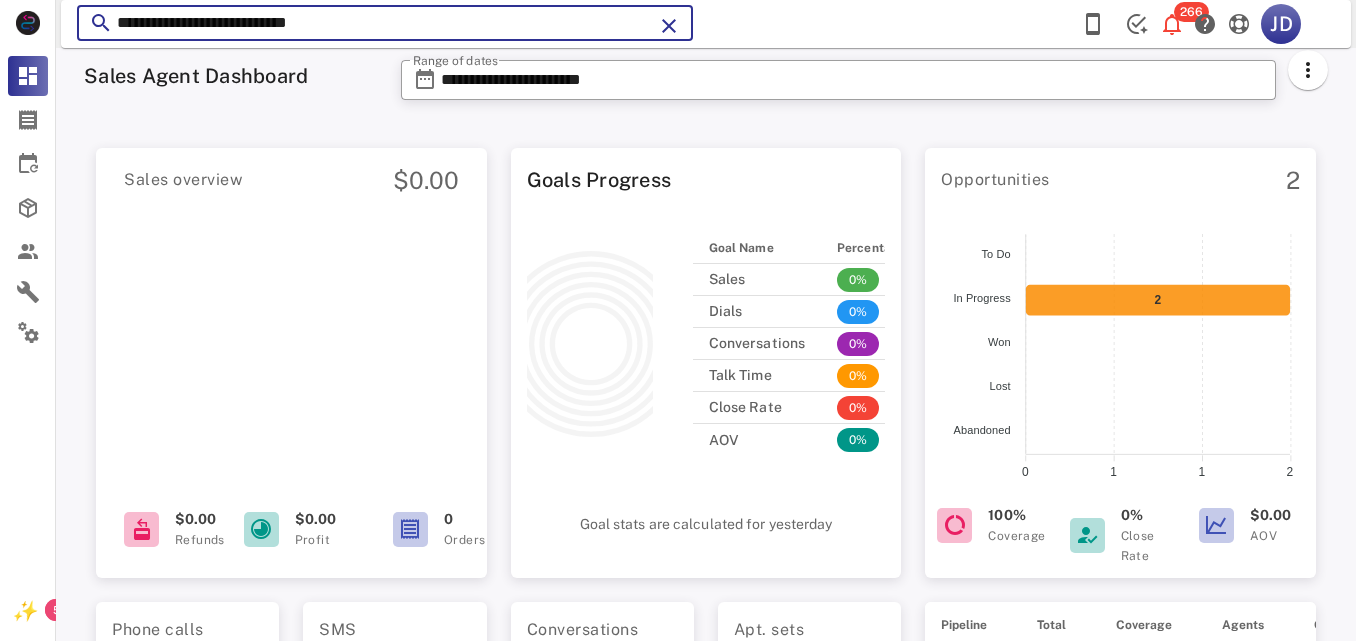 click on "**********" at bounding box center [385, 23] 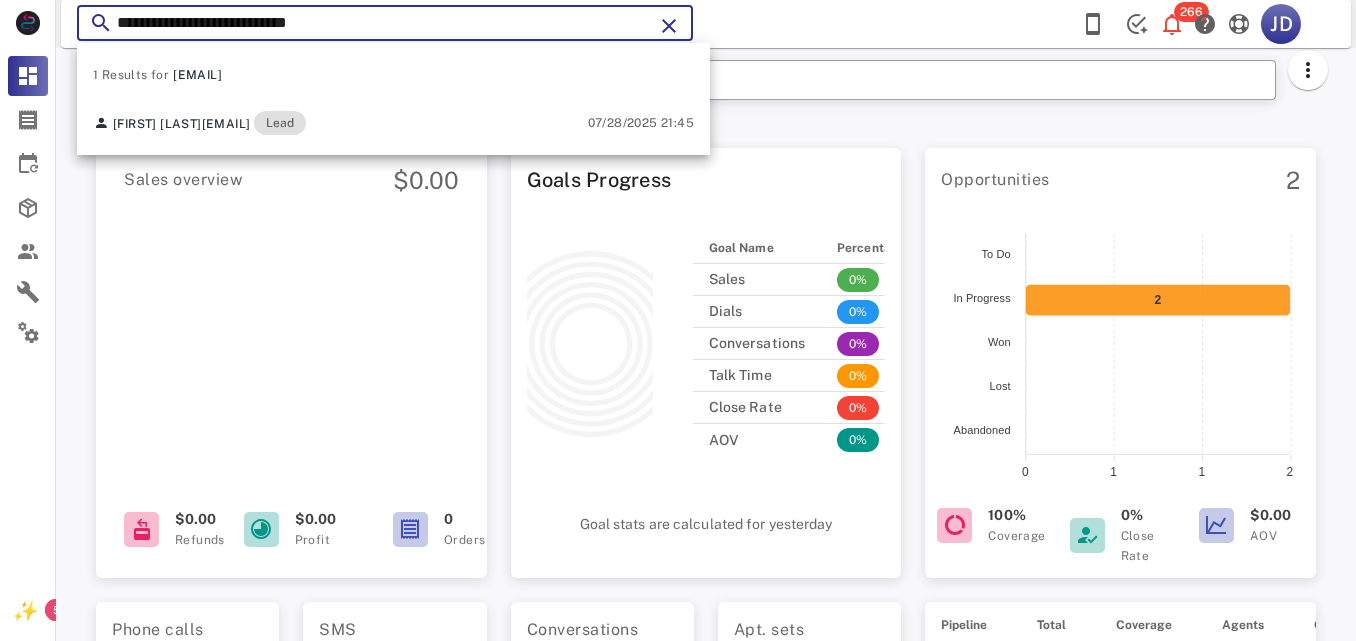 click on "**********" at bounding box center (385, 23) 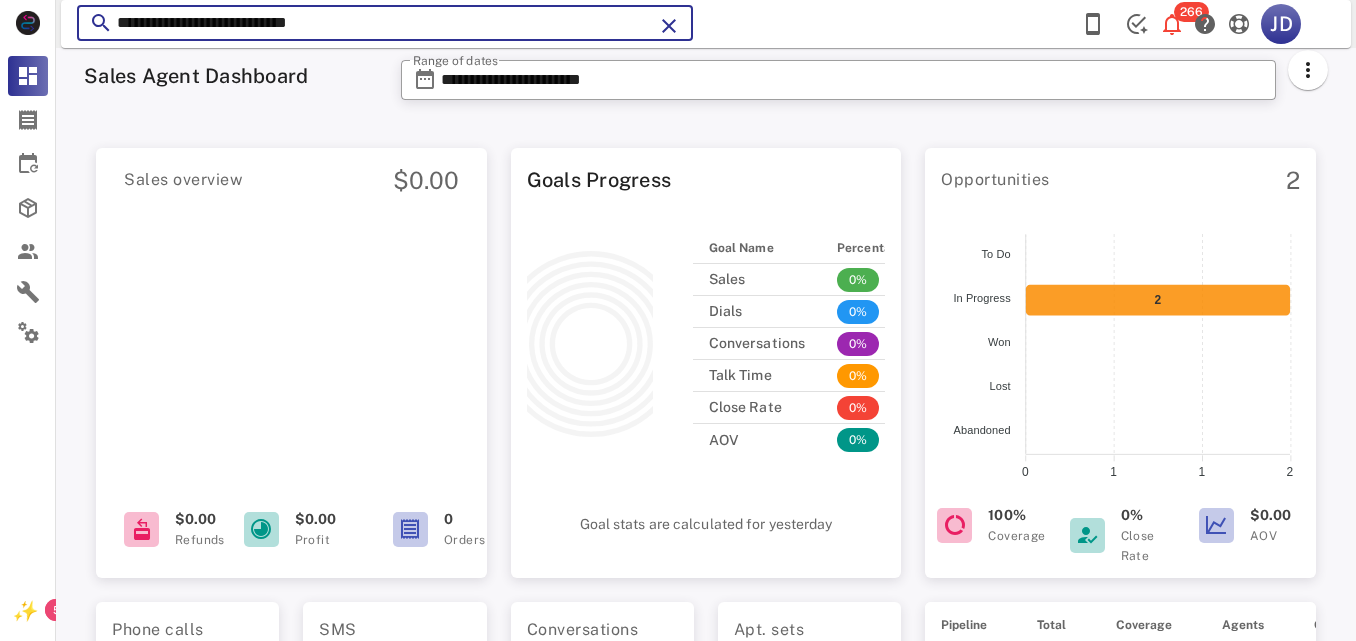 click on "**********" at bounding box center [385, 23] 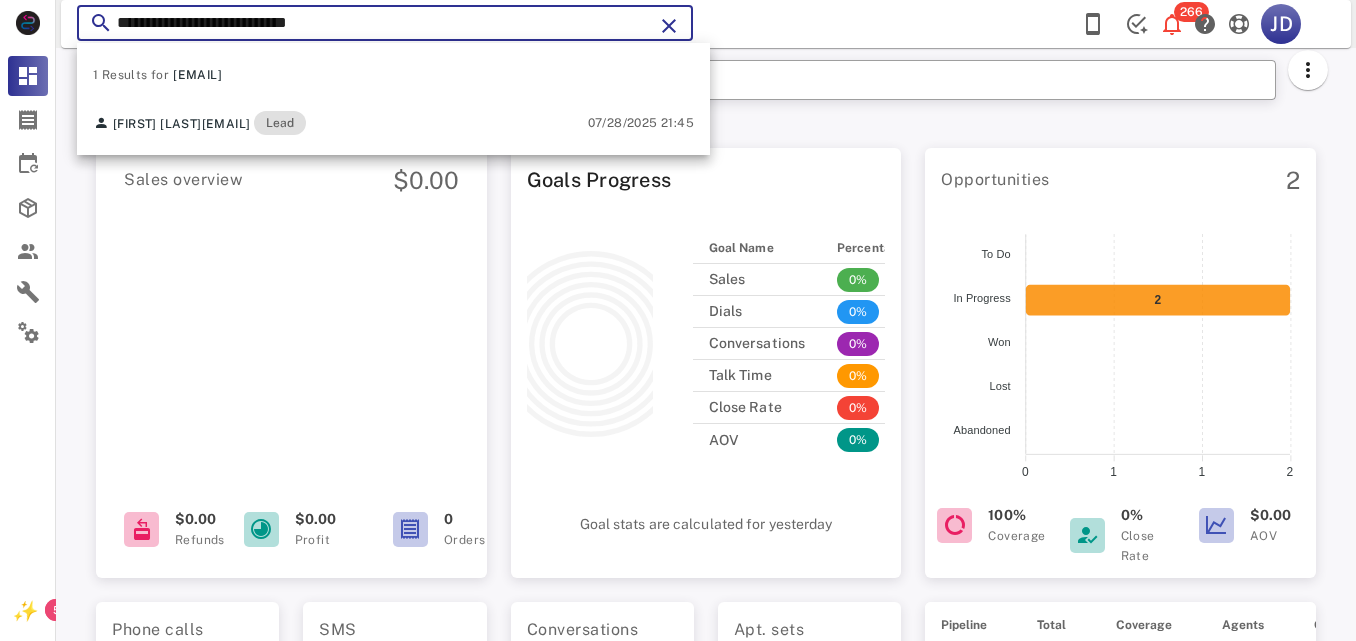 click on "**********" at bounding box center [385, 23] 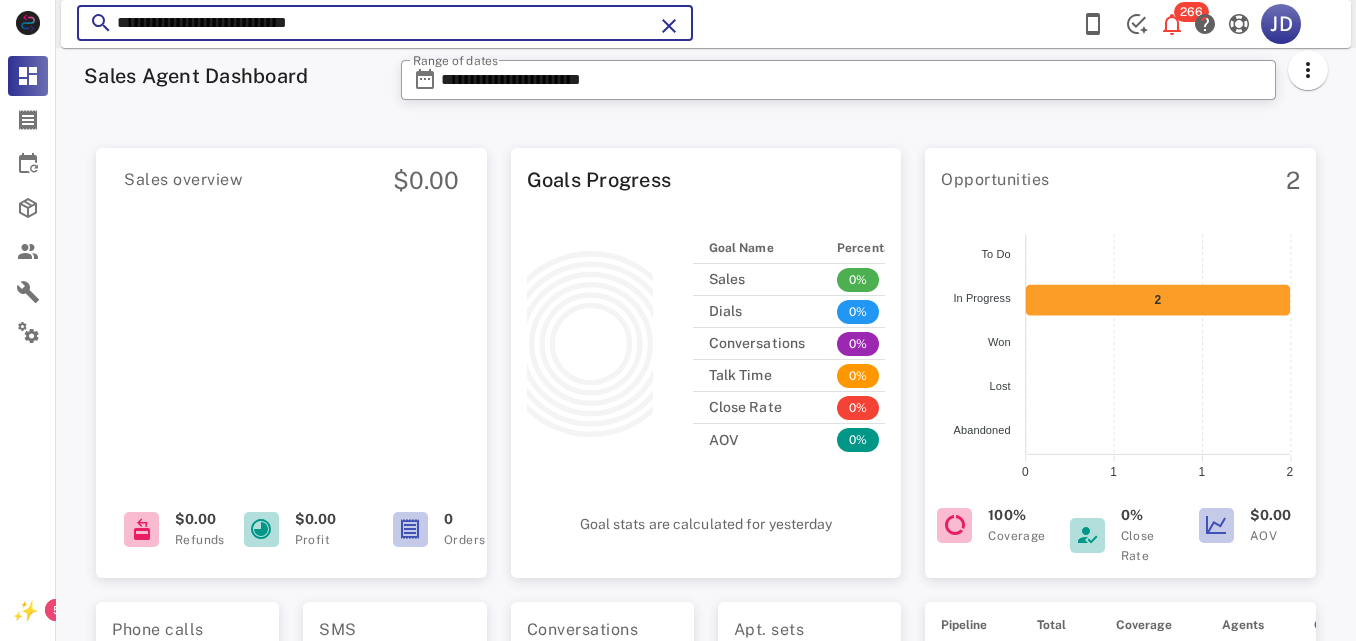 type on "**********" 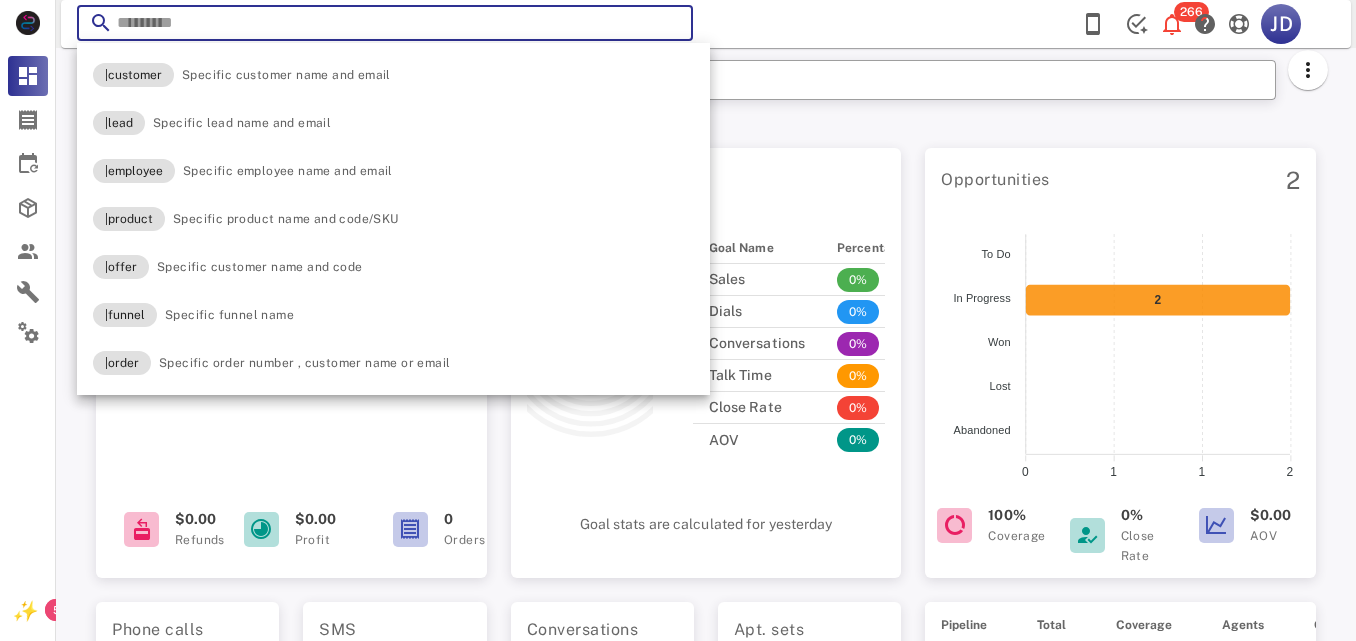 paste on "**********" 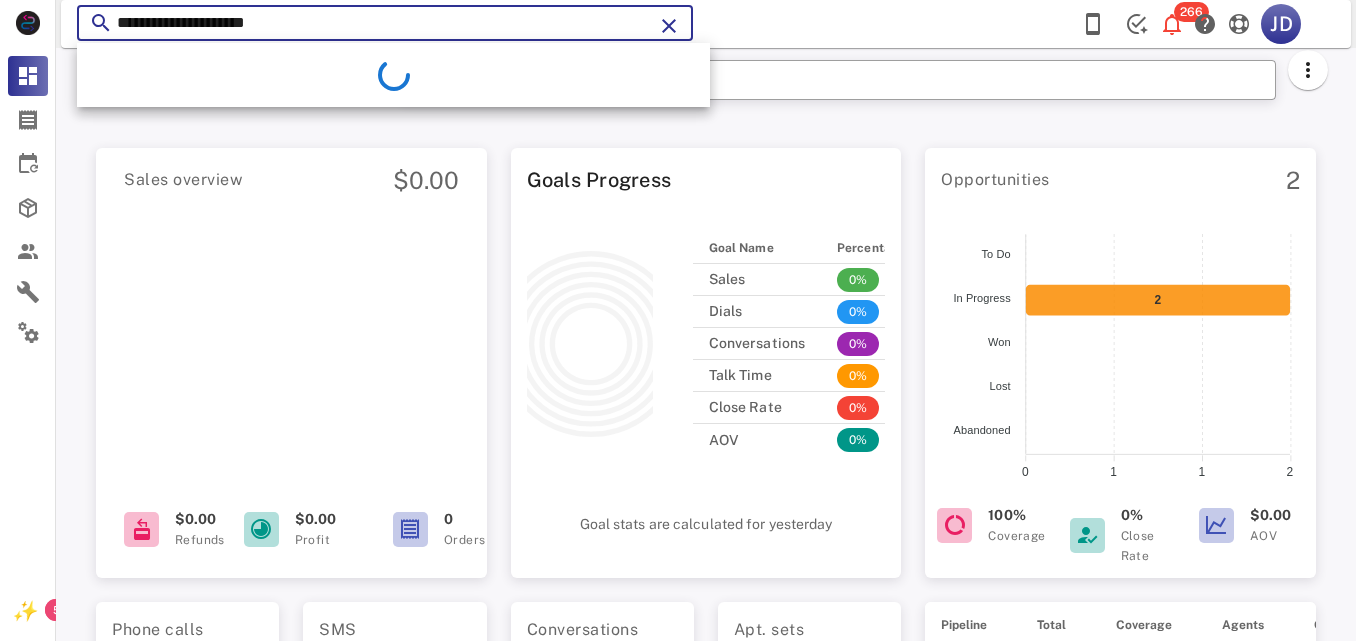 type on "**********" 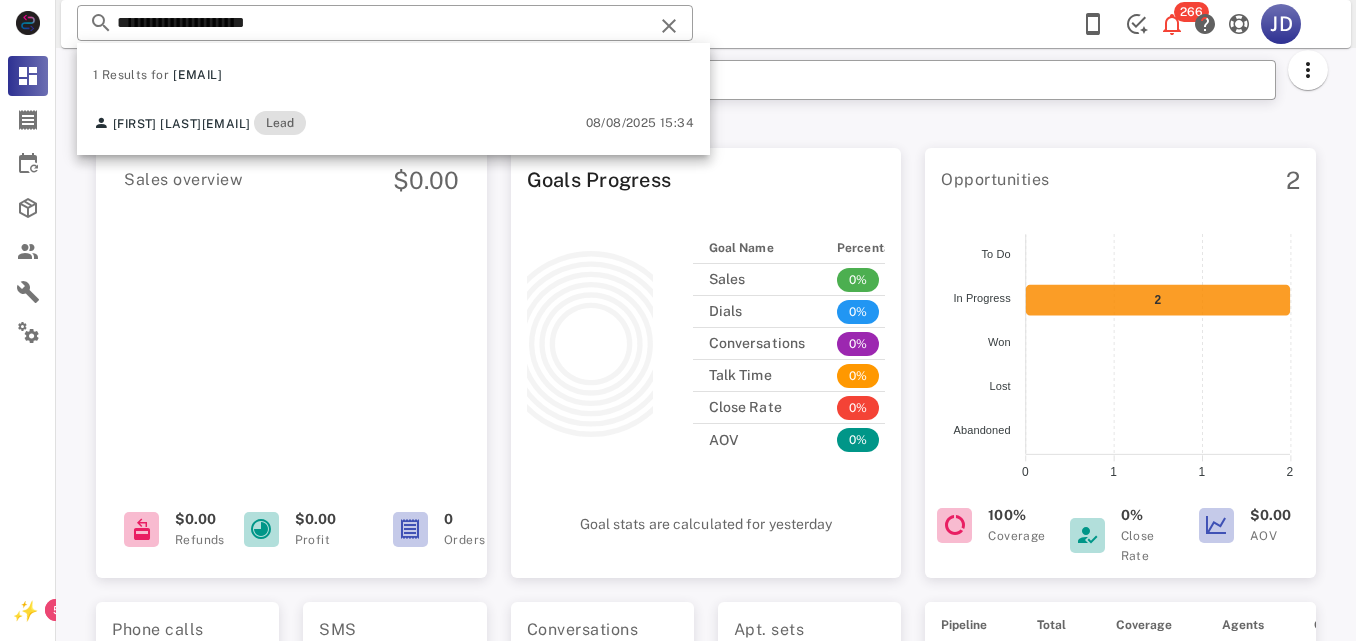 click on "Sales overview" at bounding box center [183, 180] 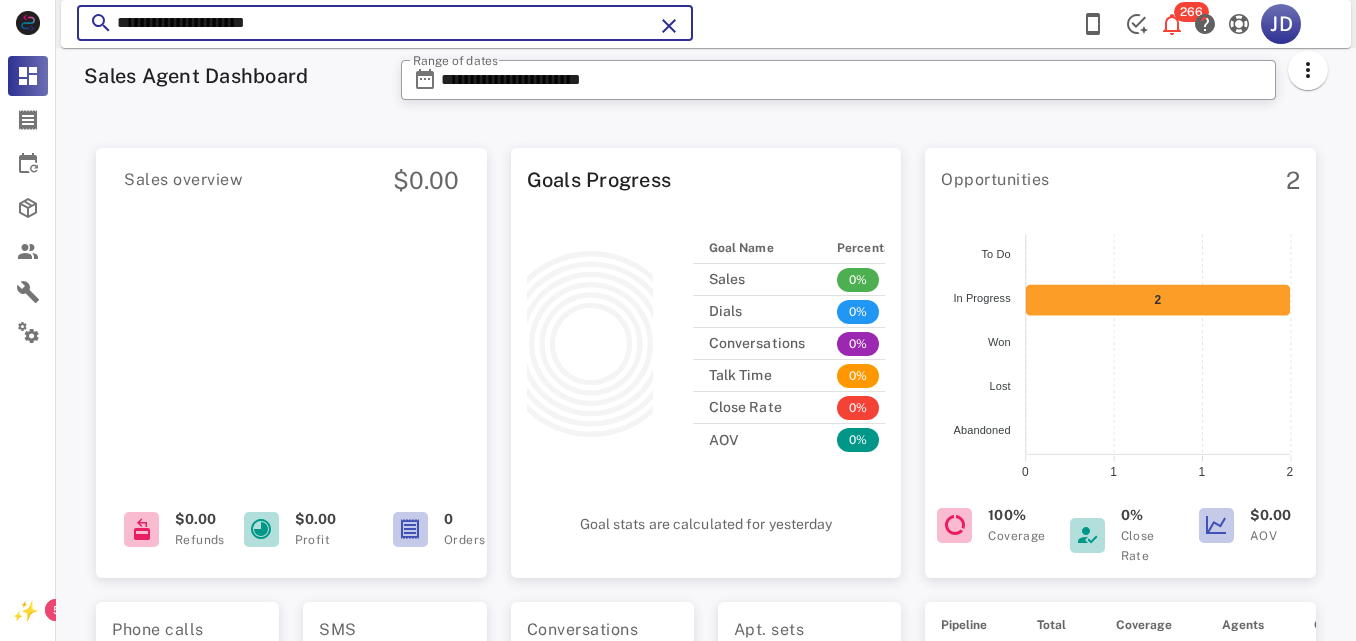 click on "**********" at bounding box center (385, 23) 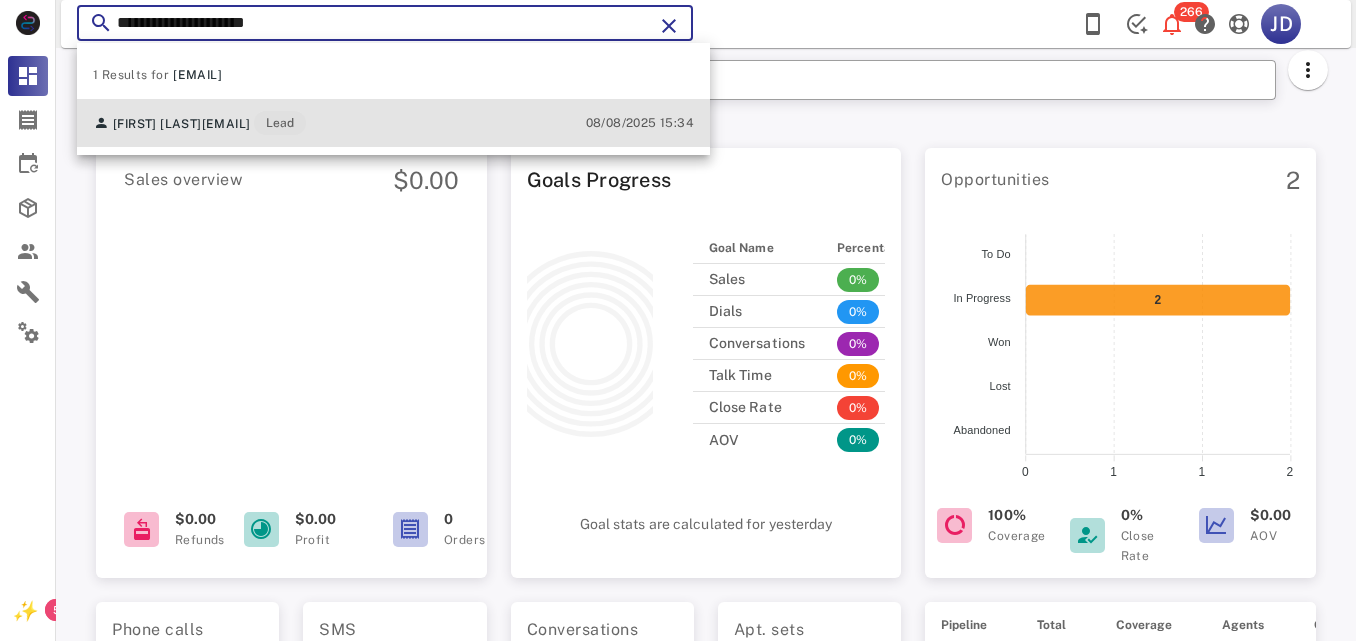 click on "[EMAIL]" at bounding box center (226, 124) 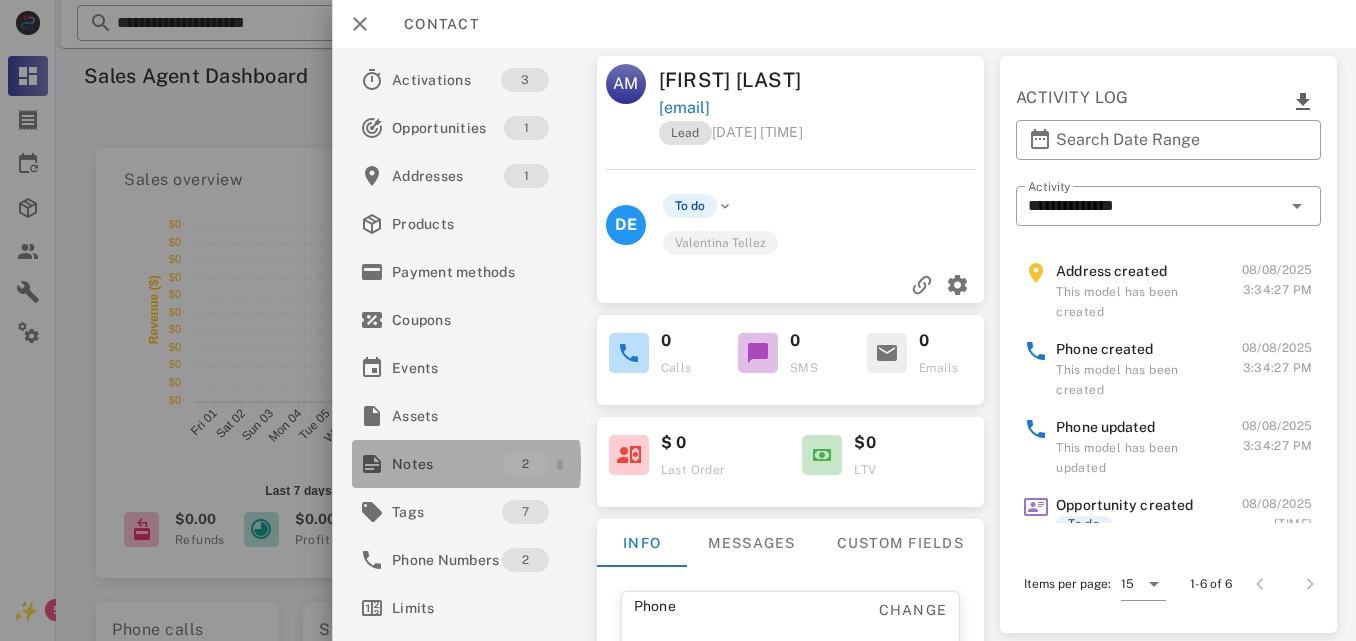 click on "Notes" at bounding box center (447, 464) 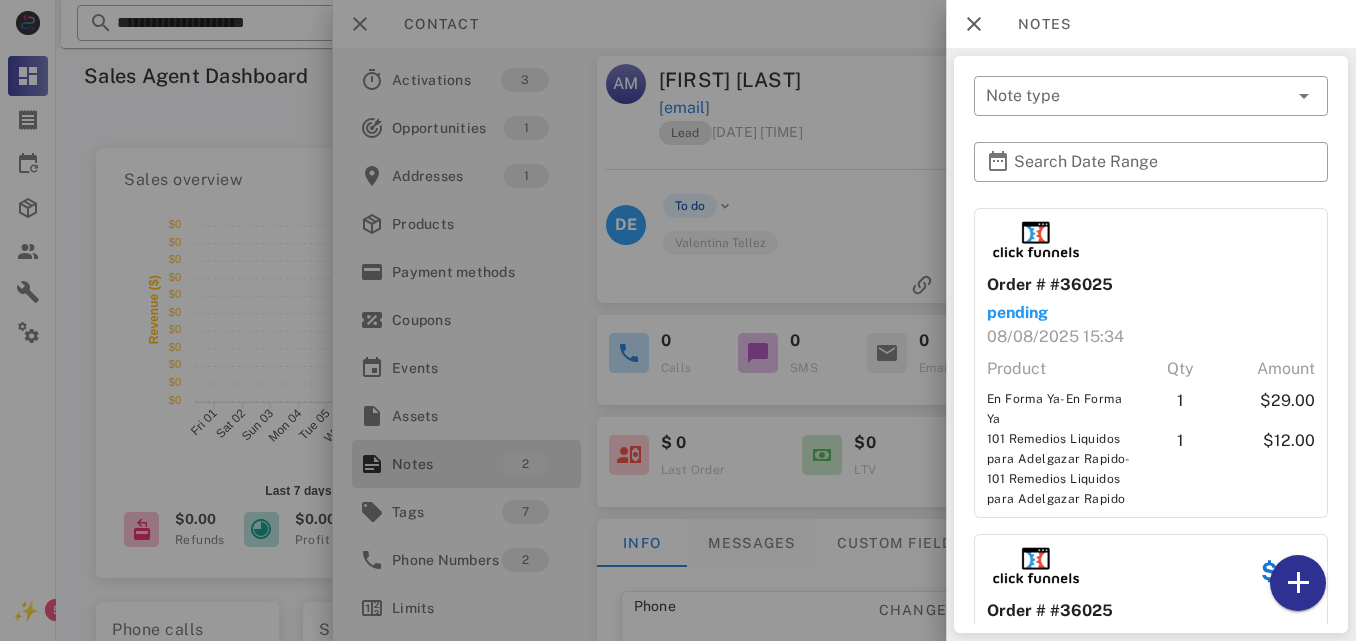 drag, startPoint x: 760, startPoint y: 510, endPoint x: 776, endPoint y: 536, distance: 30.528675 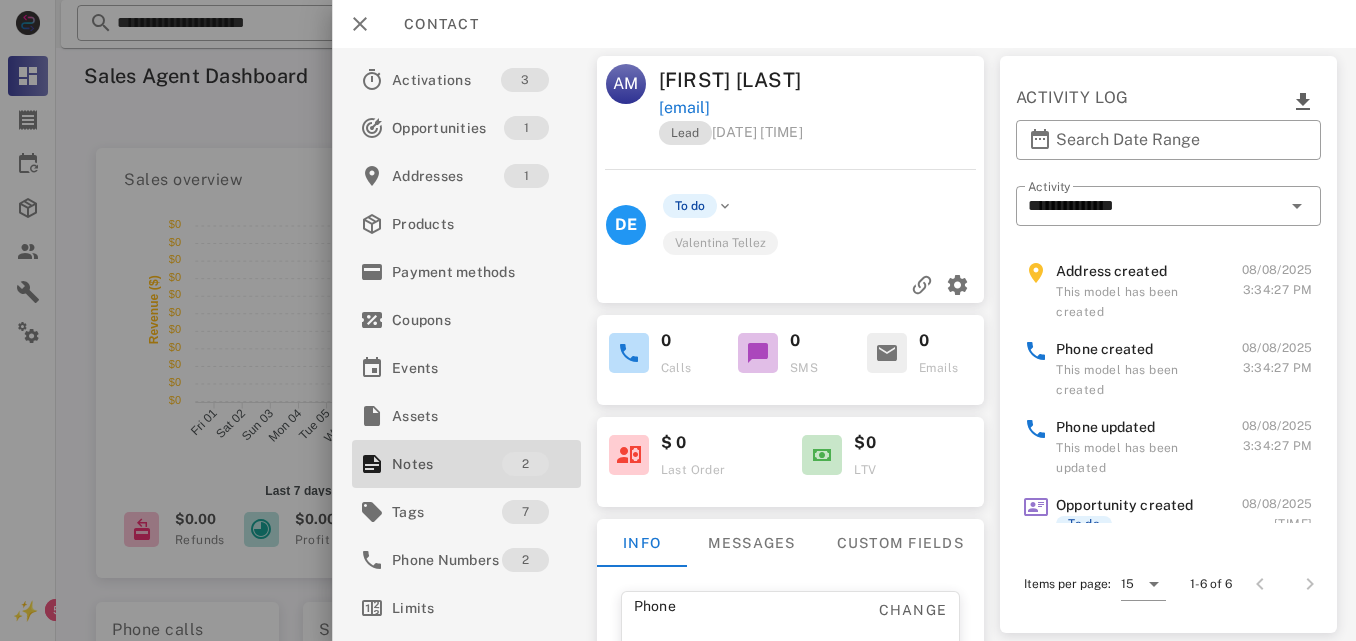 scroll, scrollTop: 109, scrollLeft: 0, axis: vertical 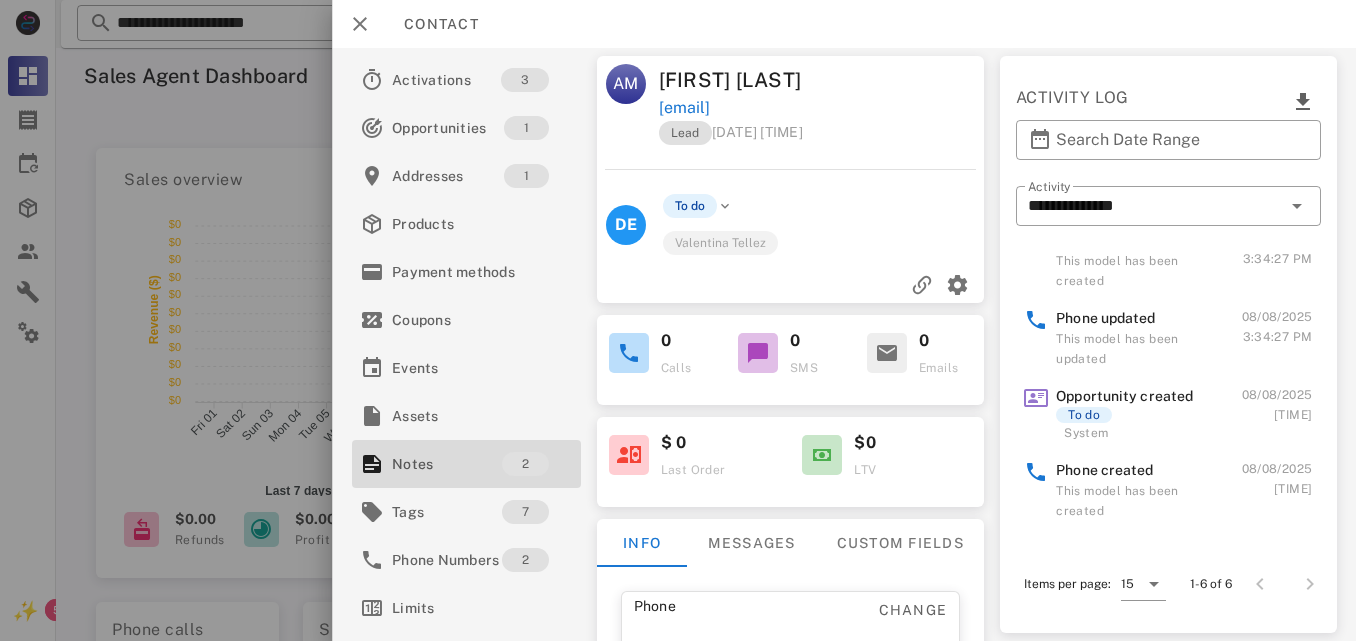 drag, startPoint x: 1317, startPoint y: 404, endPoint x: 1348, endPoint y: 324, distance: 85.79627 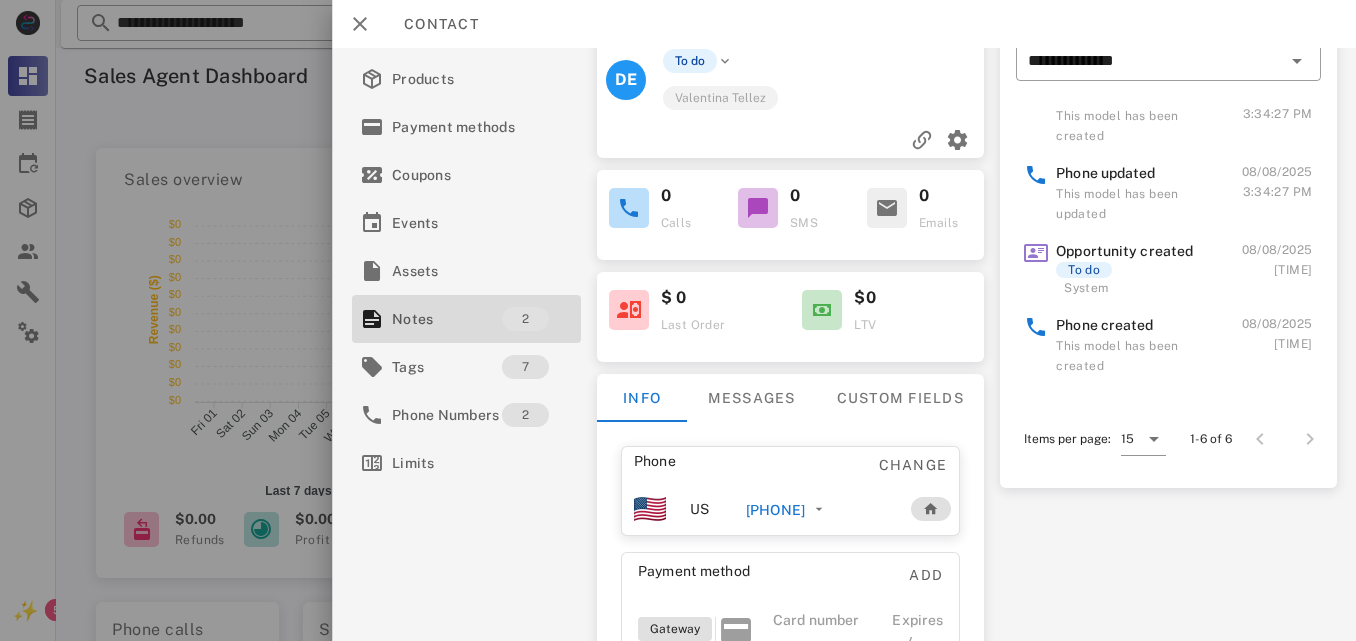 scroll, scrollTop: 195, scrollLeft: 0, axis: vertical 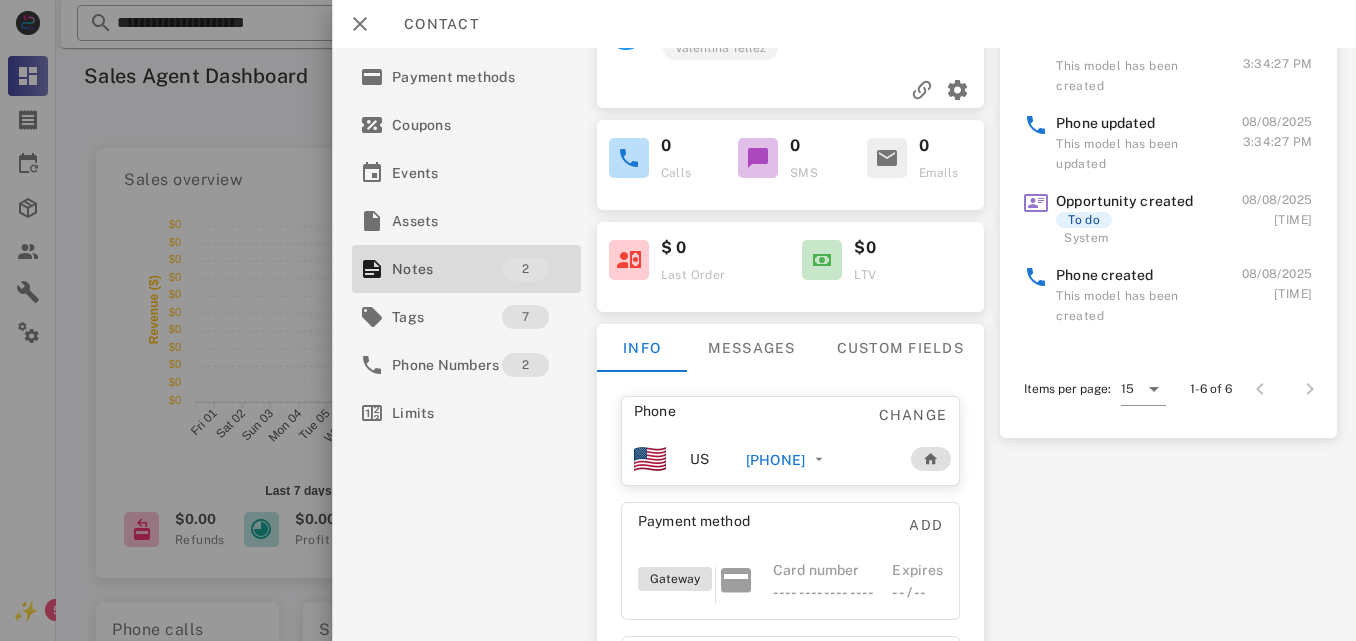 click on "[PHONE]" at bounding box center [775, 460] 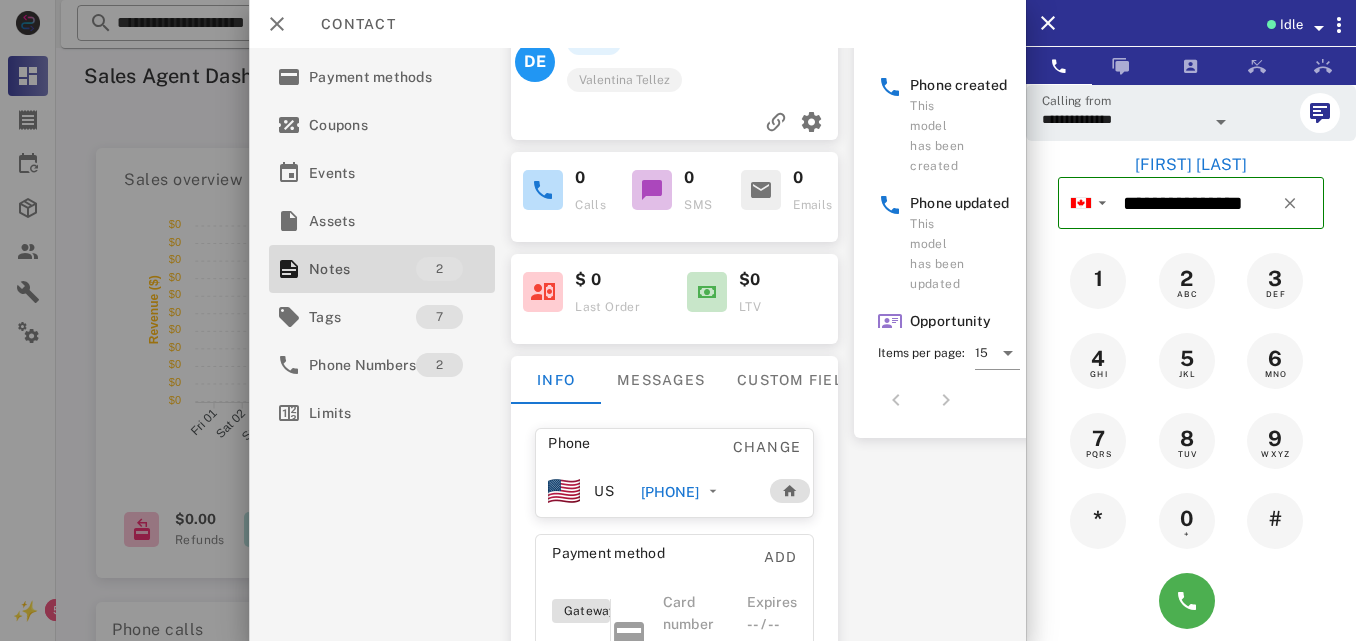 scroll, scrollTop: 149, scrollLeft: 0, axis: vertical 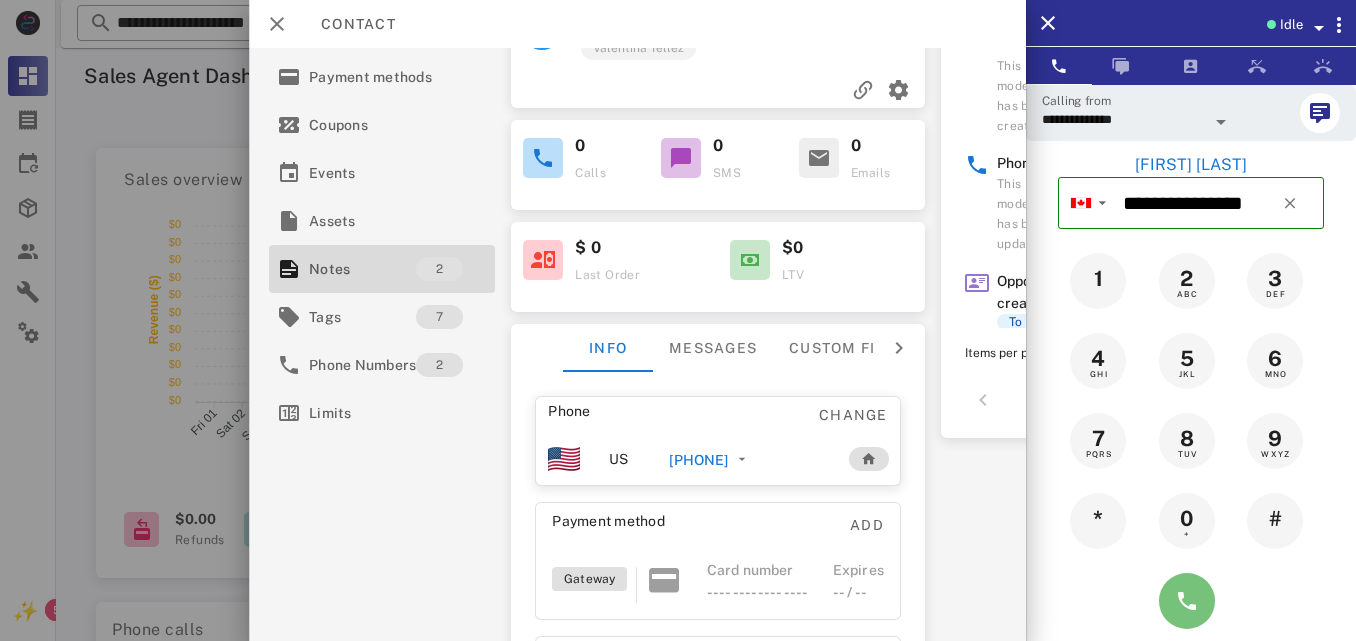 click at bounding box center [1187, 601] 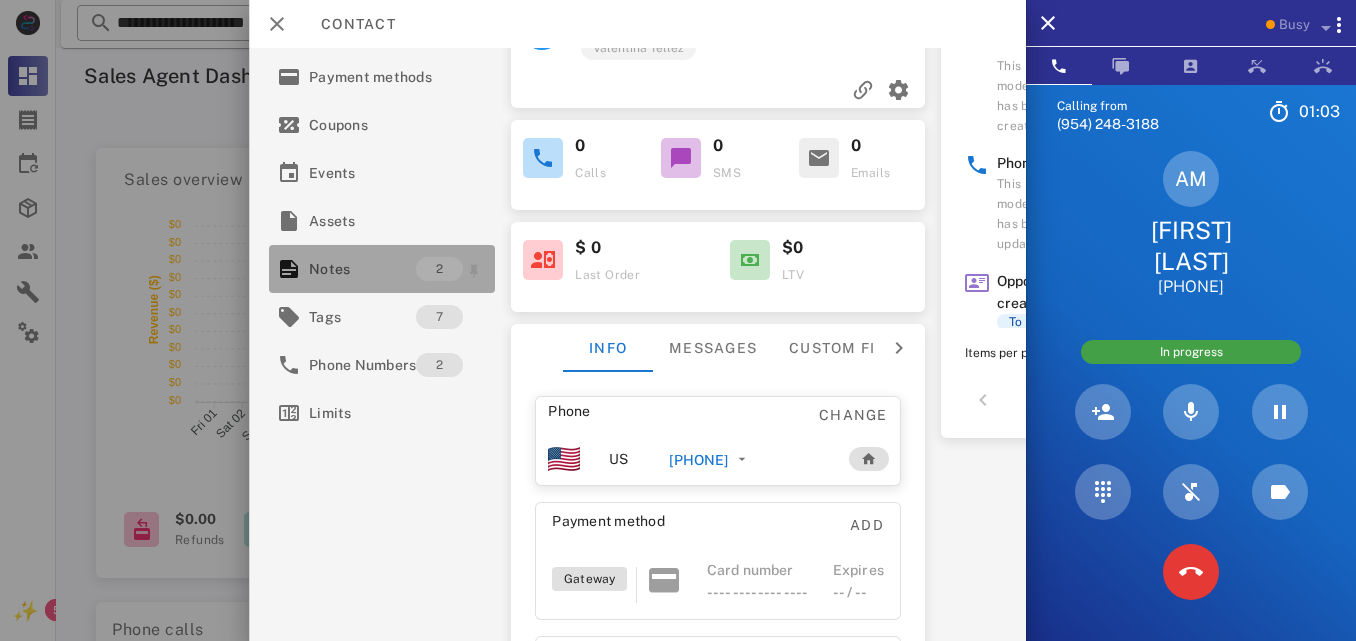 click on "Notes" at bounding box center [362, 269] 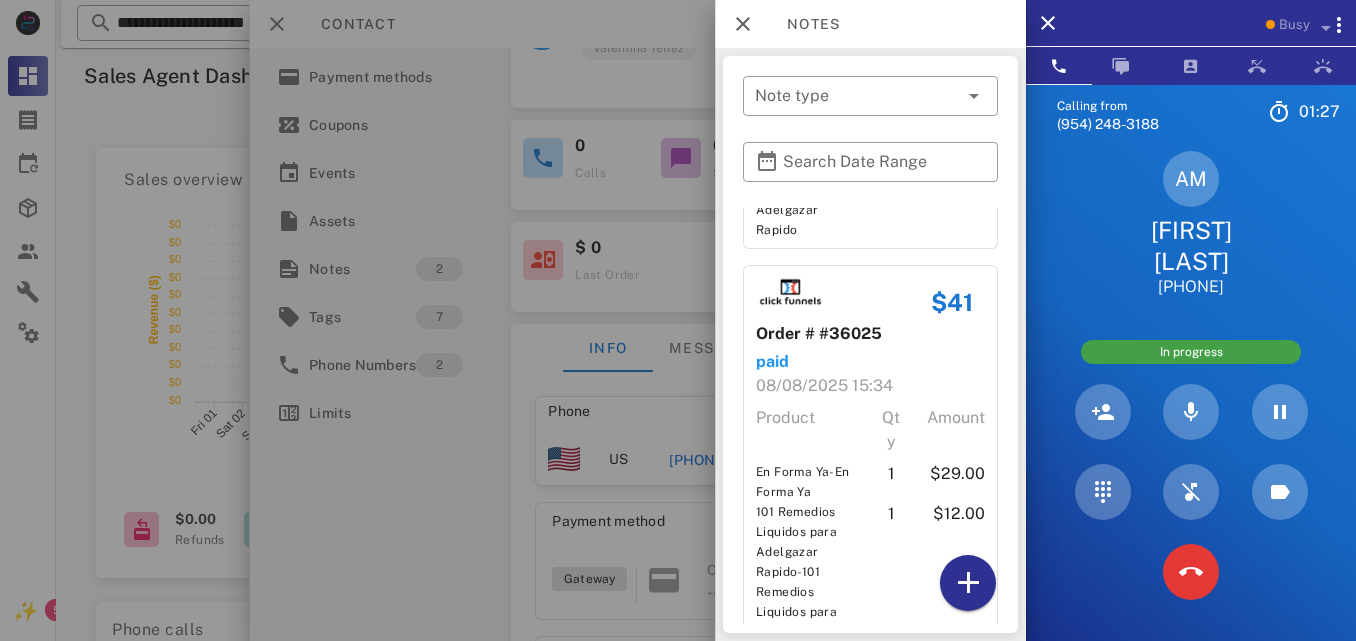scroll, scrollTop: 0, scrollLeft: 0, axis: both 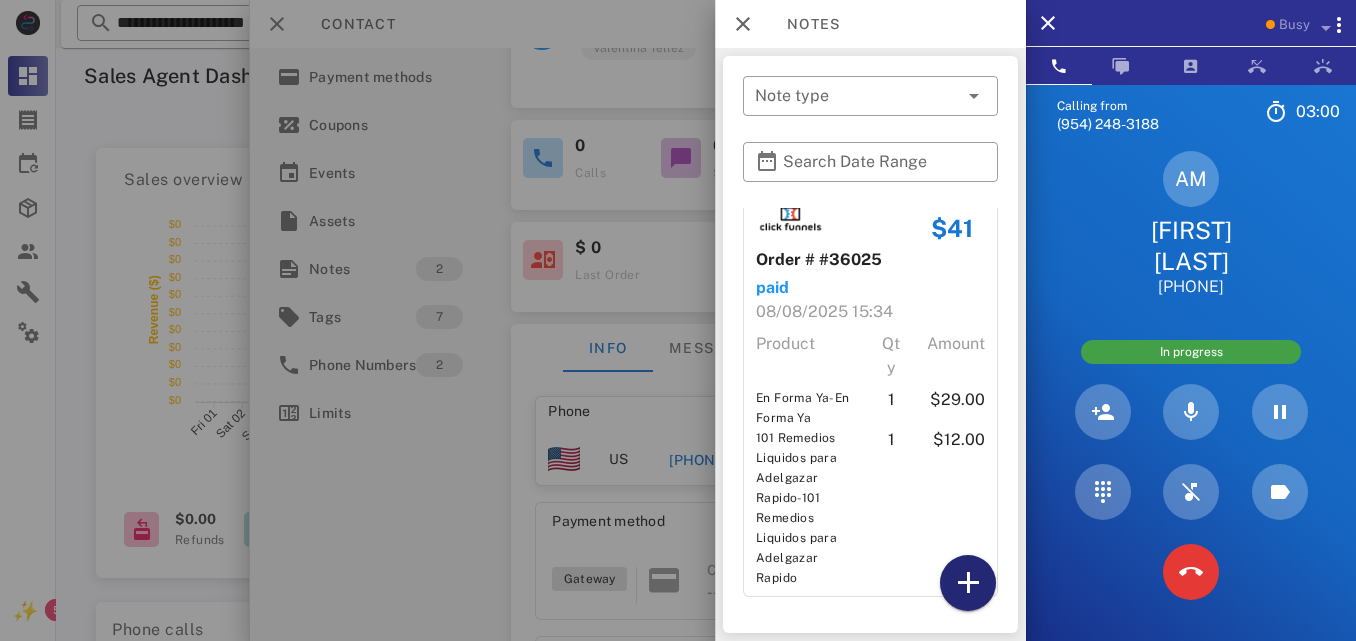 click at bounding box center [968, 583] 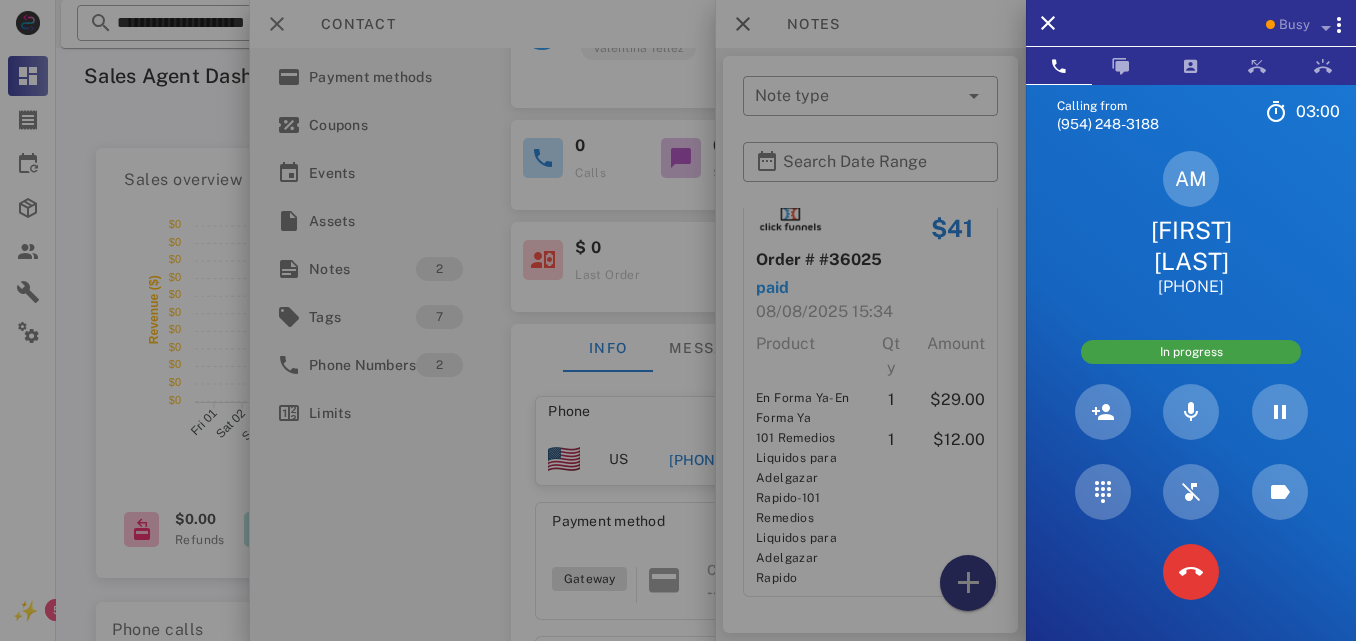 click at bounding box center [678, 320] 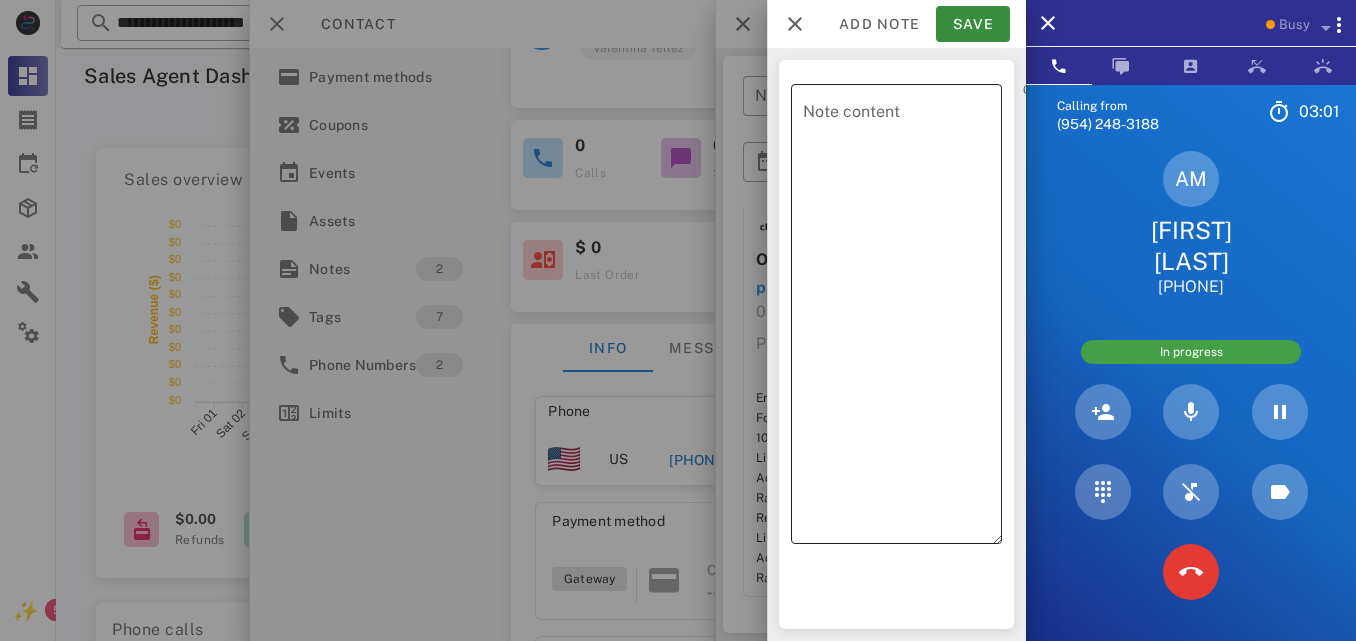 drag, startPoint x: 972, startPoint y: 572, endPoint x: 945, endPoint y: 514, distance: 63.97656 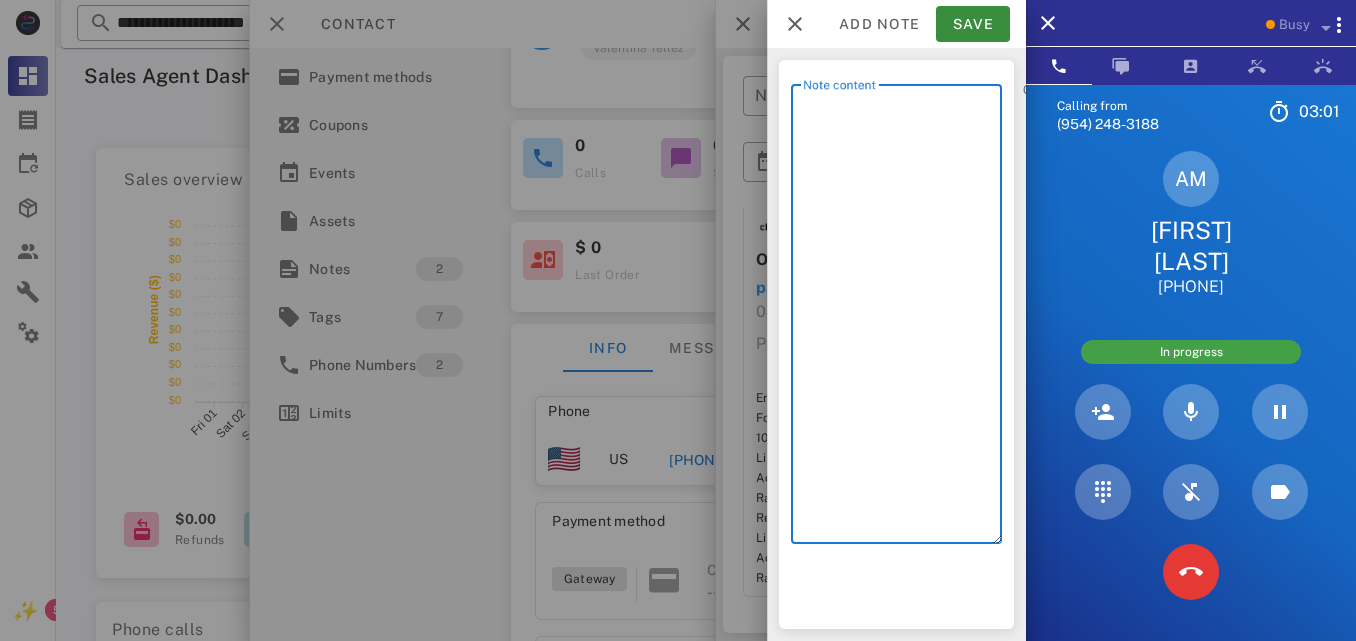 click on "Note content" at bounding box center (902, 319) 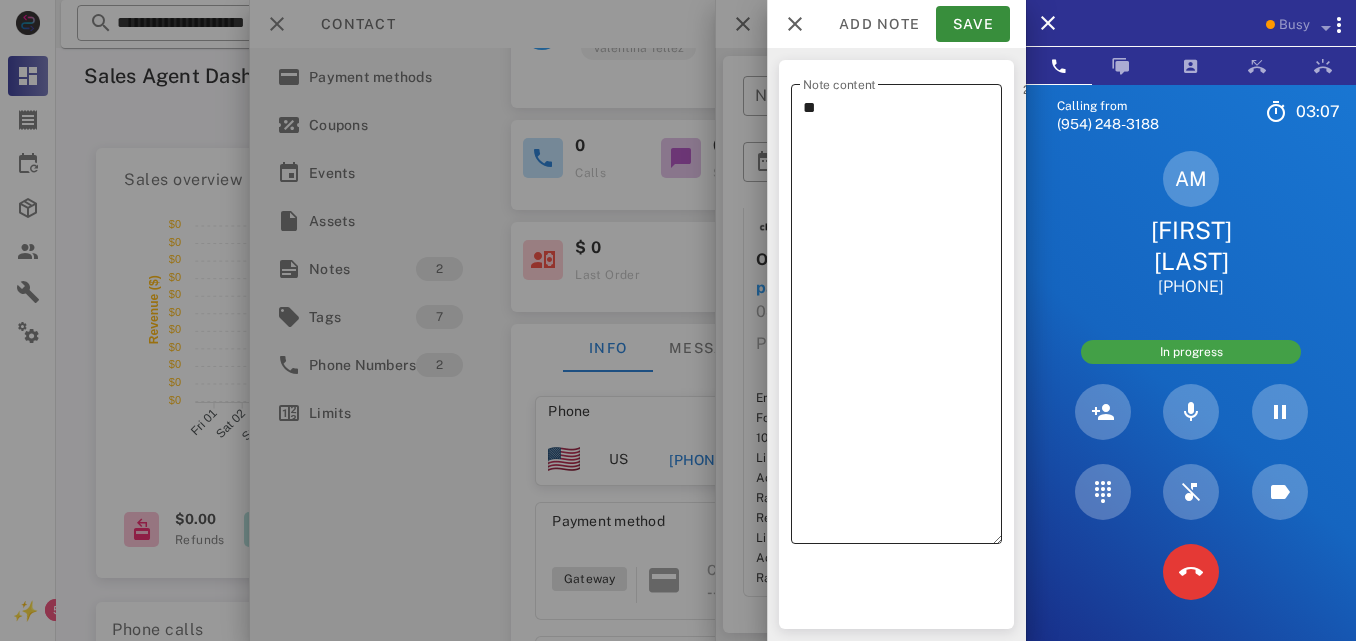 click on "**" at bounding box center [902, 319] 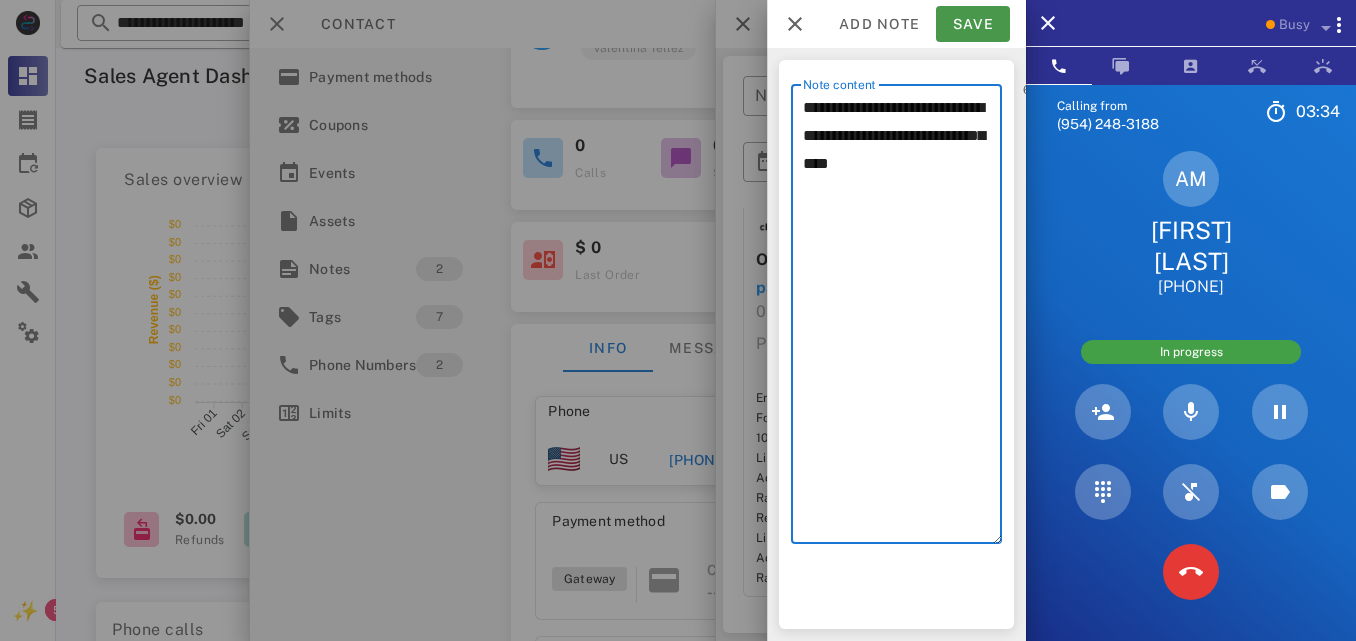 type on "**********" 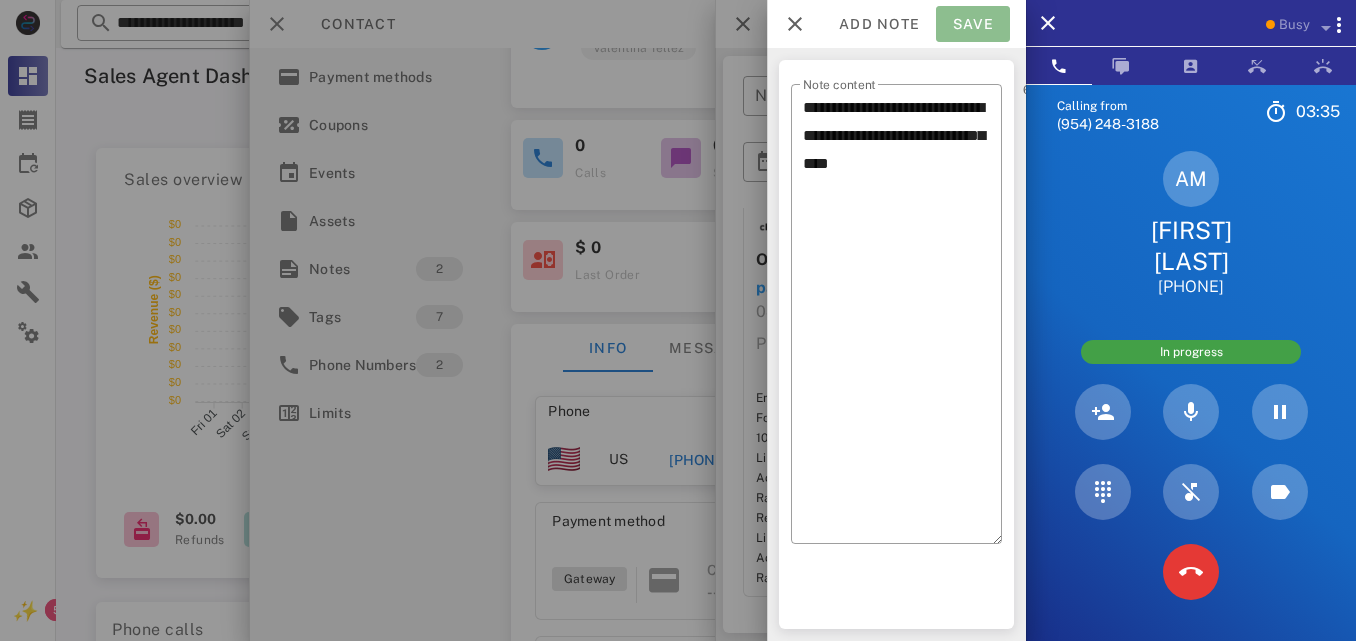 click on "Save" at bounding box center [973, 24] 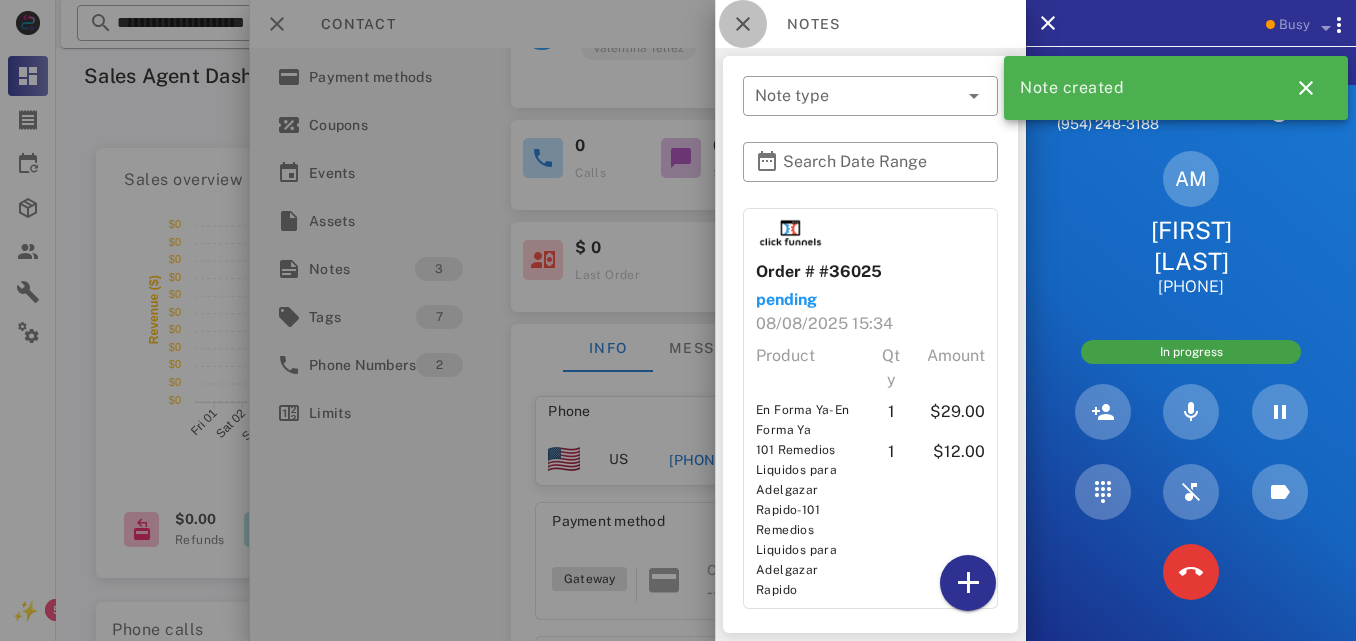click at bounding box center [743, 24] 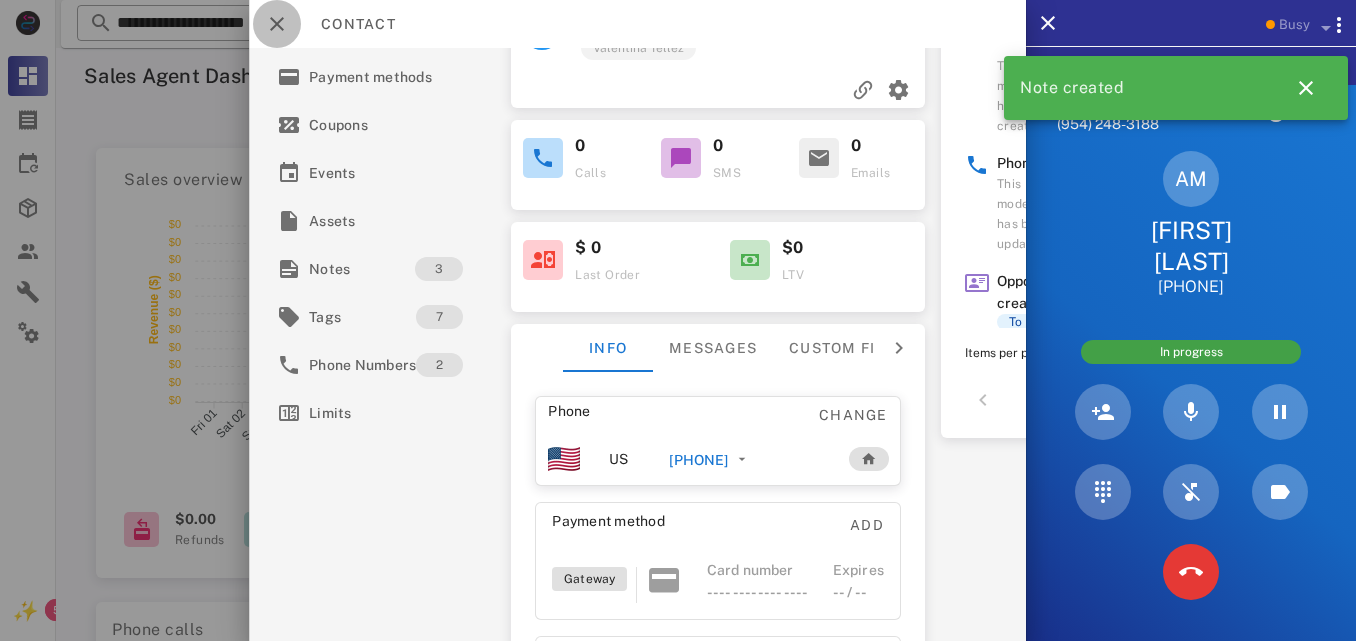 click at bounding box center [277, 24] 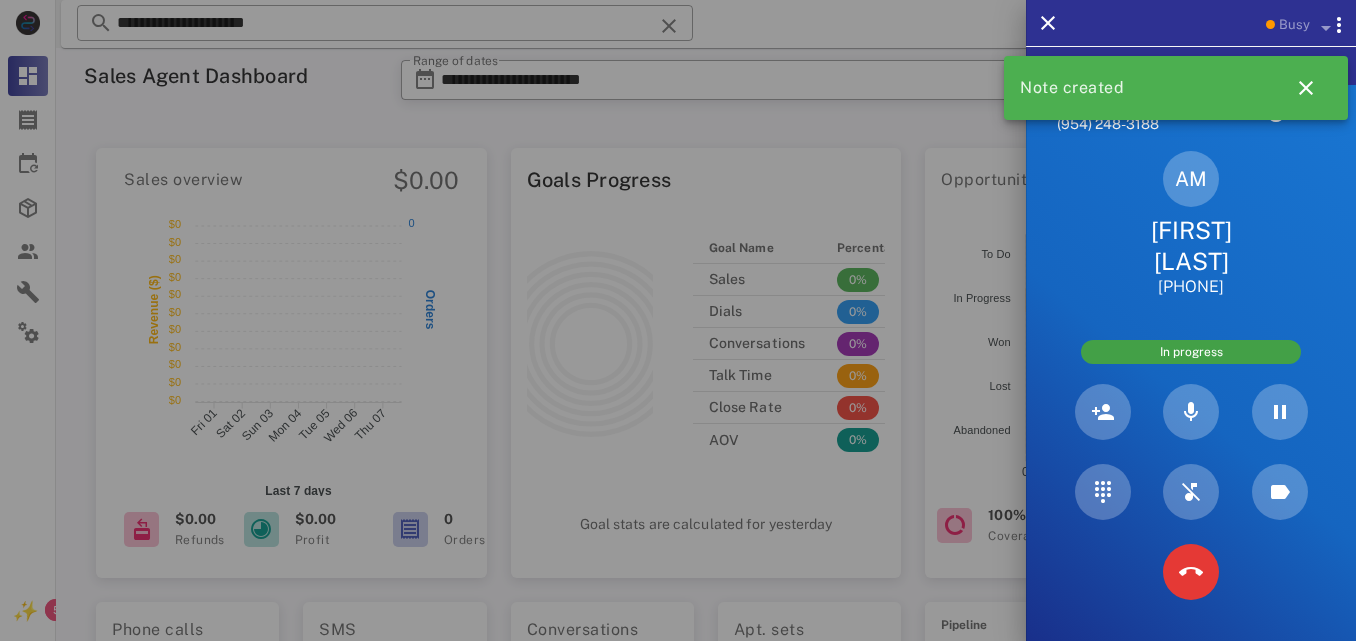 click at bounding box center (678, 320) 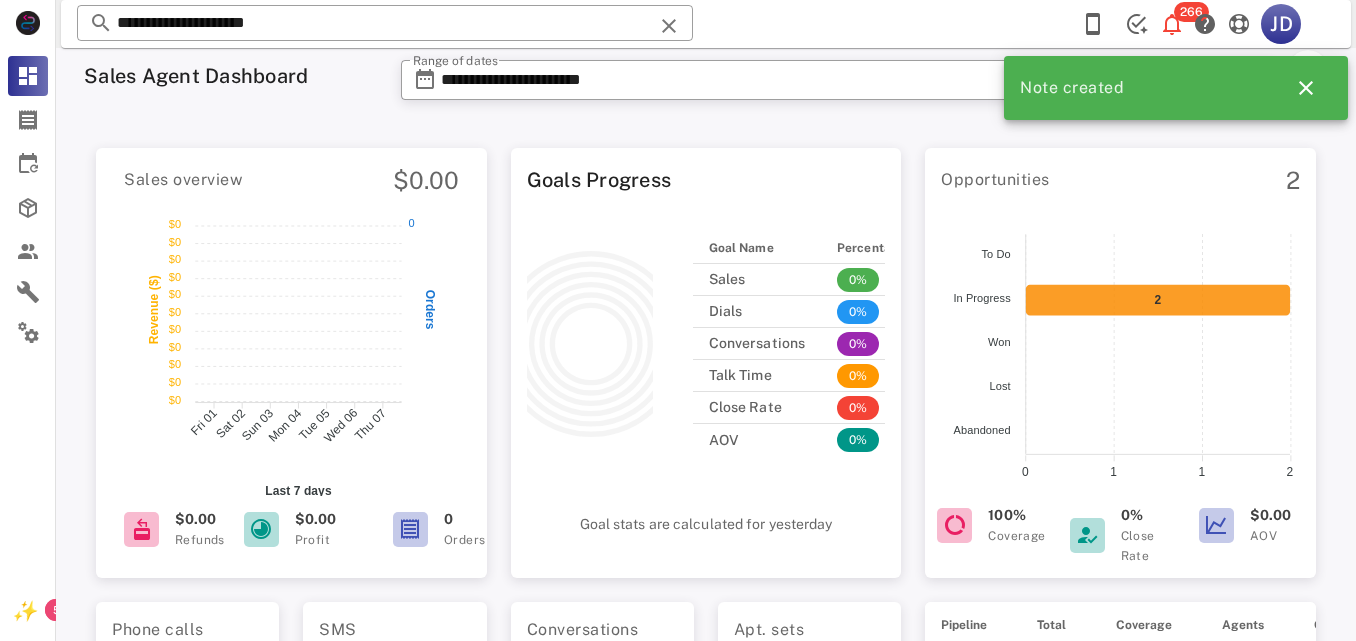 click on "Sales Agent Dashboard" at bounding box center (230, 86) 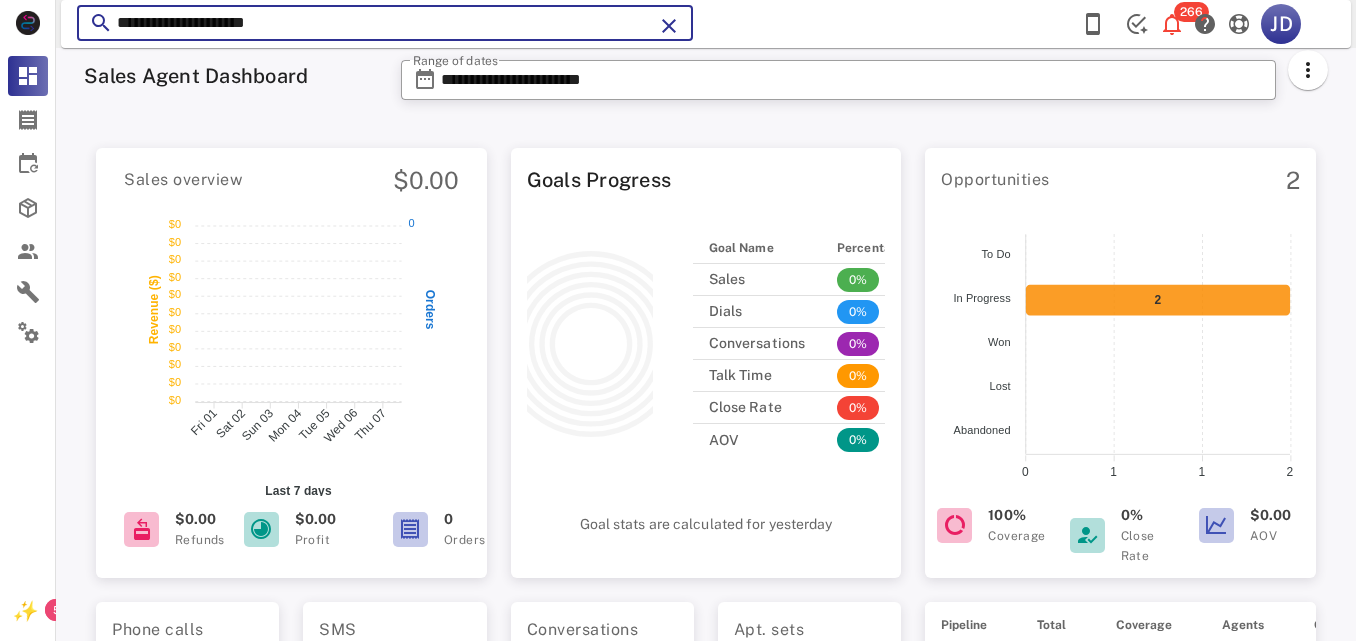 click on "**********" at bounding box center [385, 23] 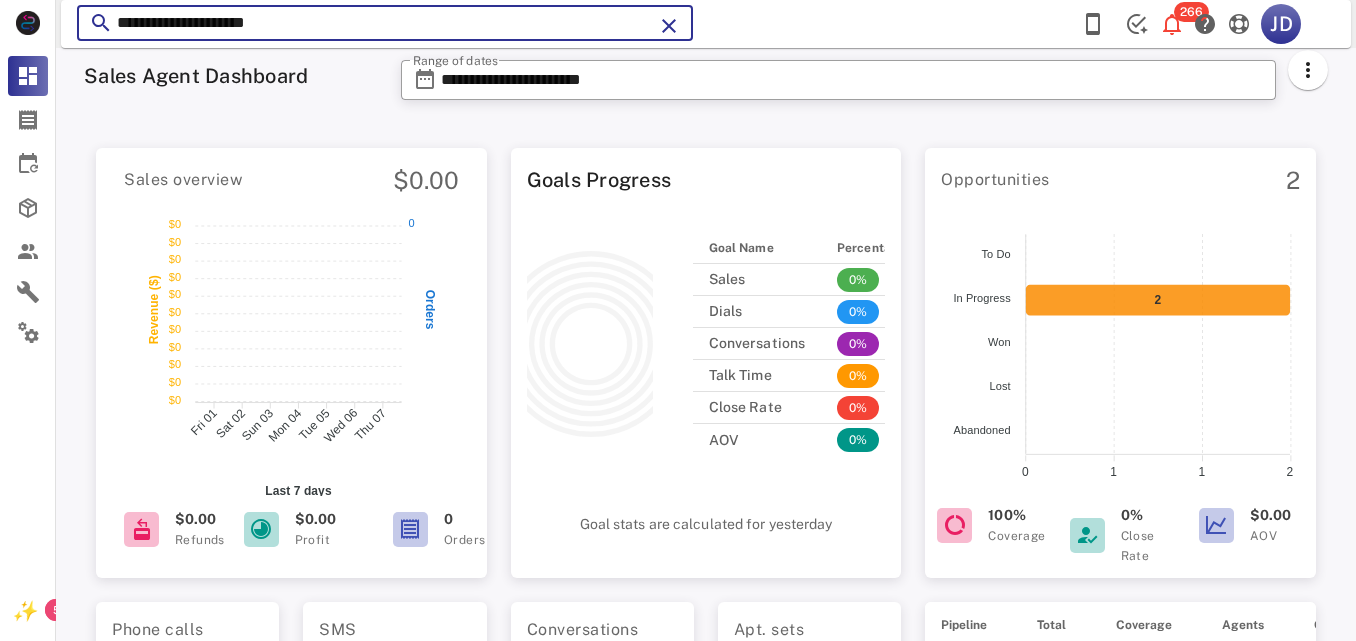 click on "**********" at bounding box center (385, 23) 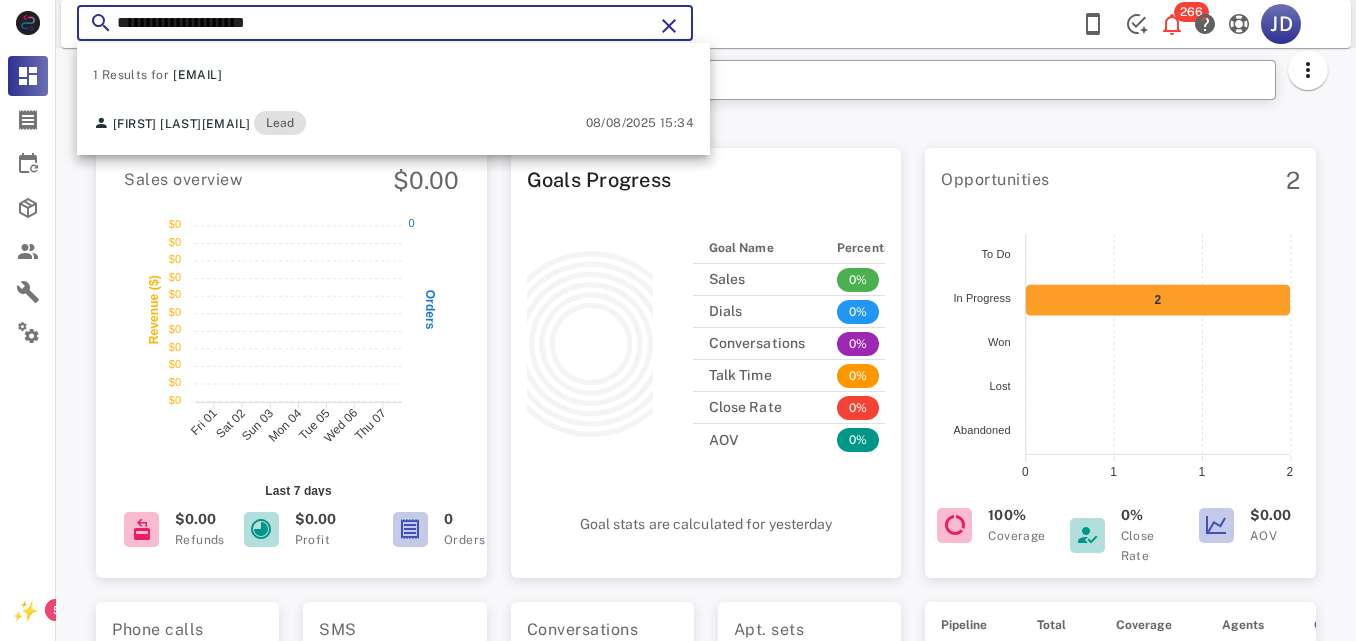 click on "**********" at bounding box center (385, 23) 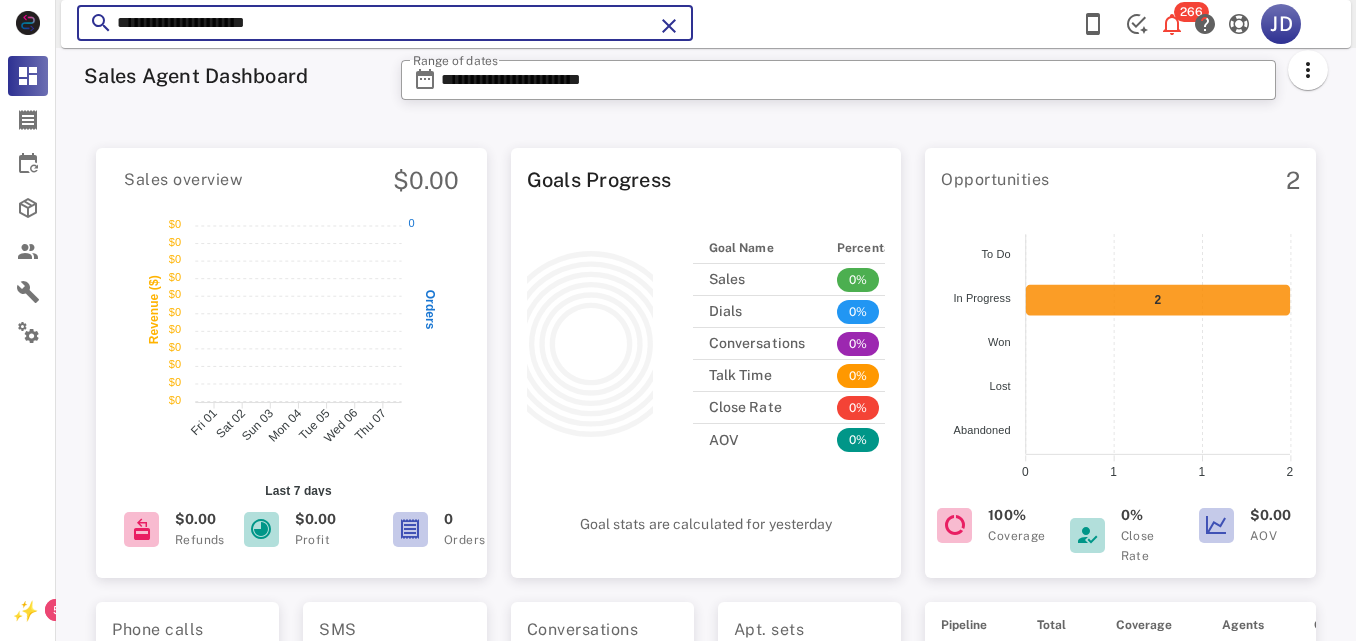 click on "**********" at bounding box center [385, 23] 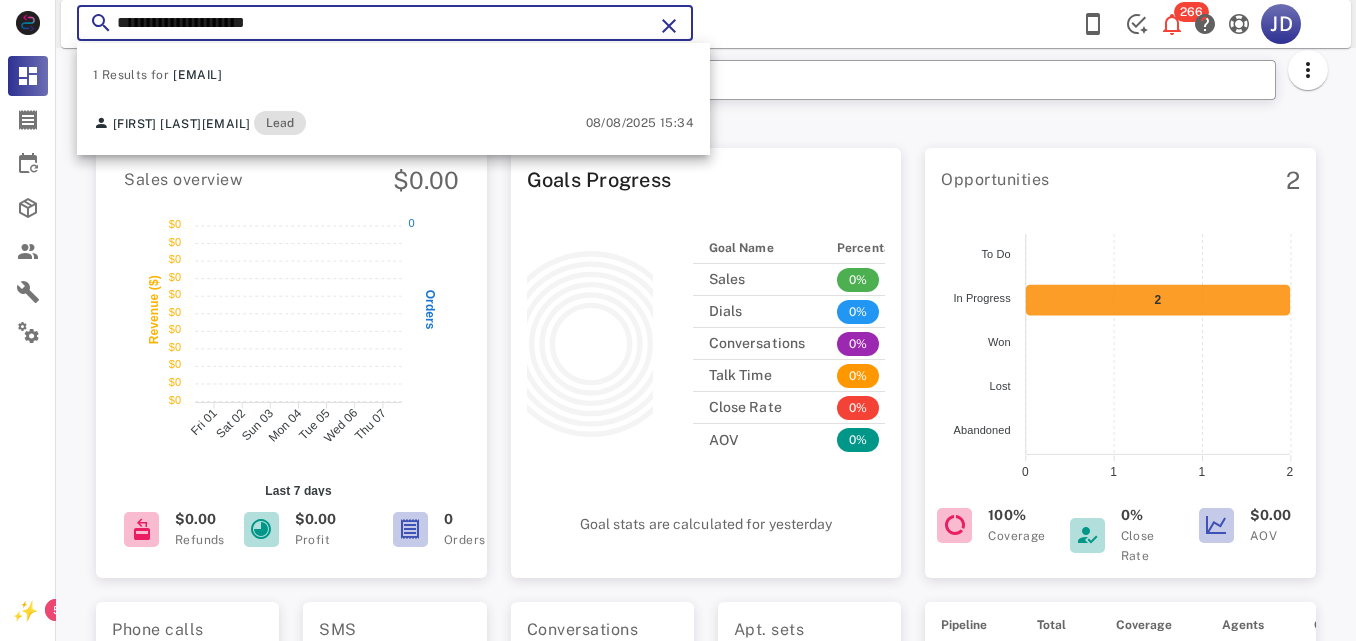 click on "**********" at bounding box center [385, 23] 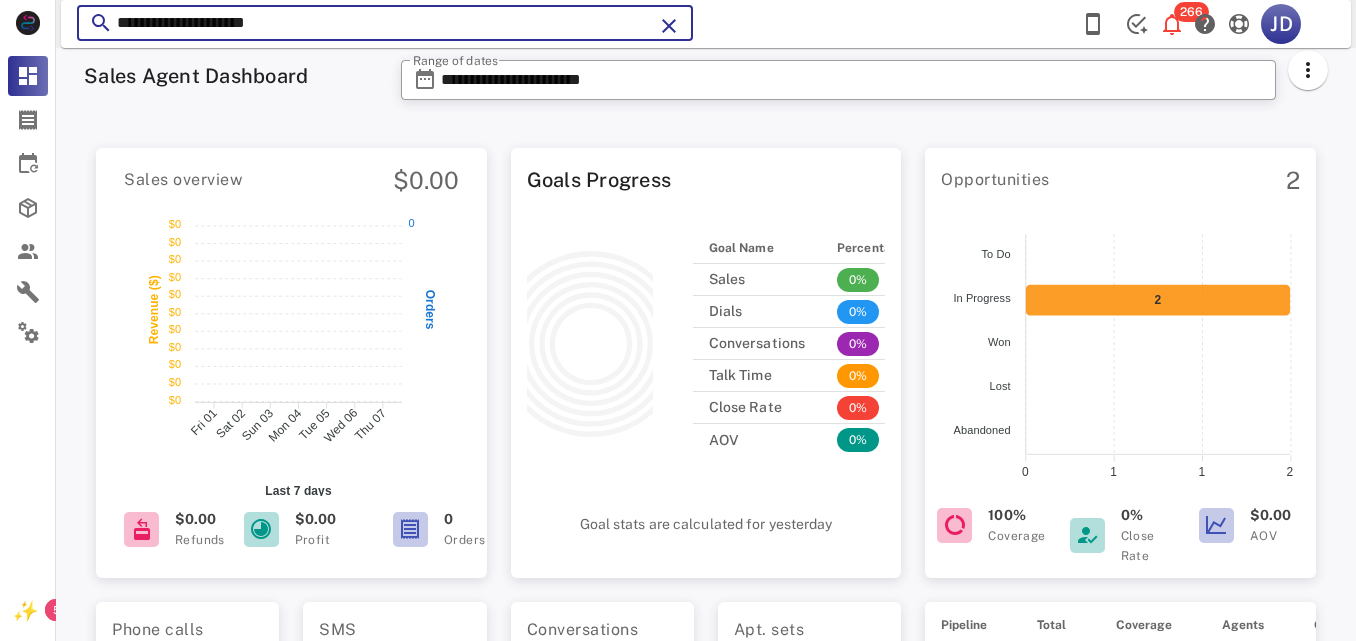 click on "**********" at bounding box center [385, 23] 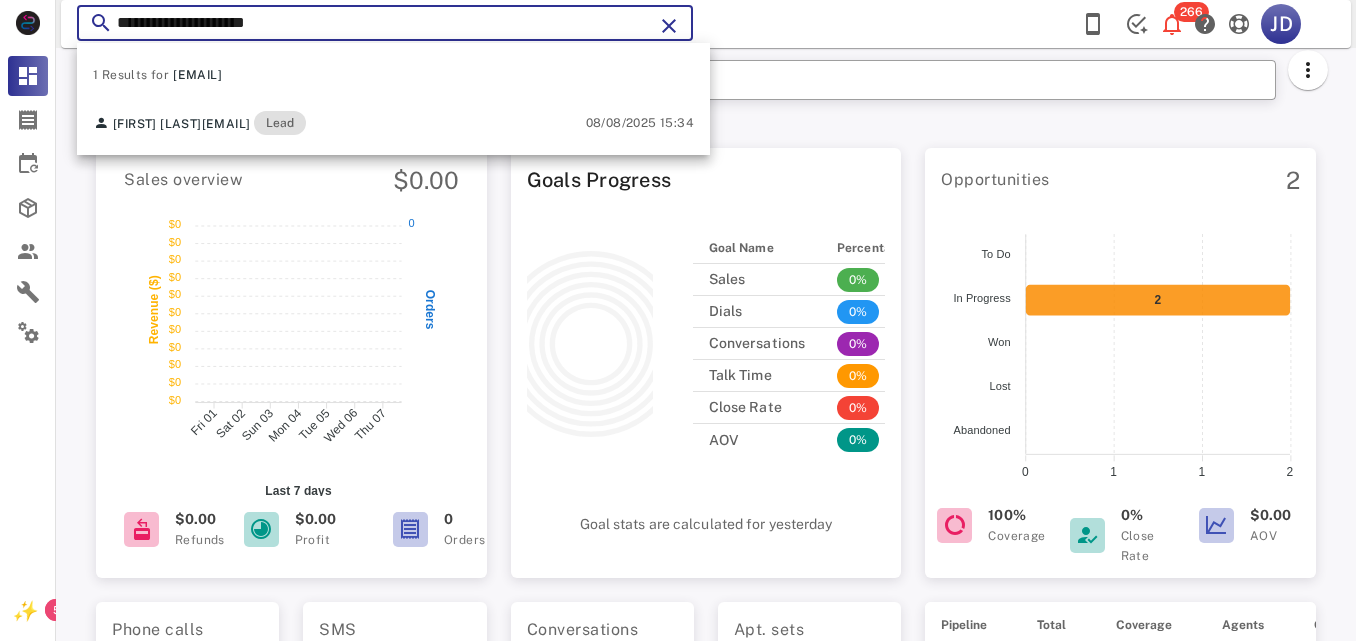 click on "**********" at bounding box center (385, 23) 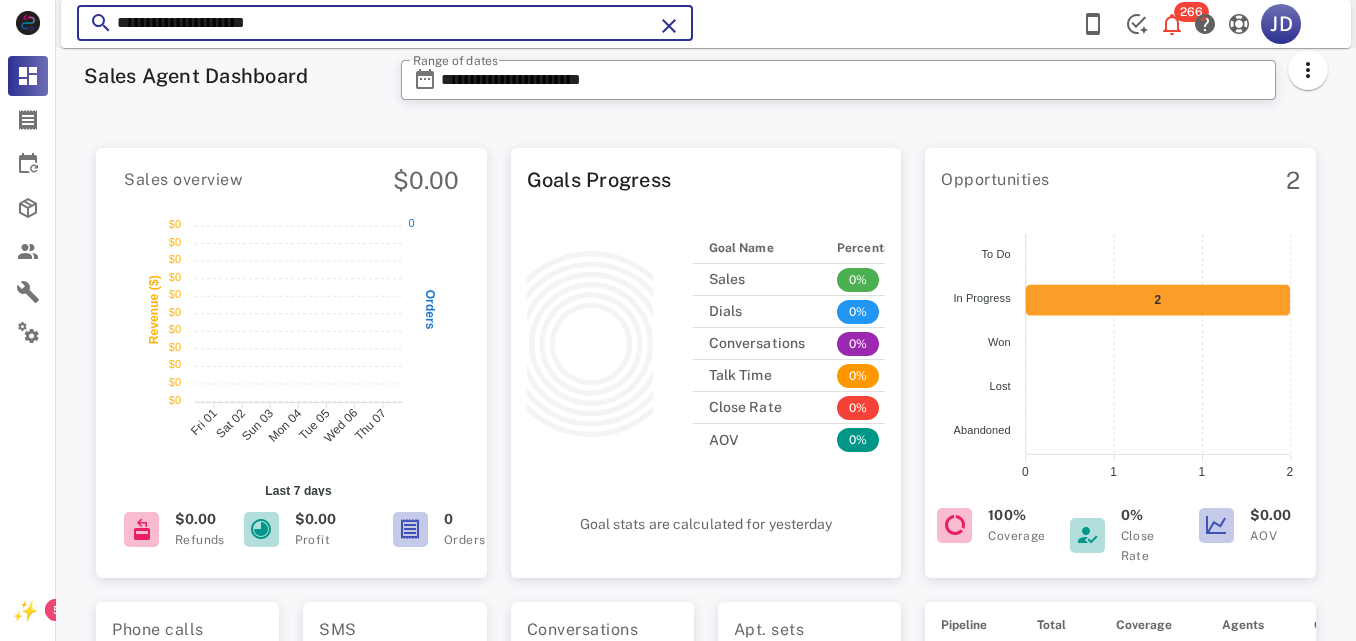 drag, startPoint x: 497, startPoint y: 28, endPoint x: 215, endPoint y: 22, distance: 282.0638 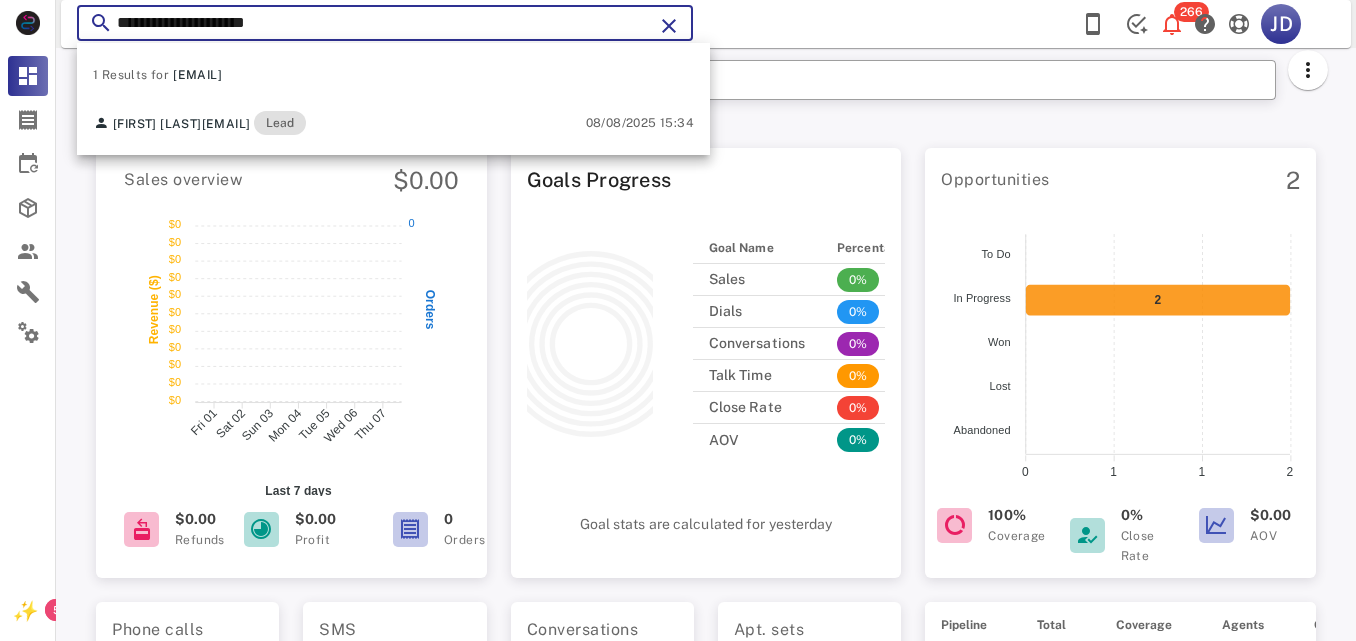 click on "**********" at bounding box center [385, 23] 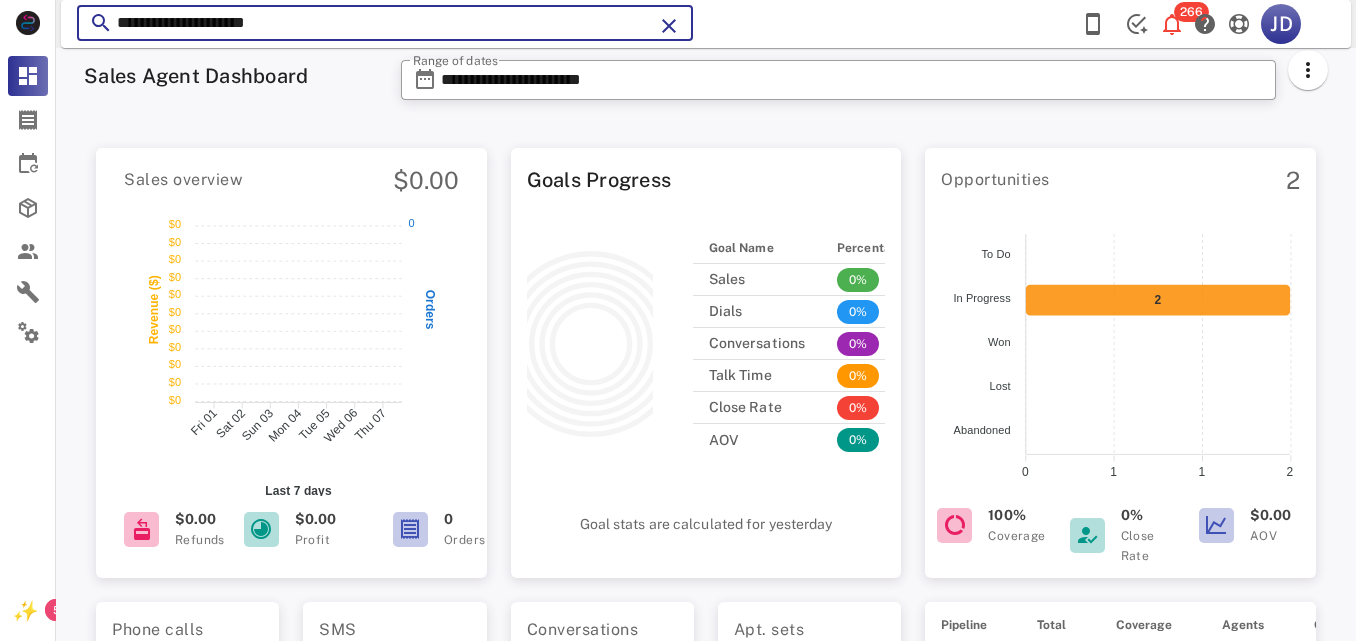 click on "**********" at bounding box center [385, 23] 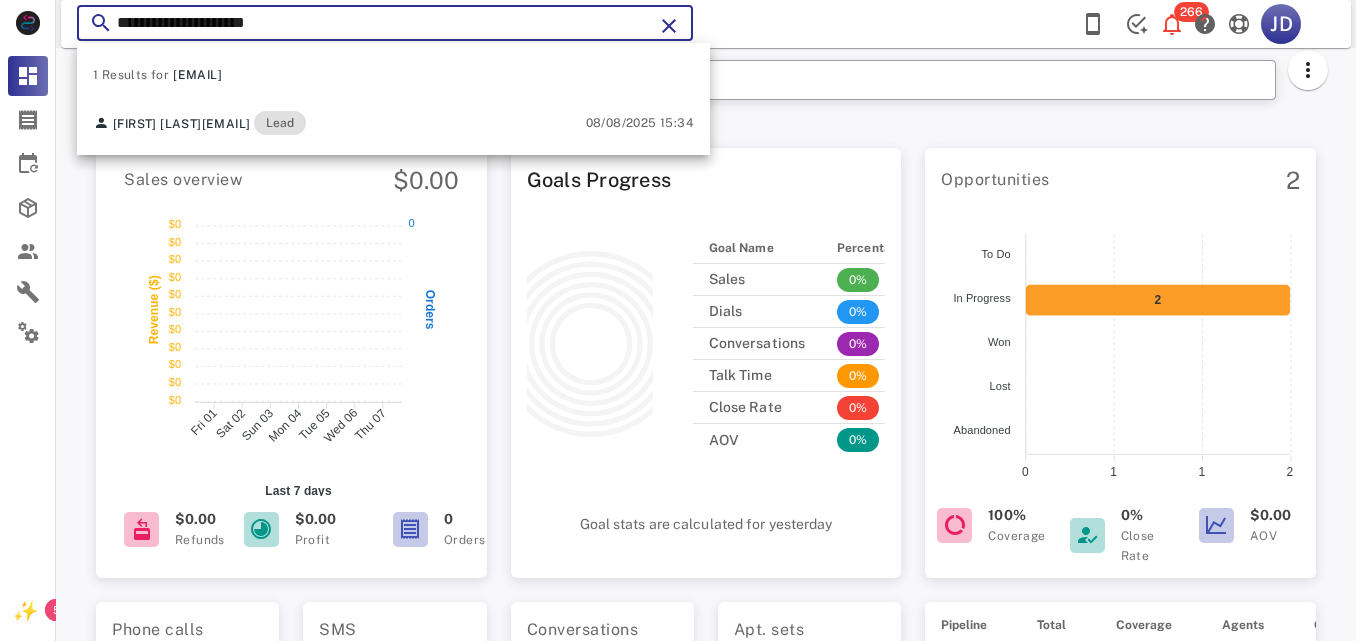 click on "**********" at bounding box center (385, 23) 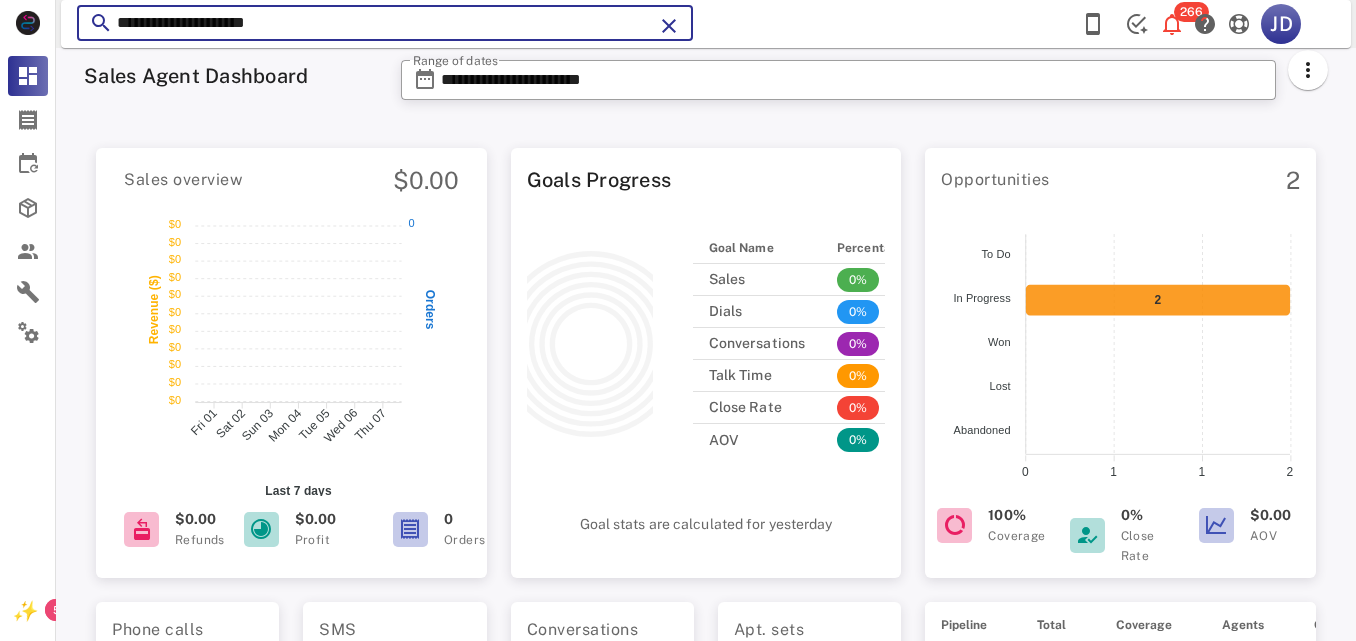drag, startPoint x: 317, startPoint y: 37, endPoint x: 159, endPoint y: 31, distance: 158.11388 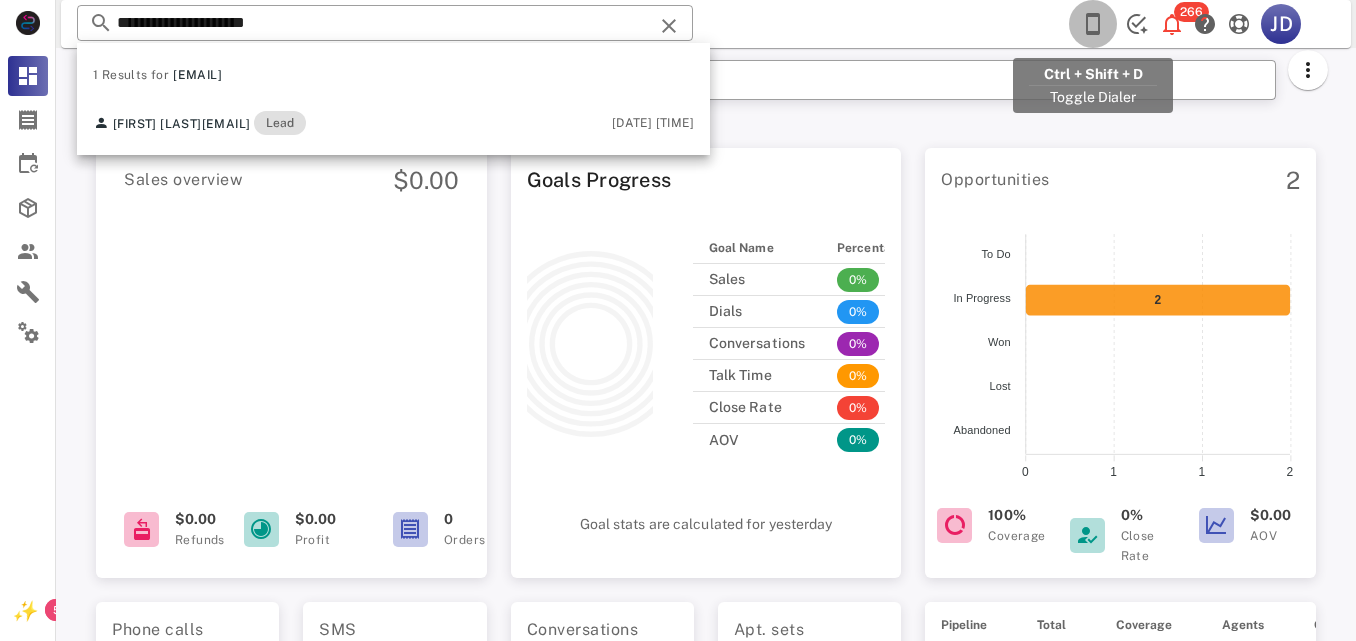 click at bounding box center [1093, 24] 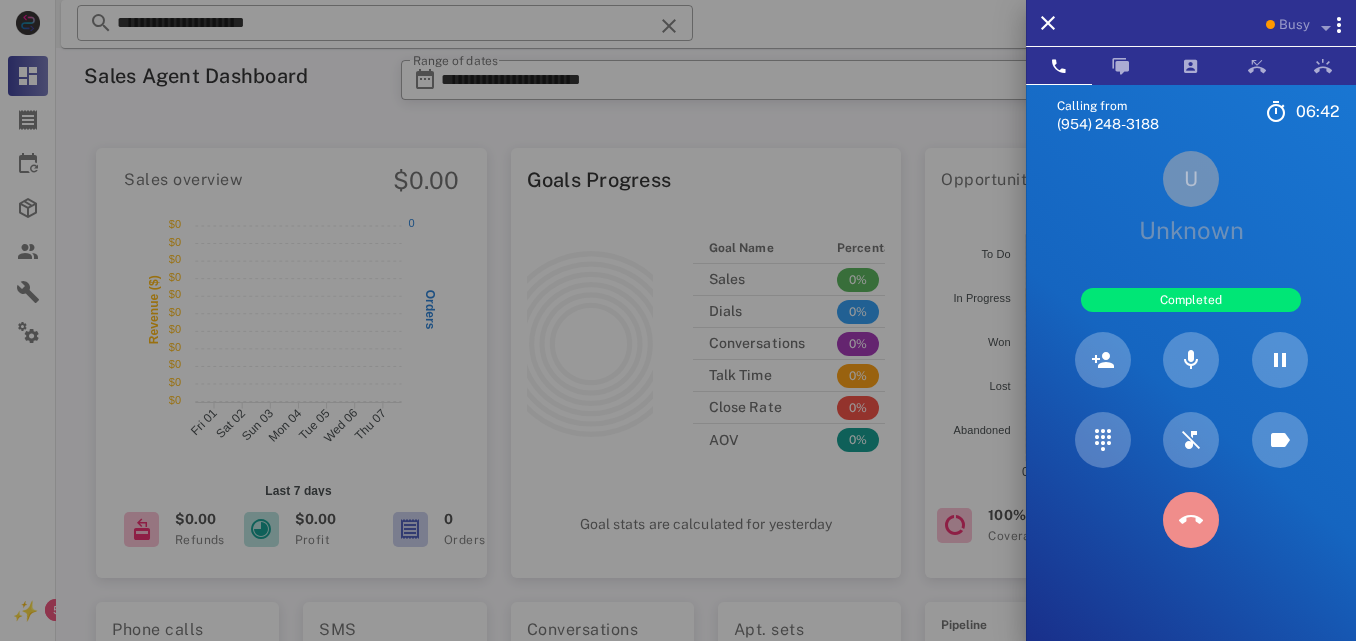 click at bounding box center (1191, 520) 